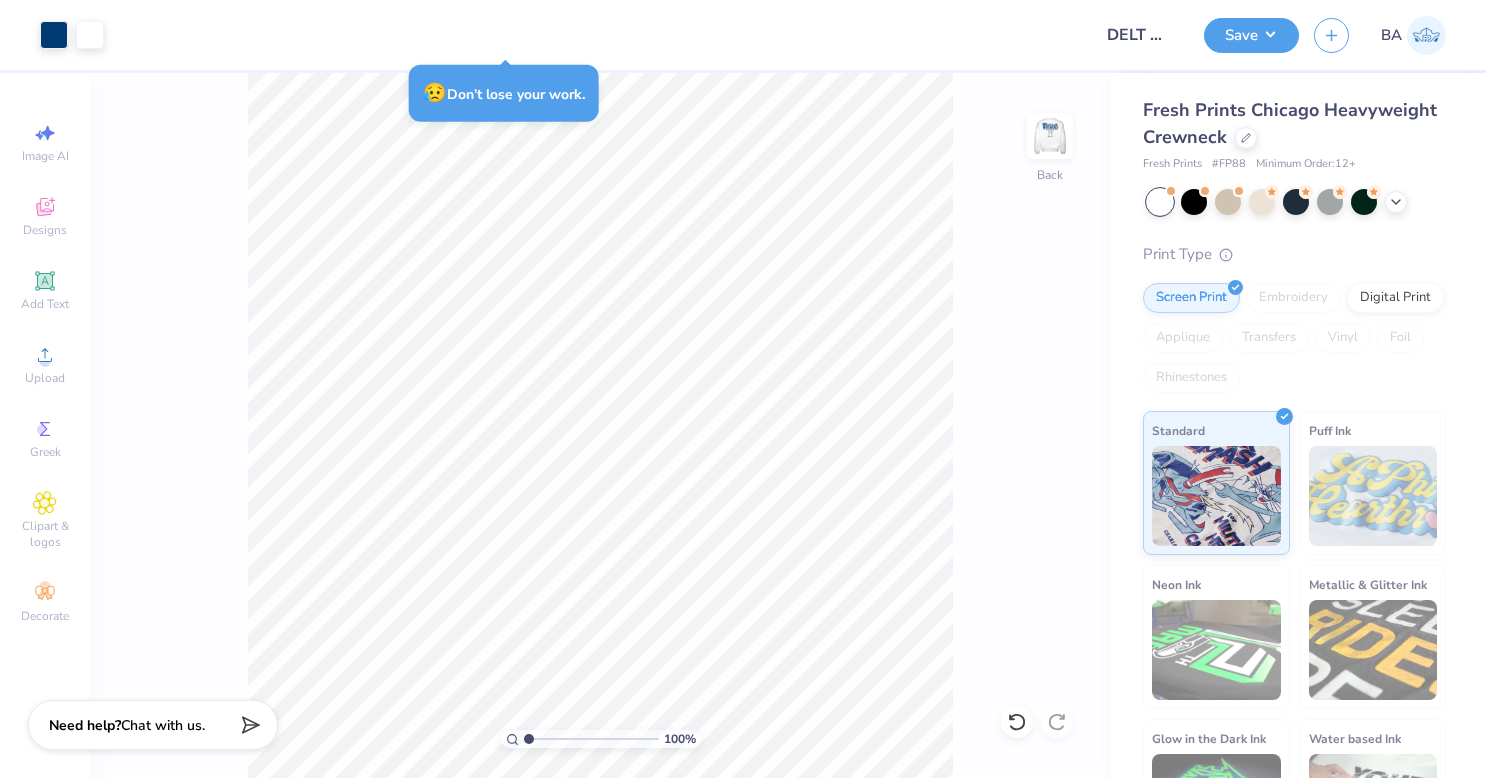 scroll, scrollTop: 0, scrollLeft: 0, axis: both 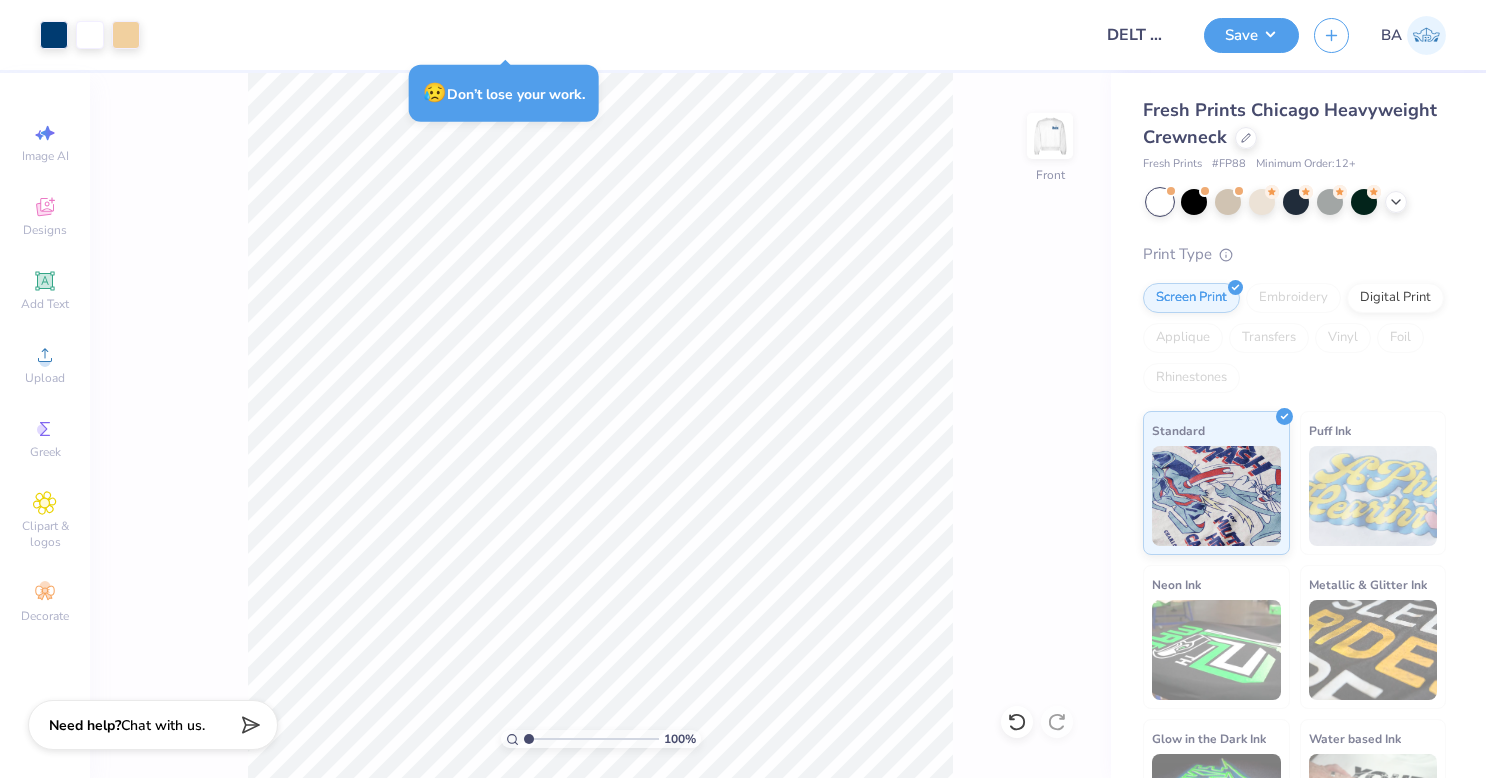 click on "Save" at bounding box center (1251, 35) 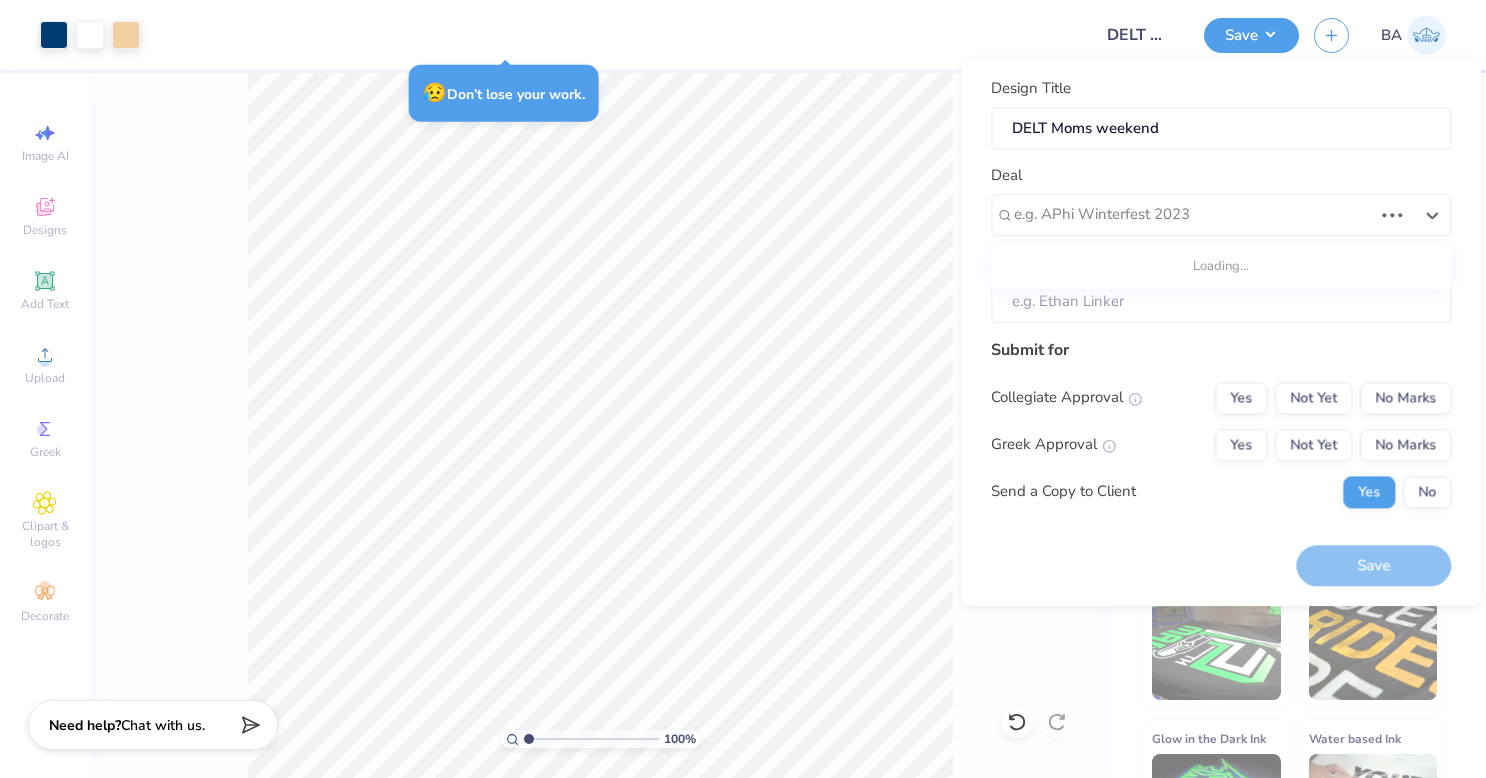 click at bounding box center (1193, 215) 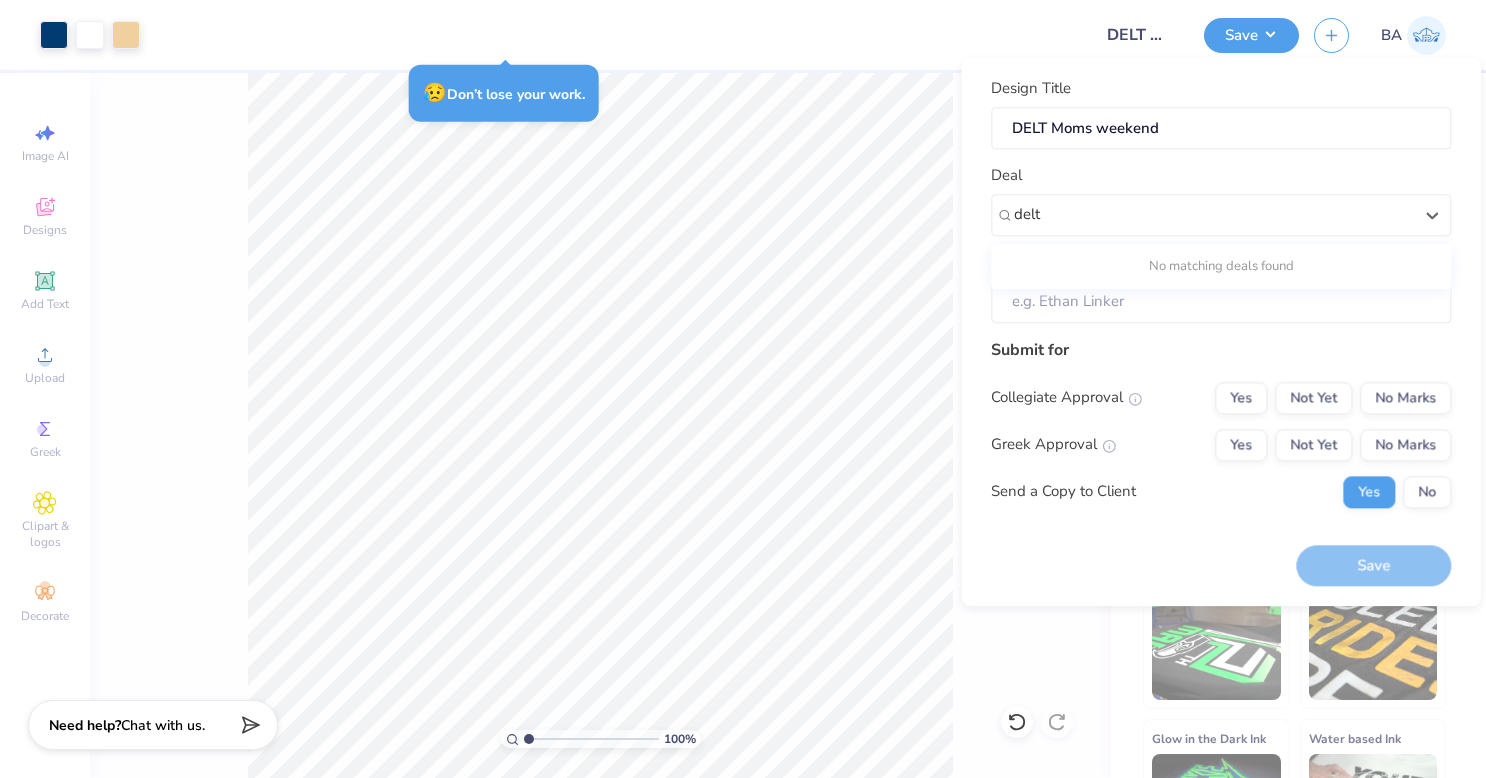 type on "delt" 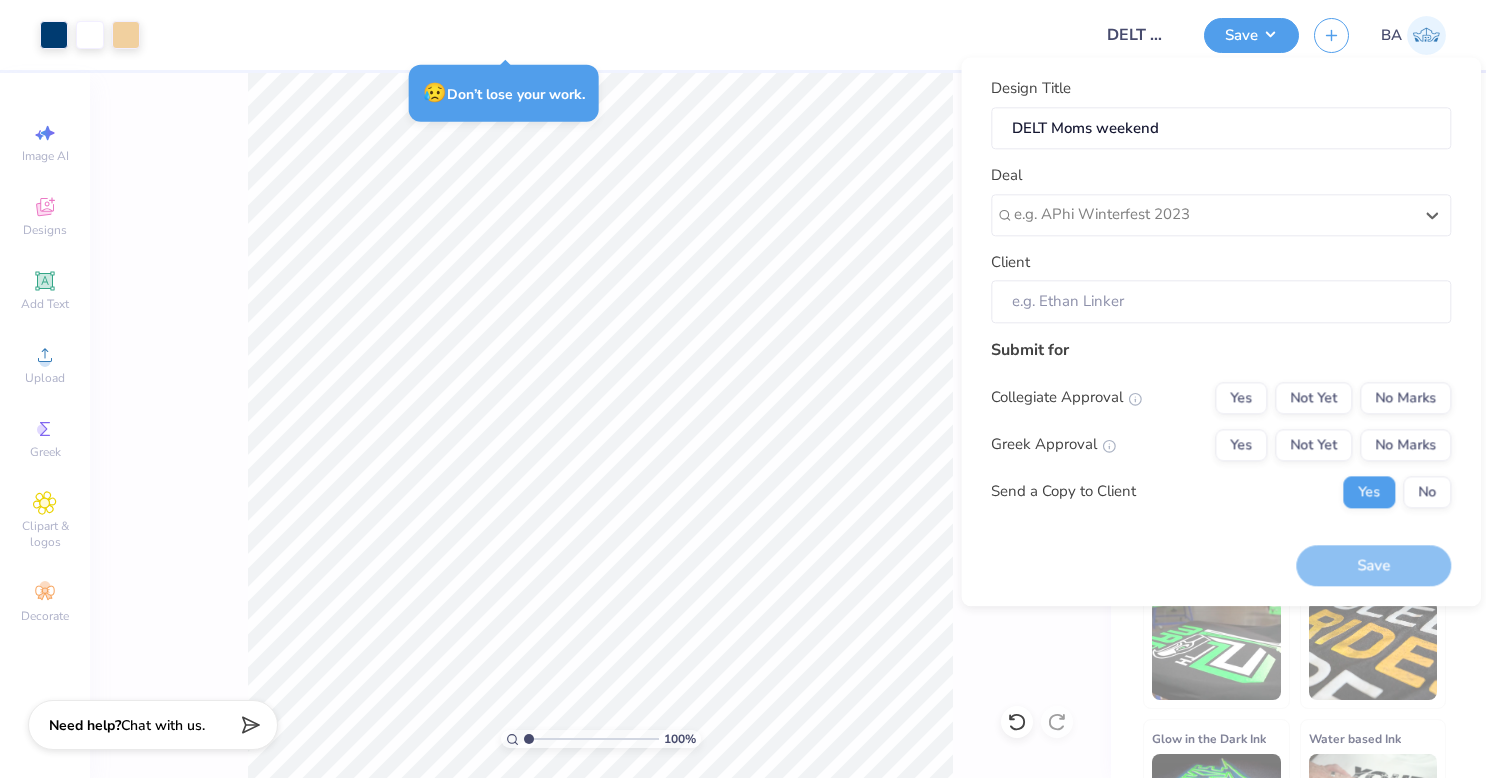 click at bounding box center (1213, 215) 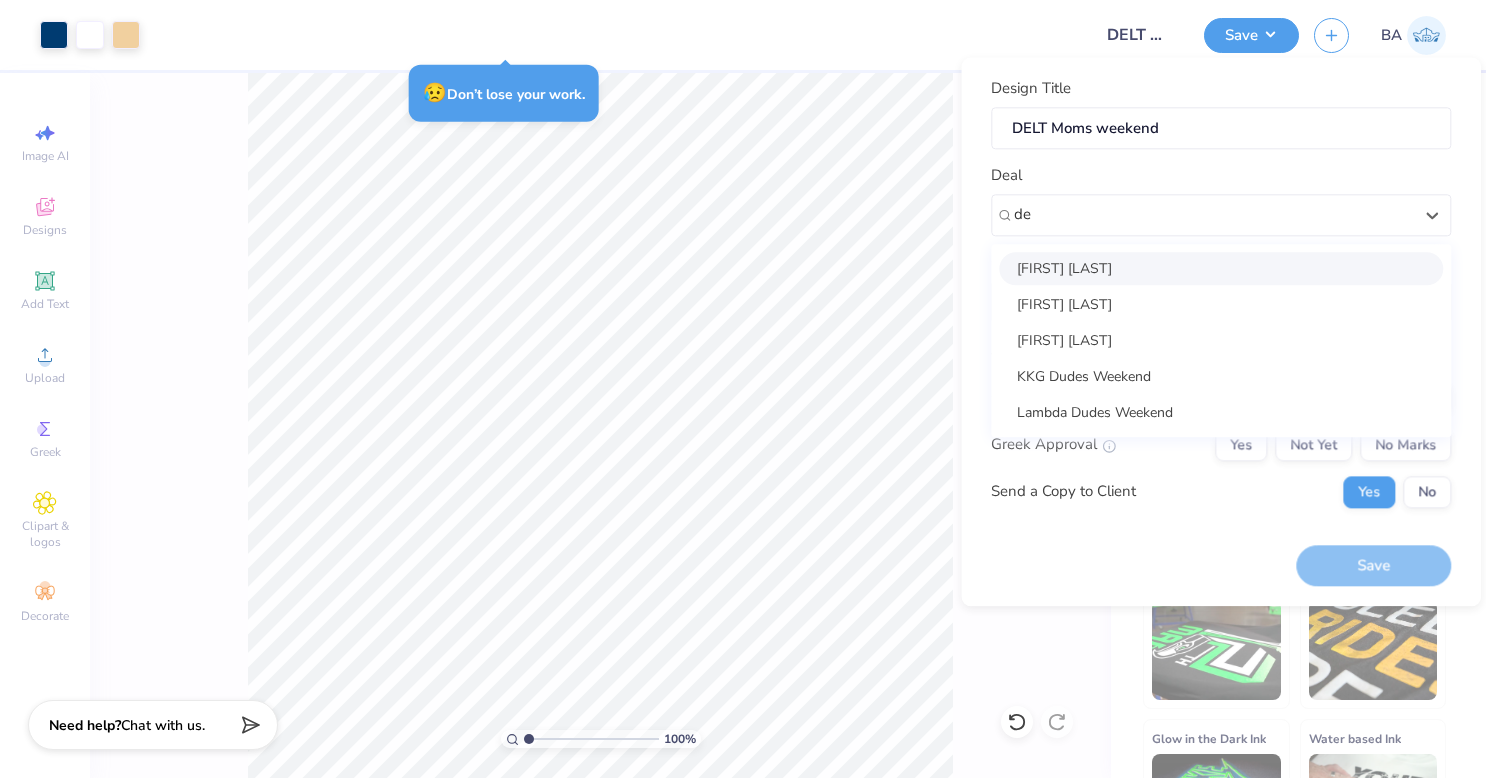 type on "d" 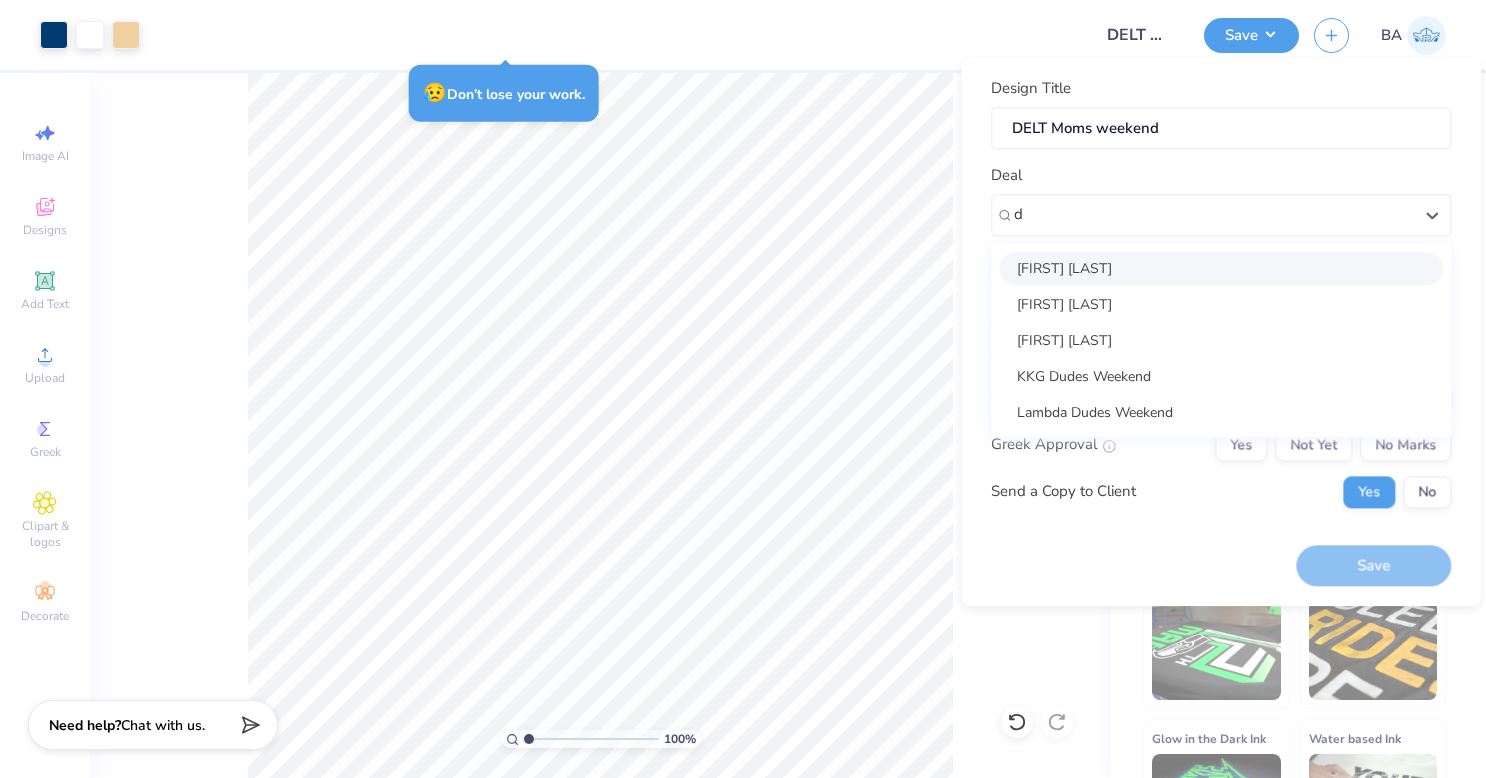 type 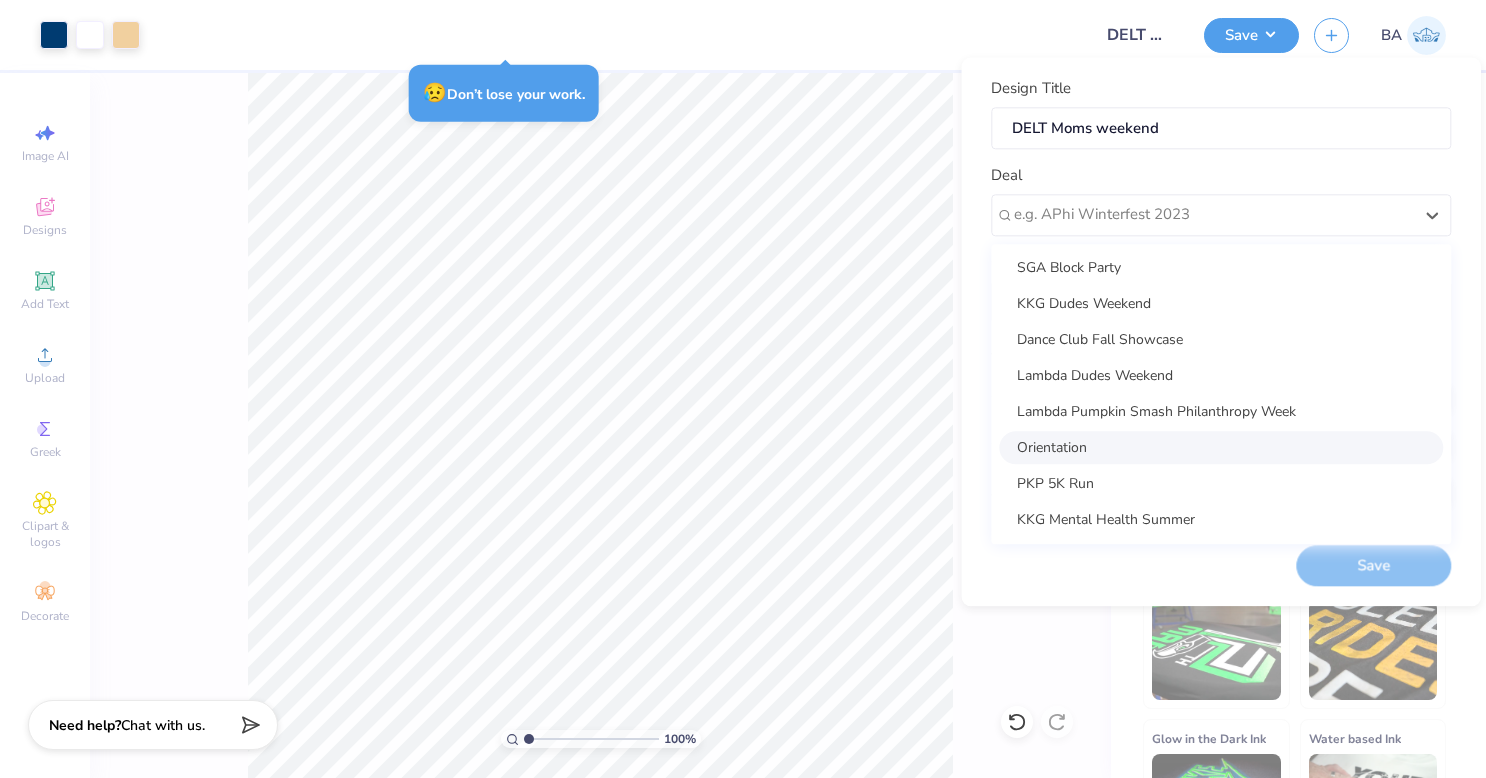 scroll, scrollTop: 468, scrollLeft: 0, axis: vertical 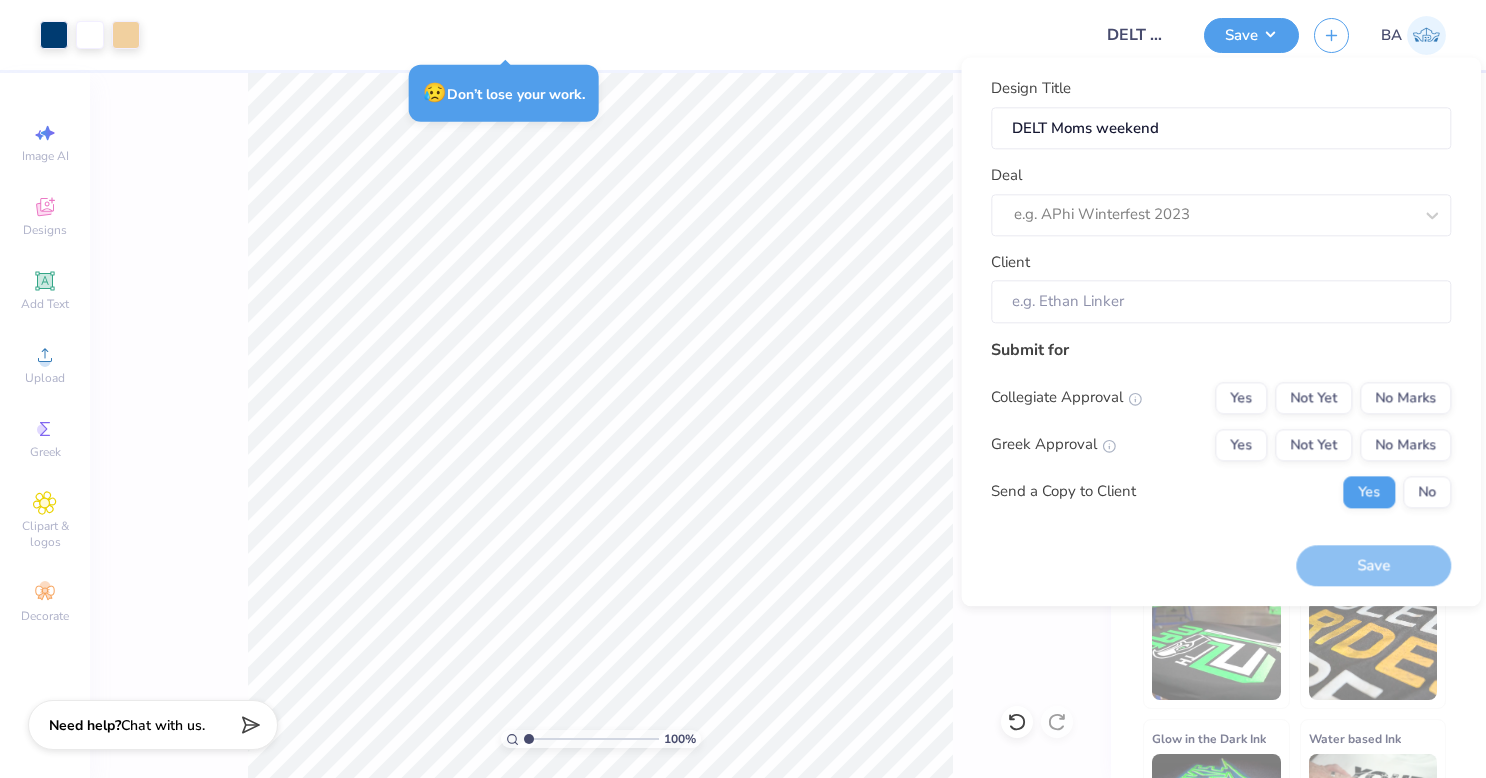 click at bounding box center (615, 35) 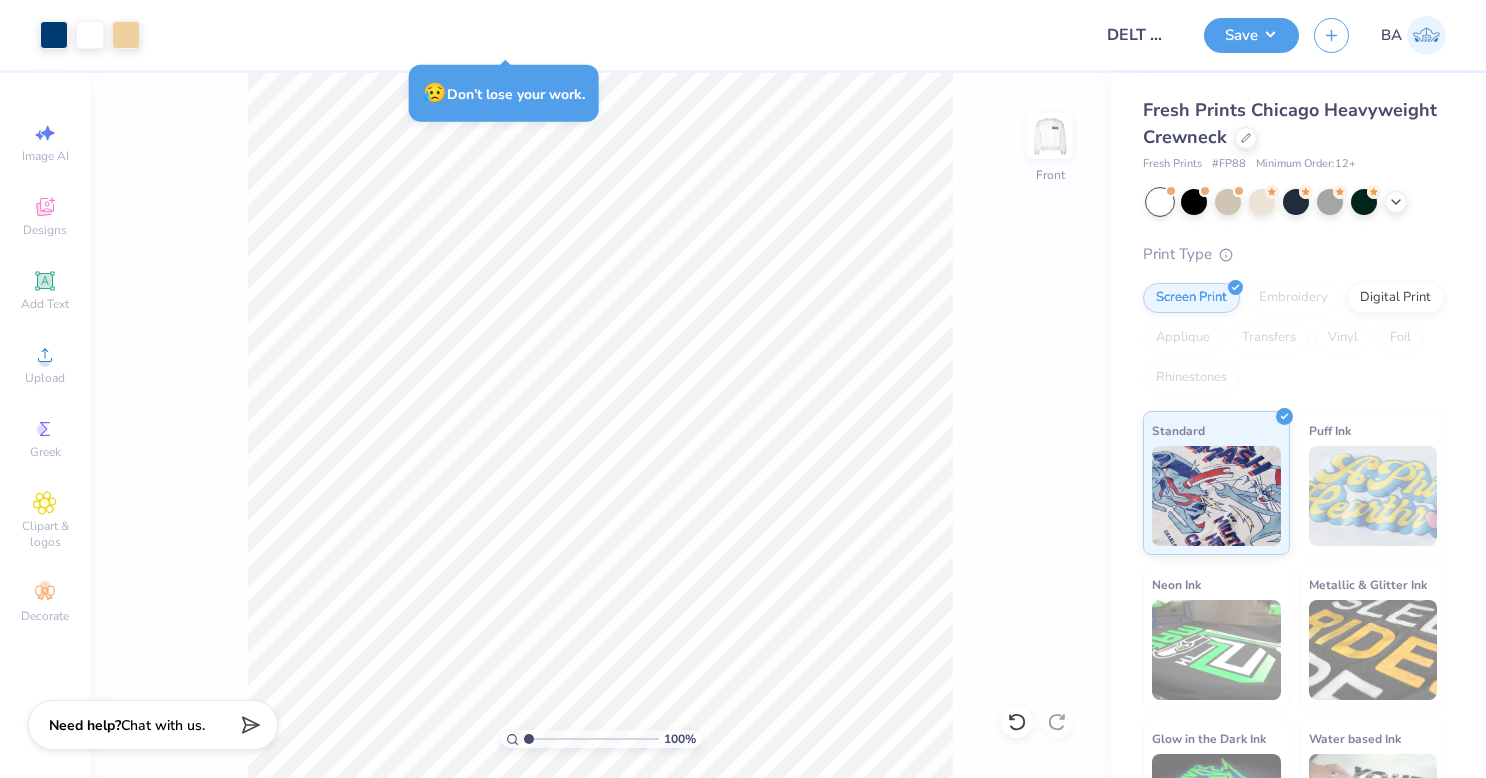 click on "Save" at bounding box center [1251, 35] 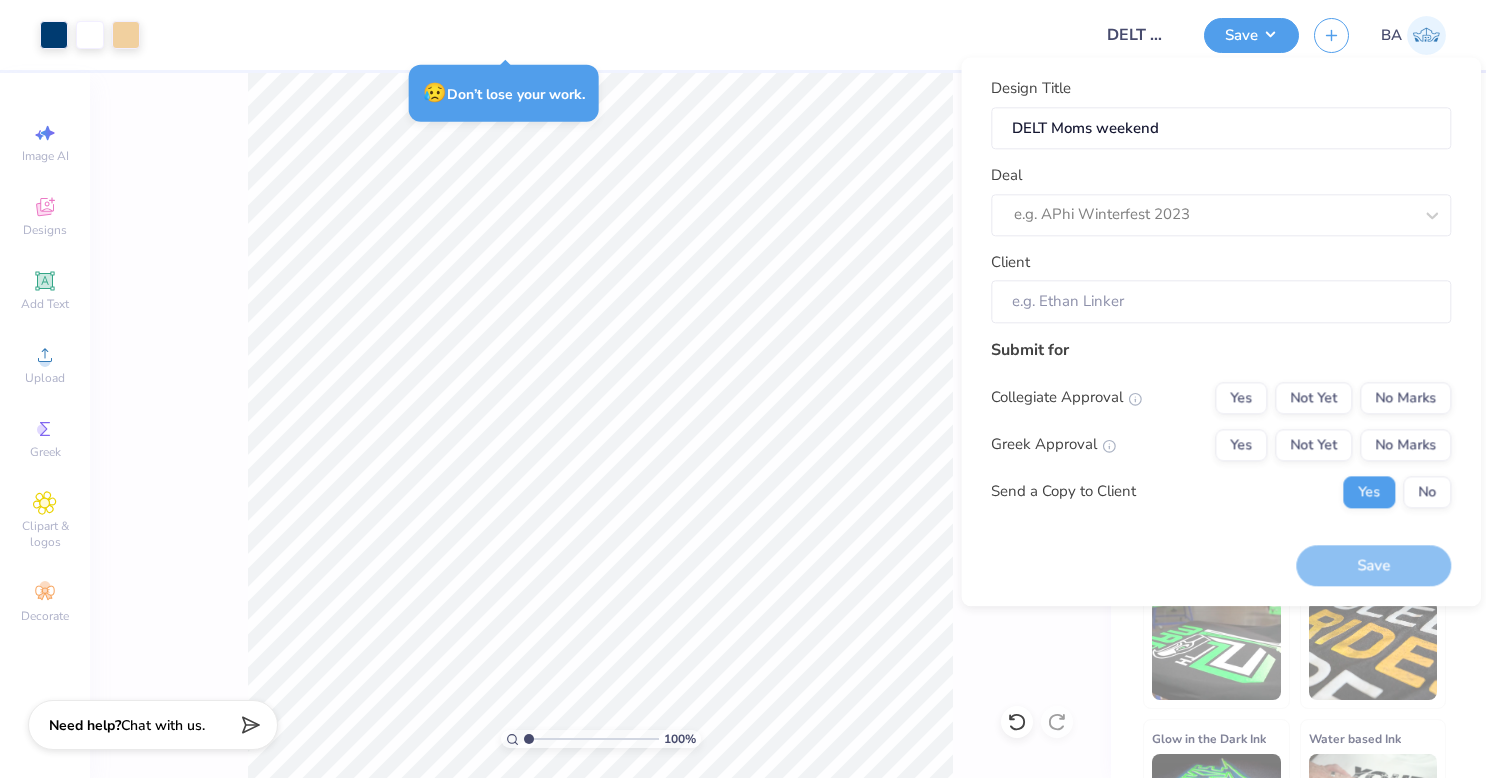 click at bounding box center [1213, 215] 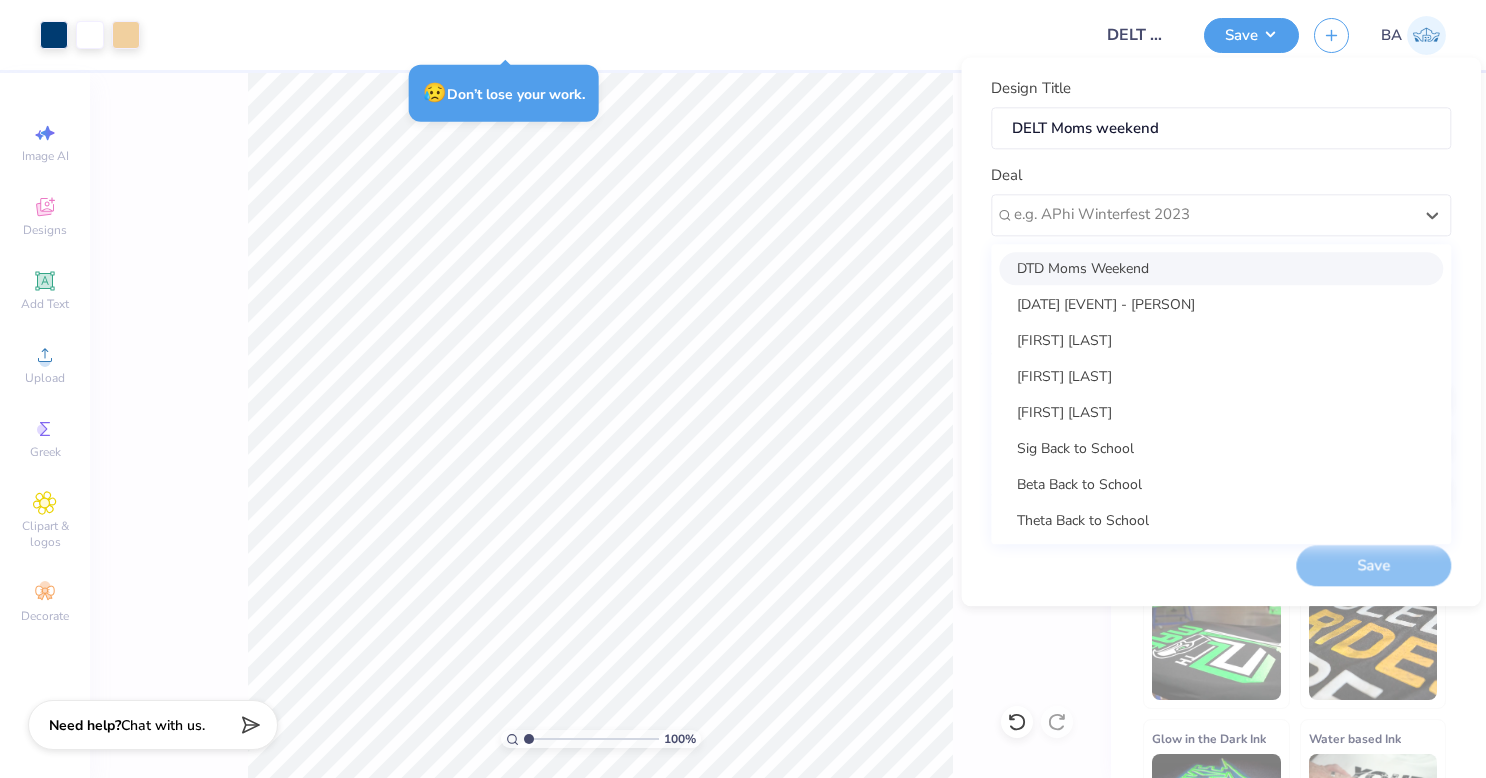click on "DTD Moms Weekend" at bounding box center (1221, 268) 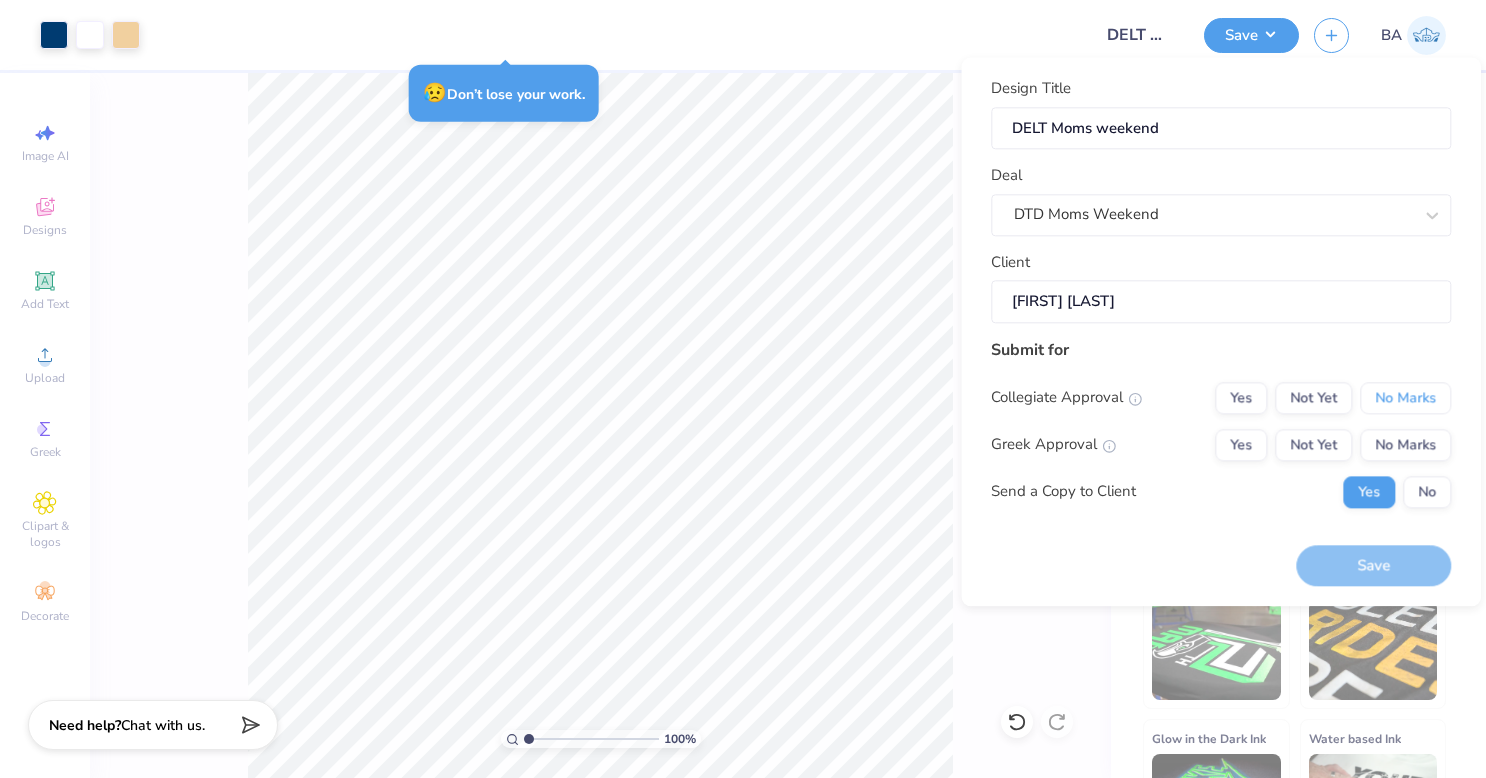 click on "No Marks" at bounding box center (1405, 398) 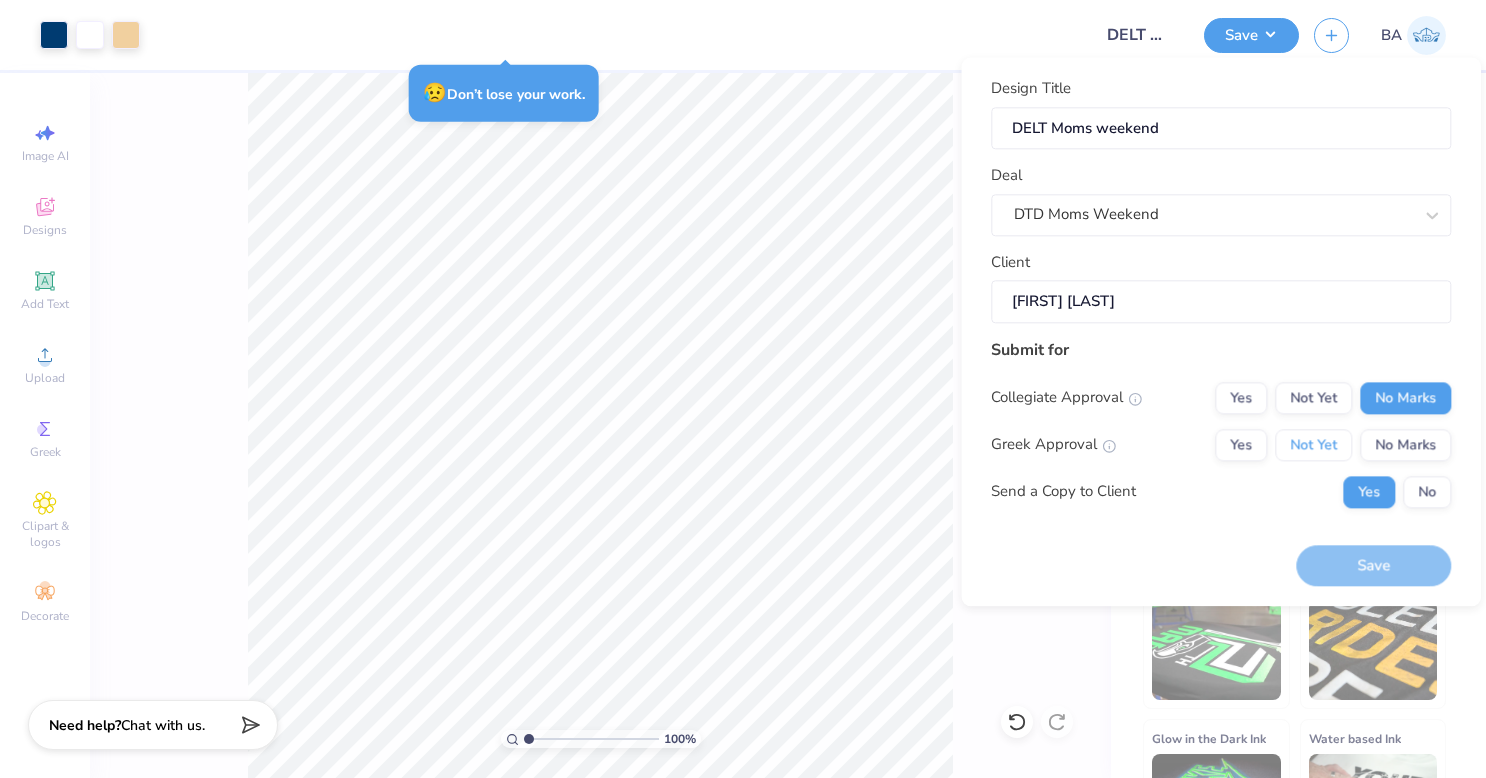 click on "Not Yet" at bounding box center [1313, 445] 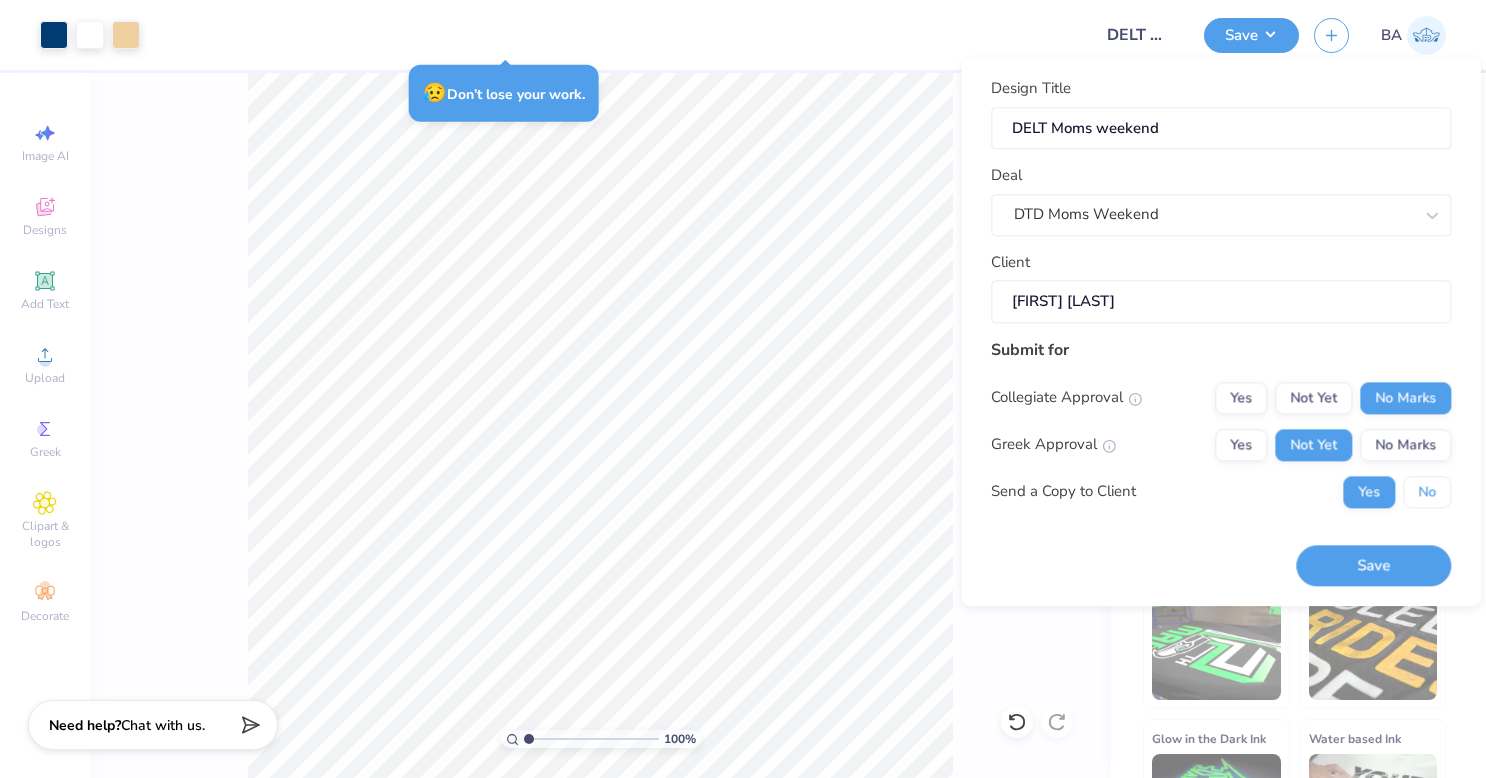 click on "No" at bounding box center (1427, 492) 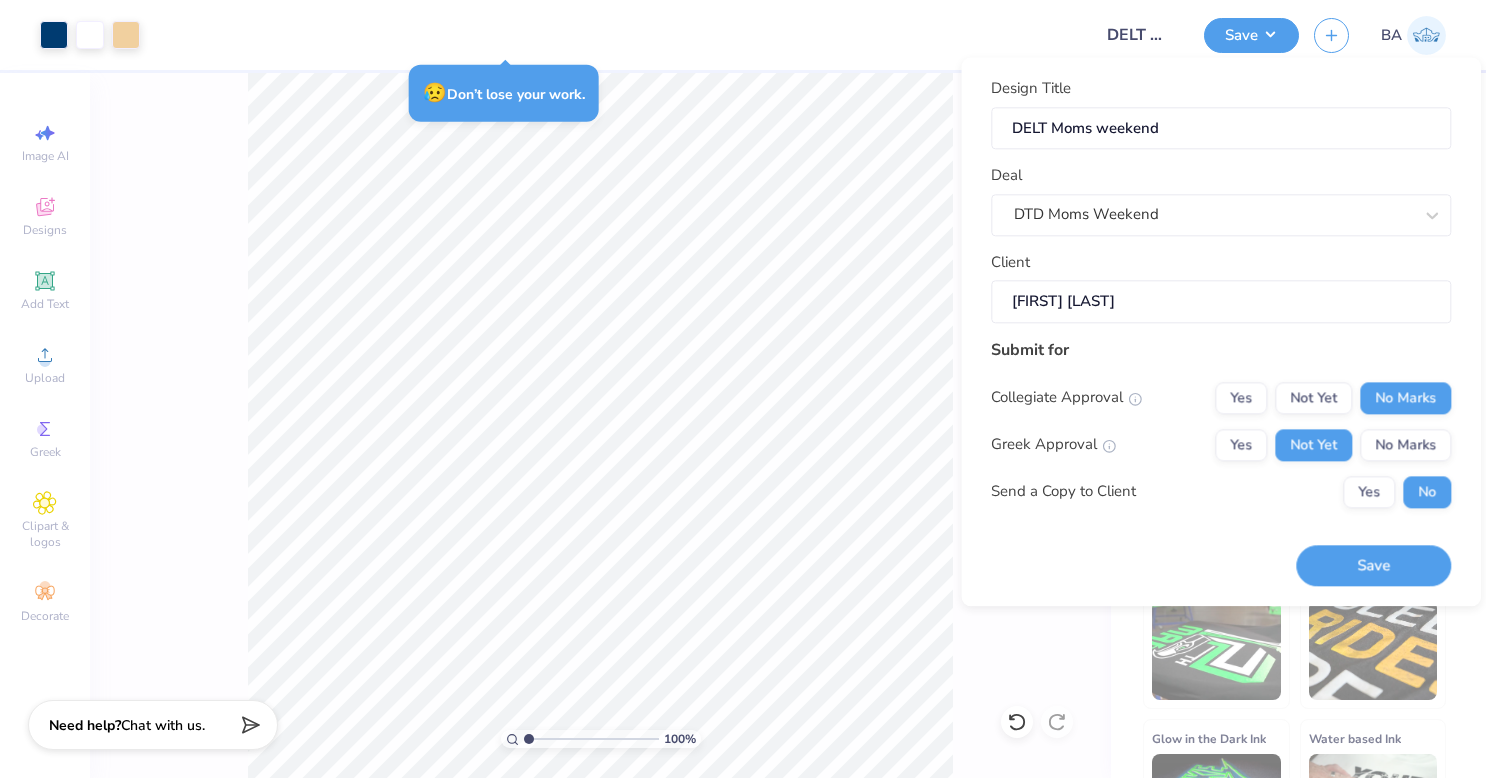 click on "Save" at bounding box center [1373, 565] 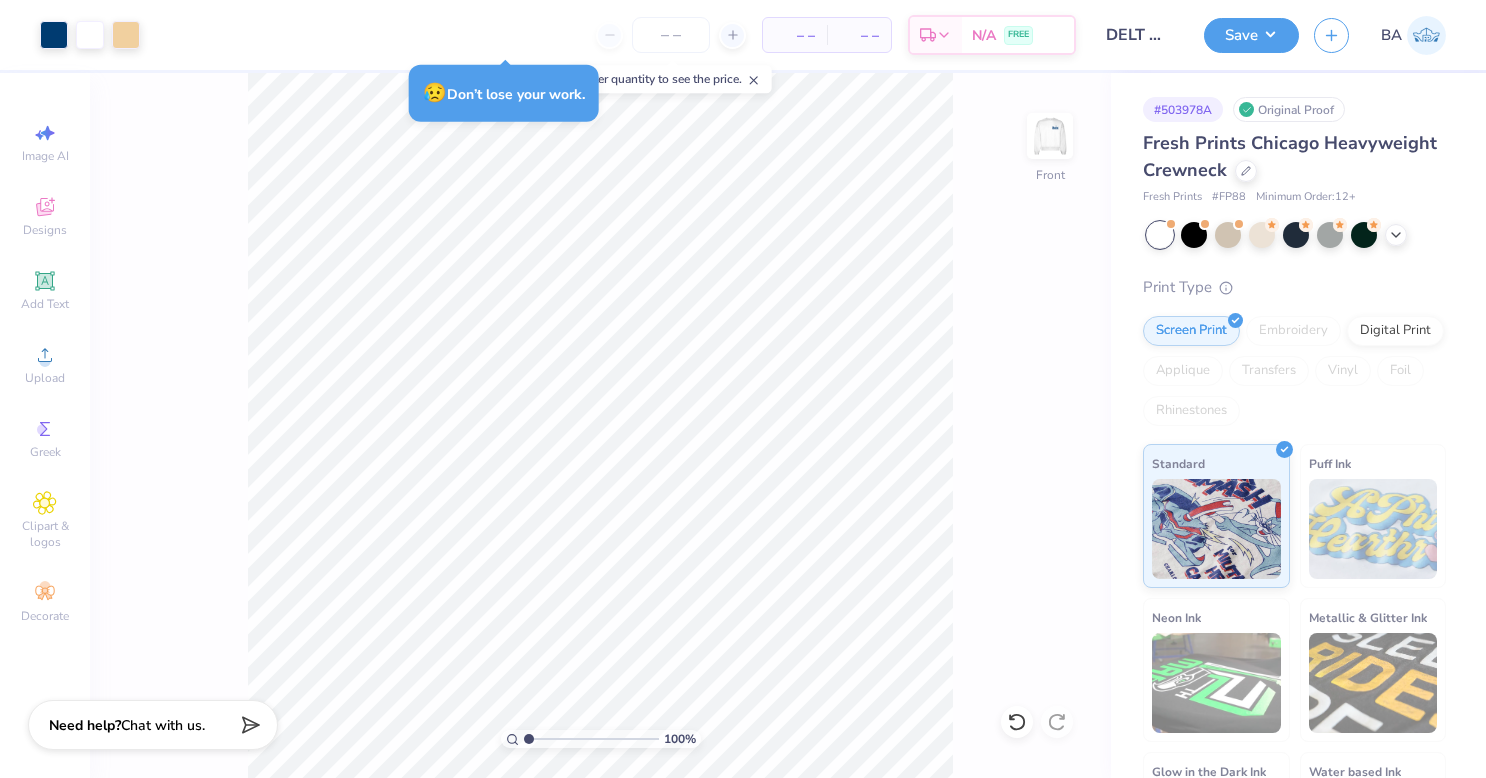 click at bounding box center [1050, 136] 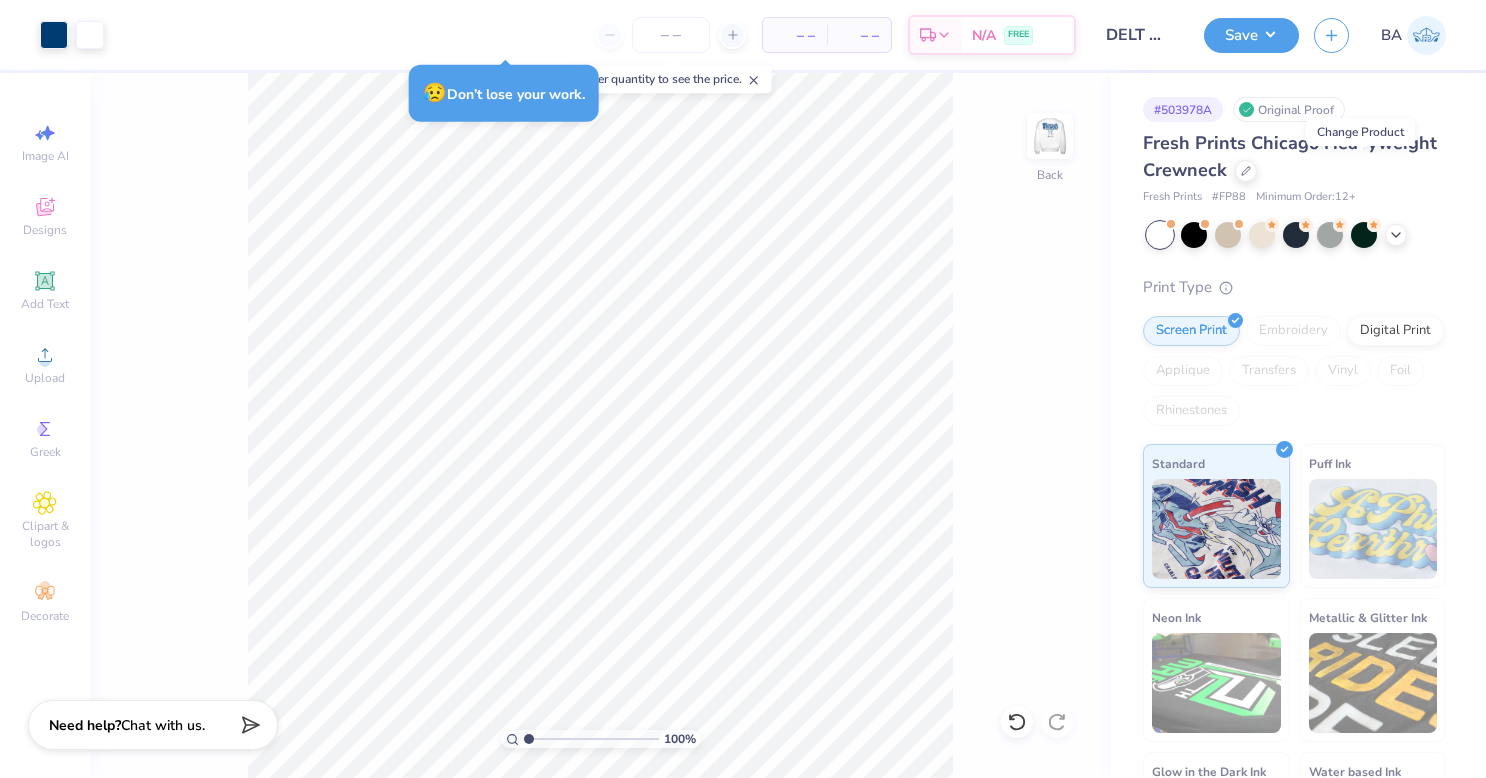 click at bounding box center [1246, 171] 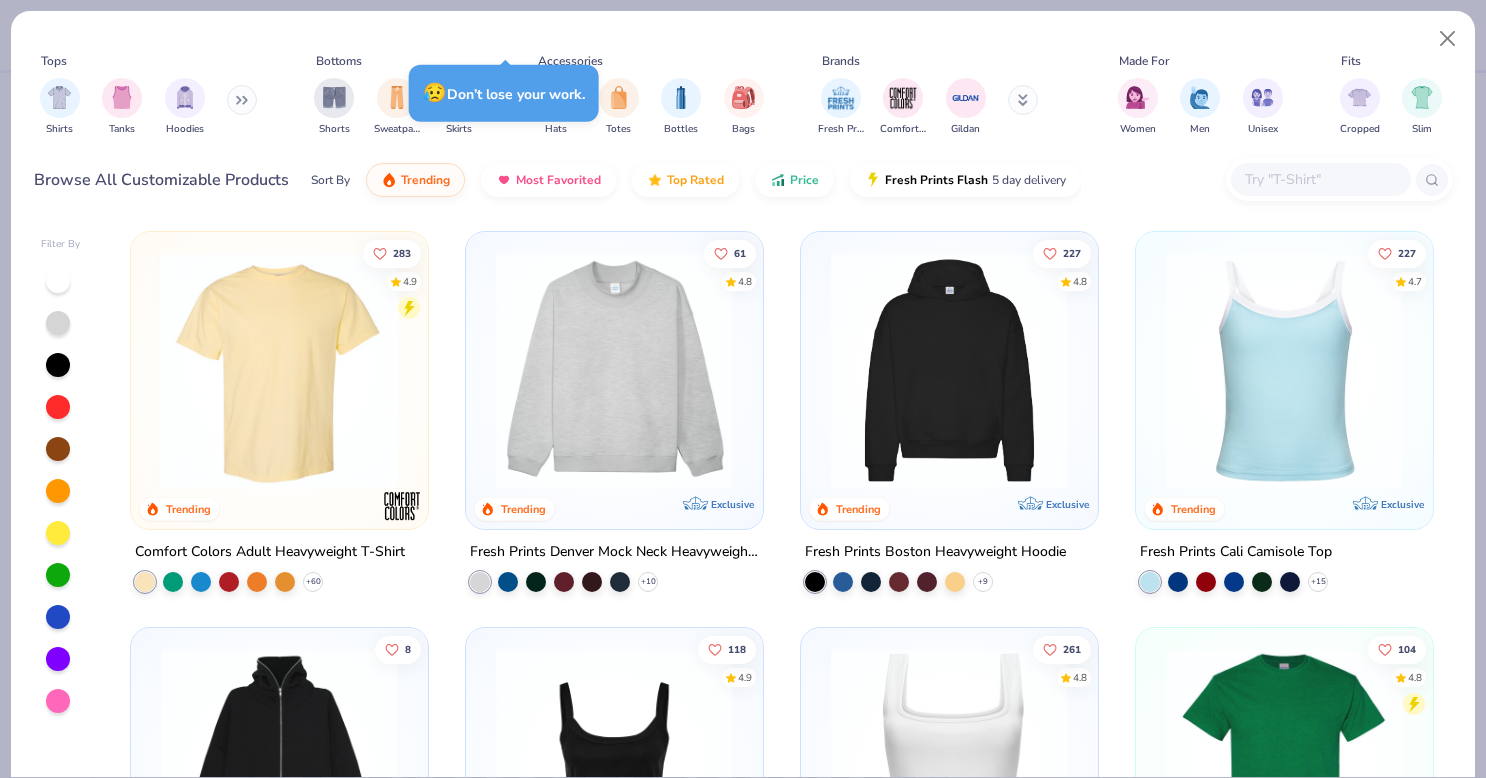 click at bounding box center [22, 370] 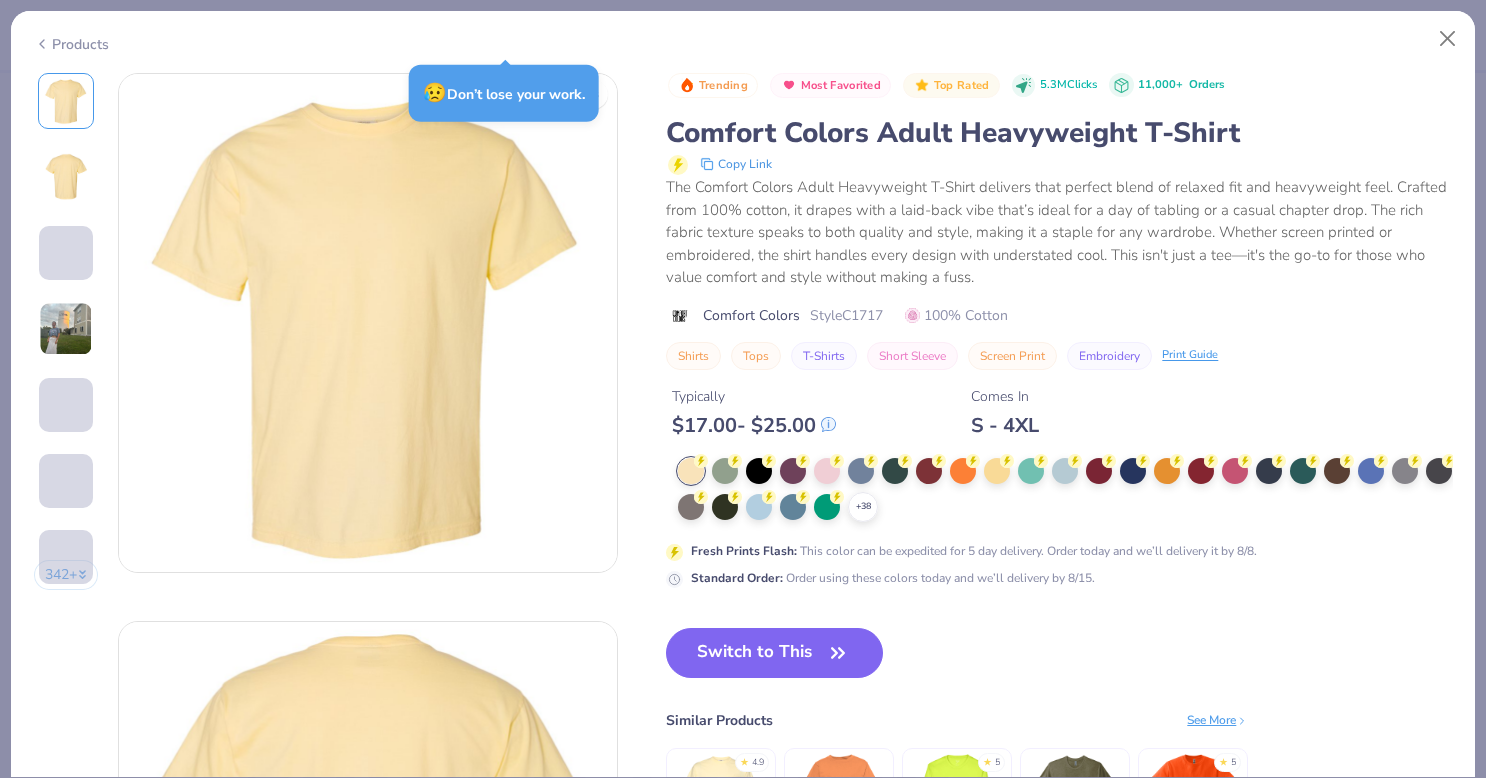 click 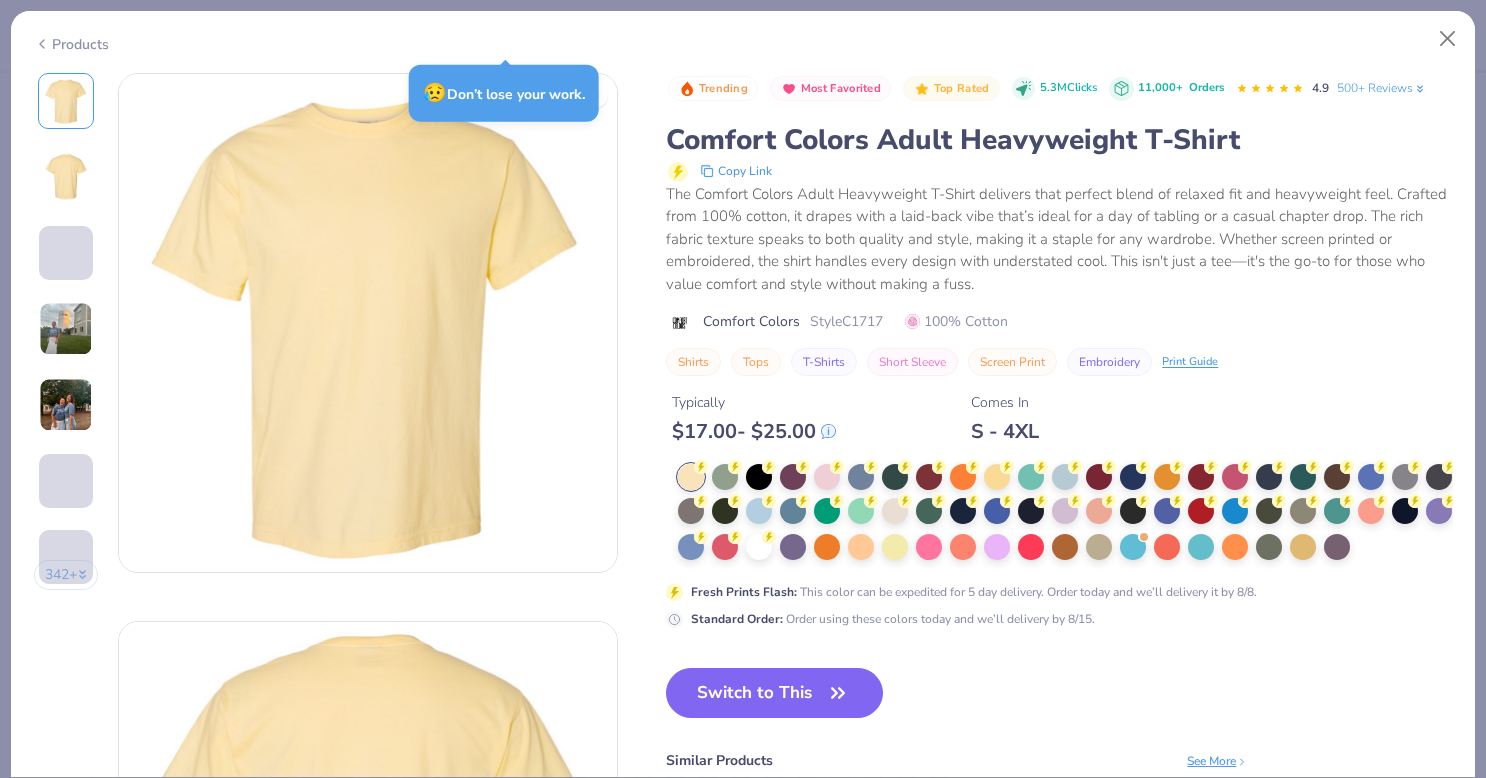 click at bounding box center [759, 547] 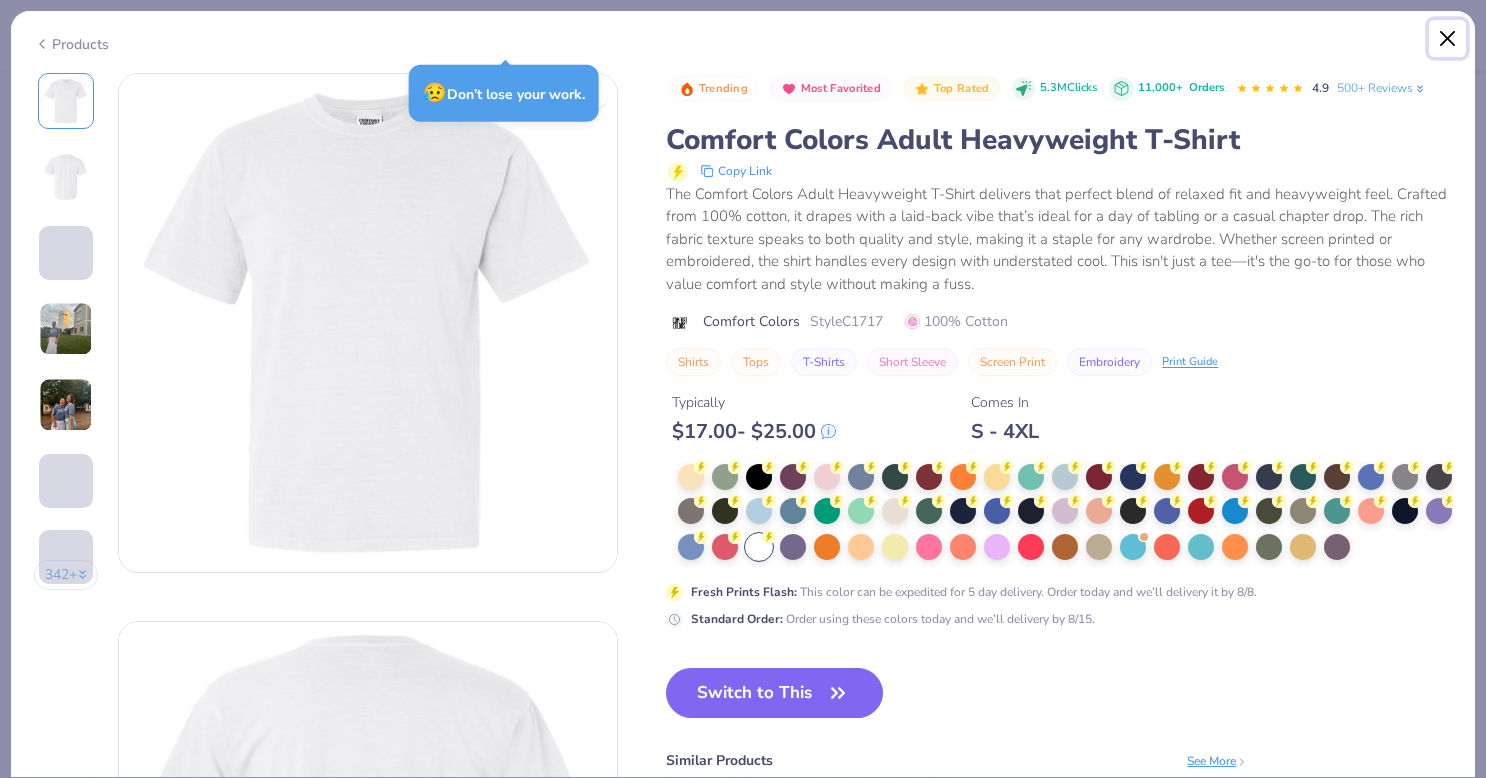 click at bounding box center (1448, 39) 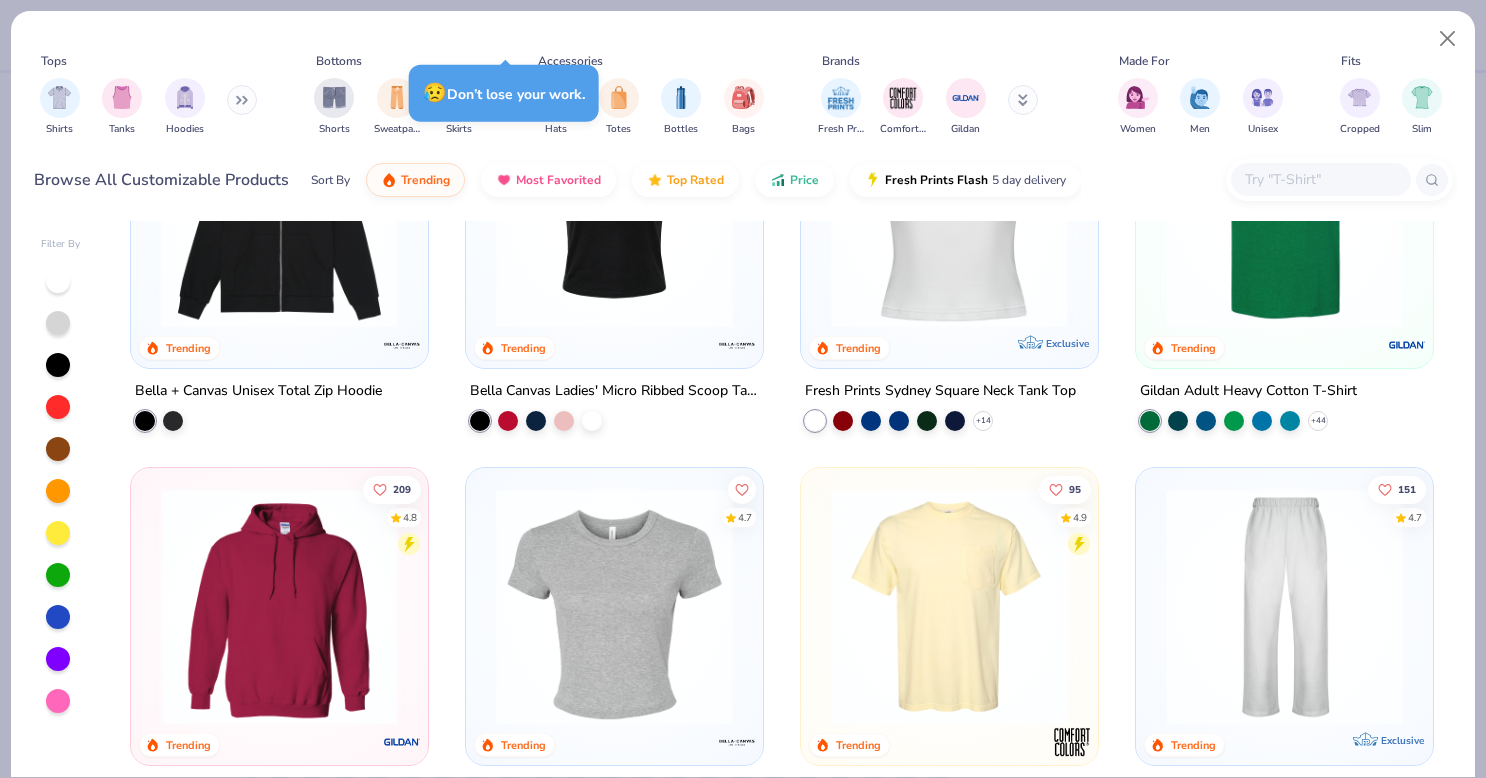 scroll, scrollTop: 331, scrollLeft: 0, axis: vertical 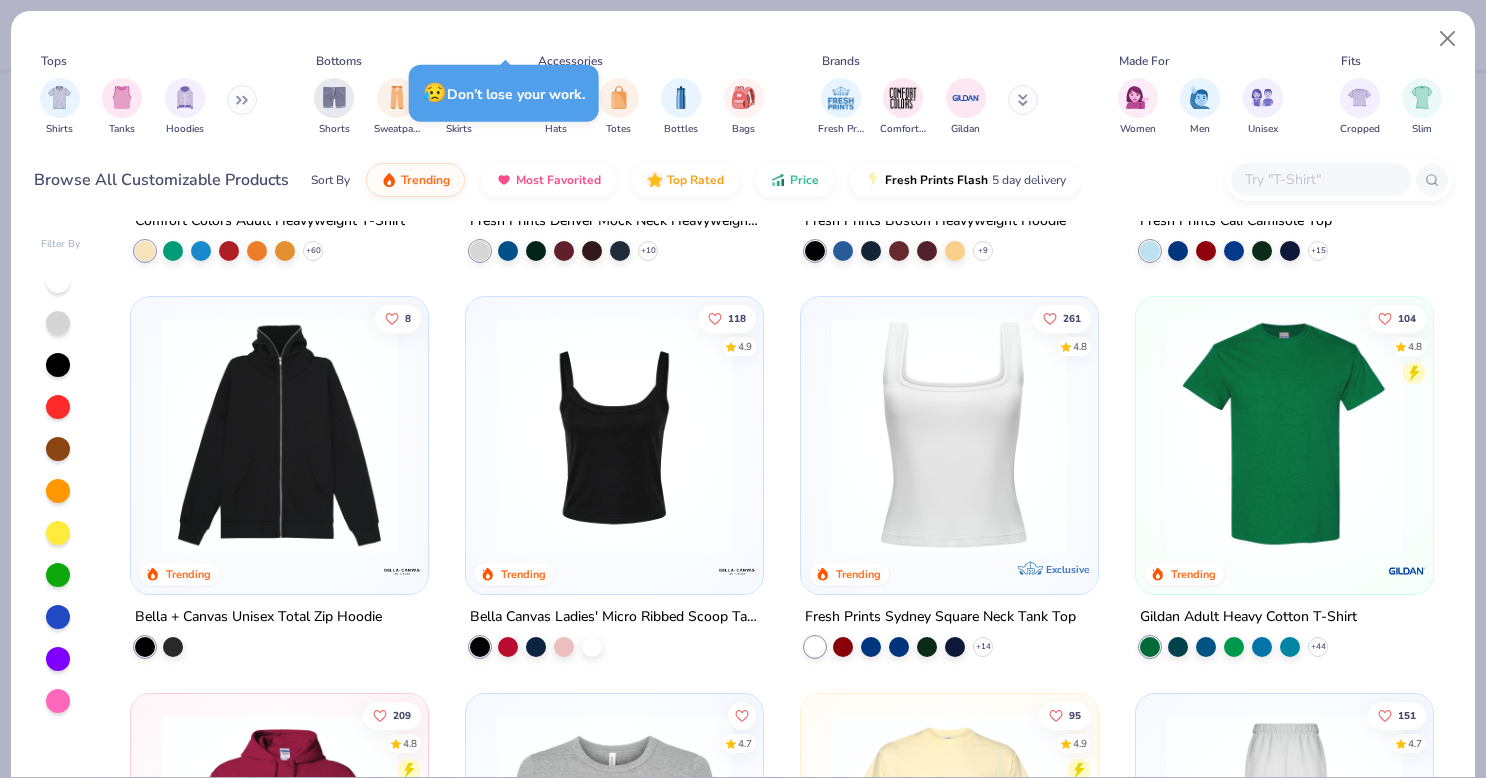 click at bounding box center (1284, 435) 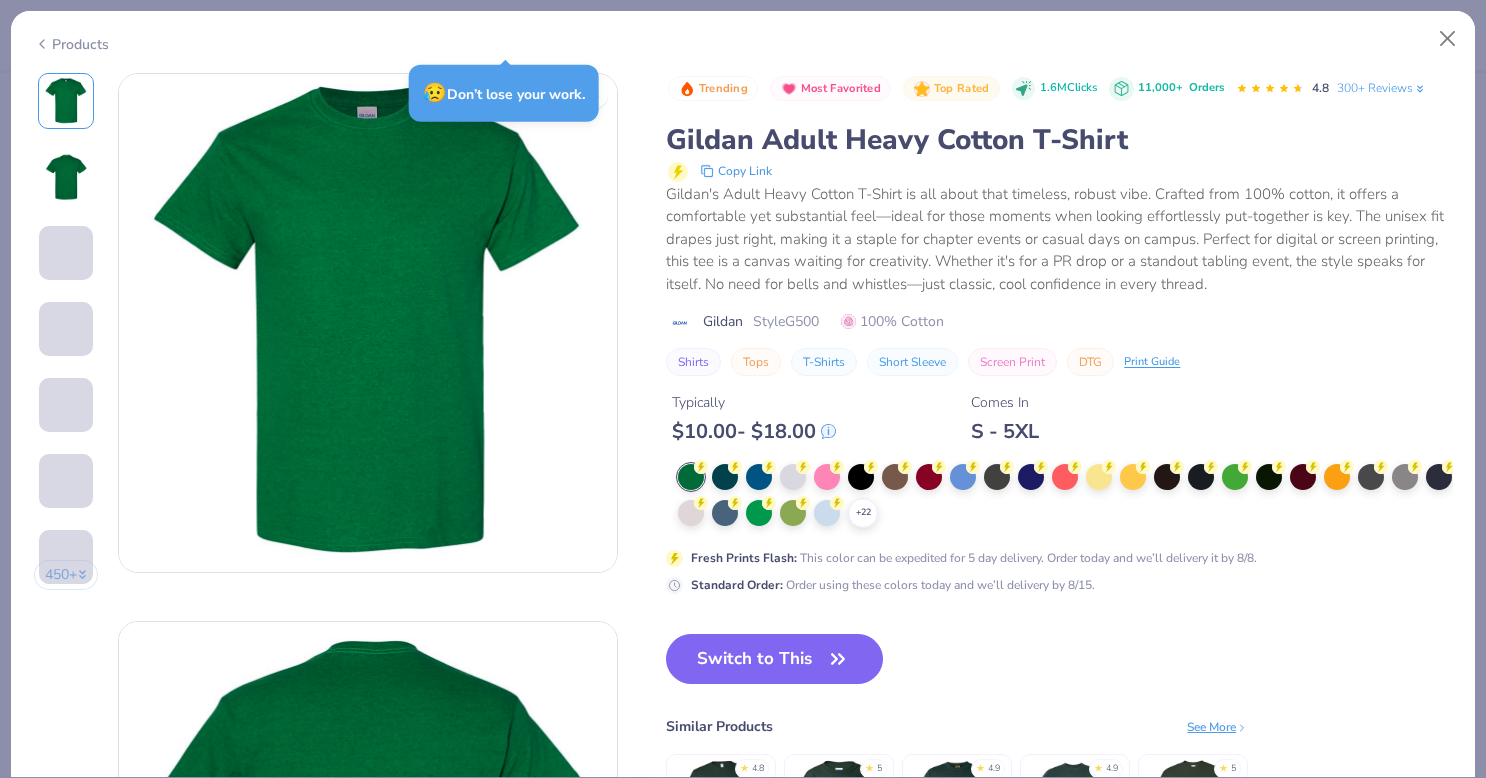 click at bounding box center (793, 477) 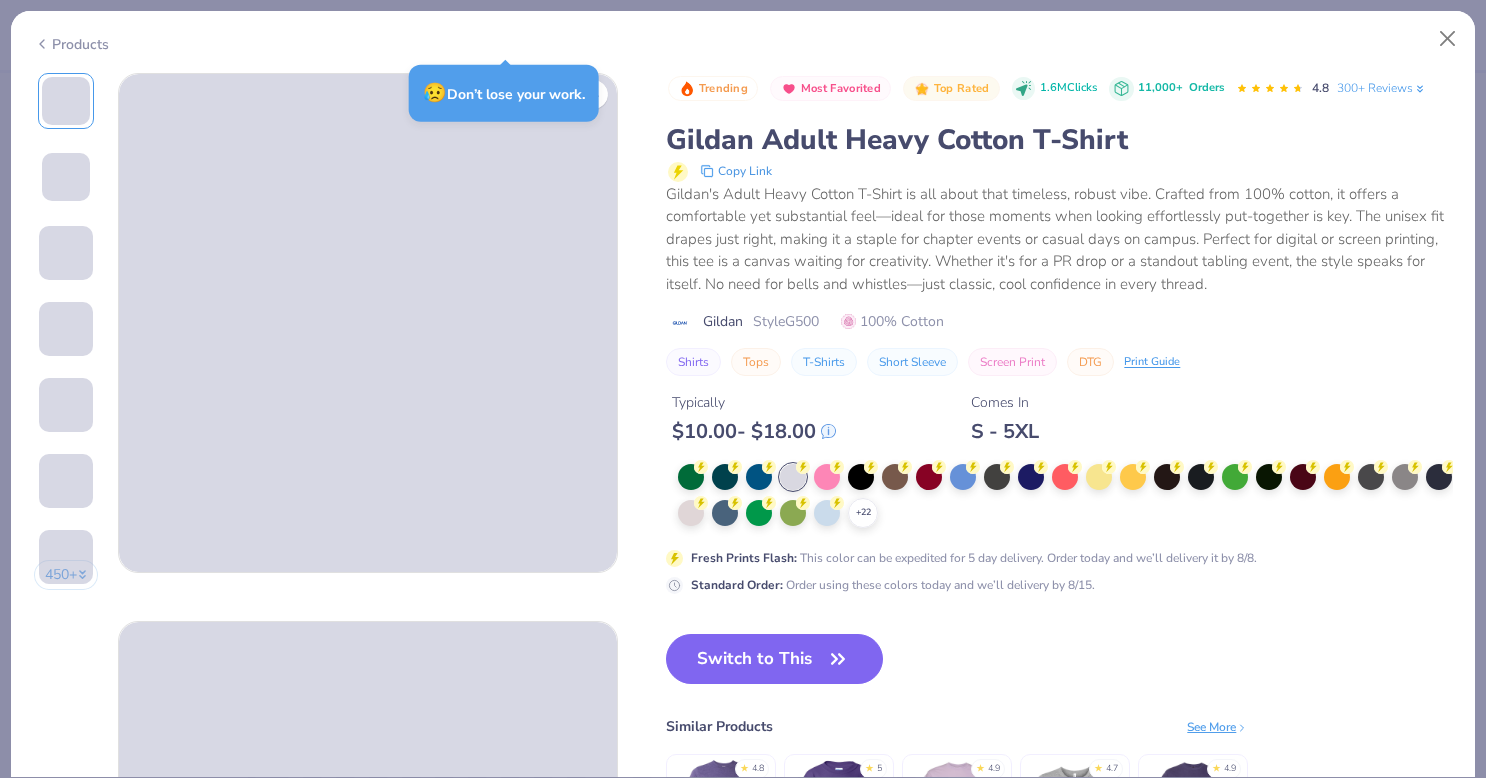 click on "Switch to This" at bounding box center [774, 659] 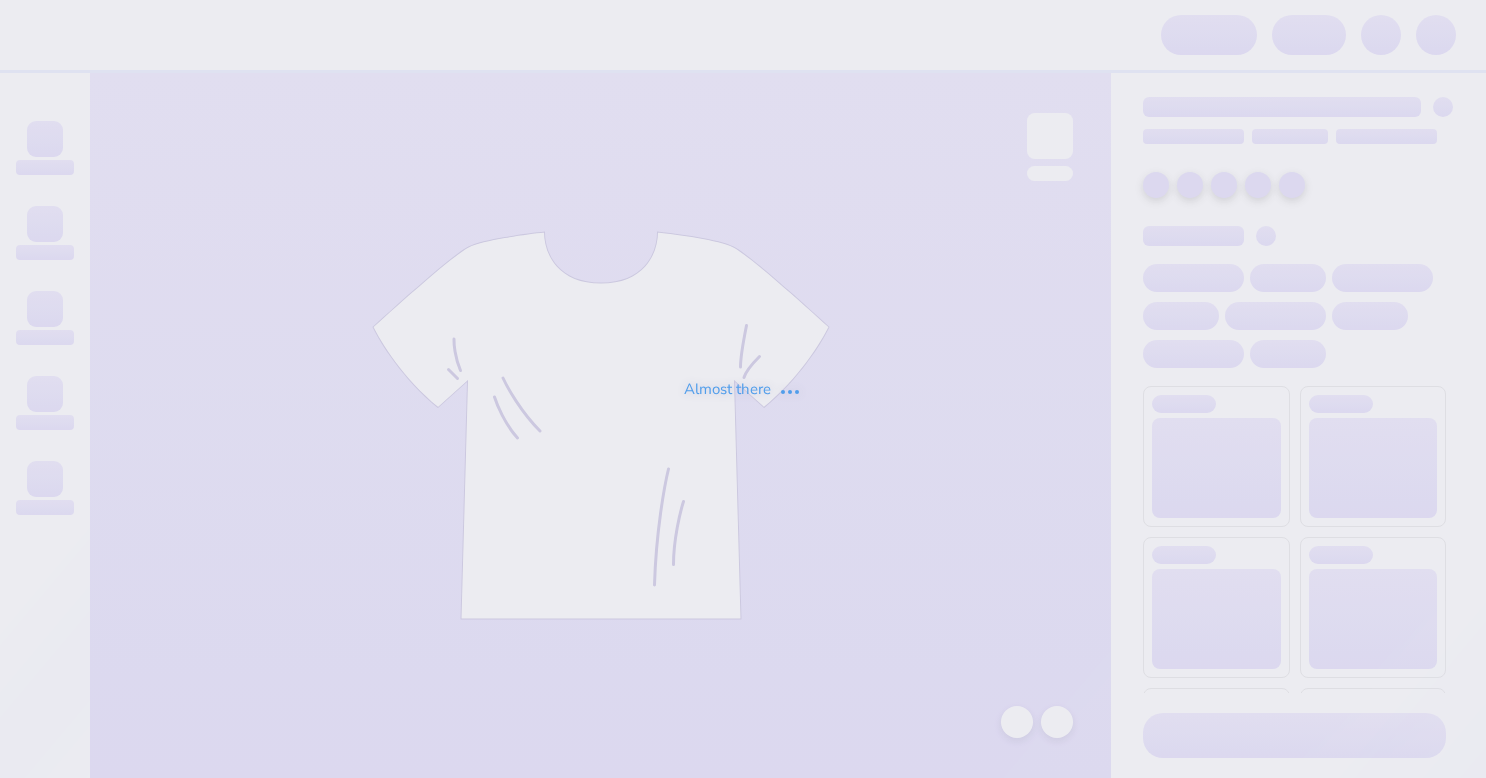 scroll, scrollTop: 0, scrollLeft: 0, axis: both 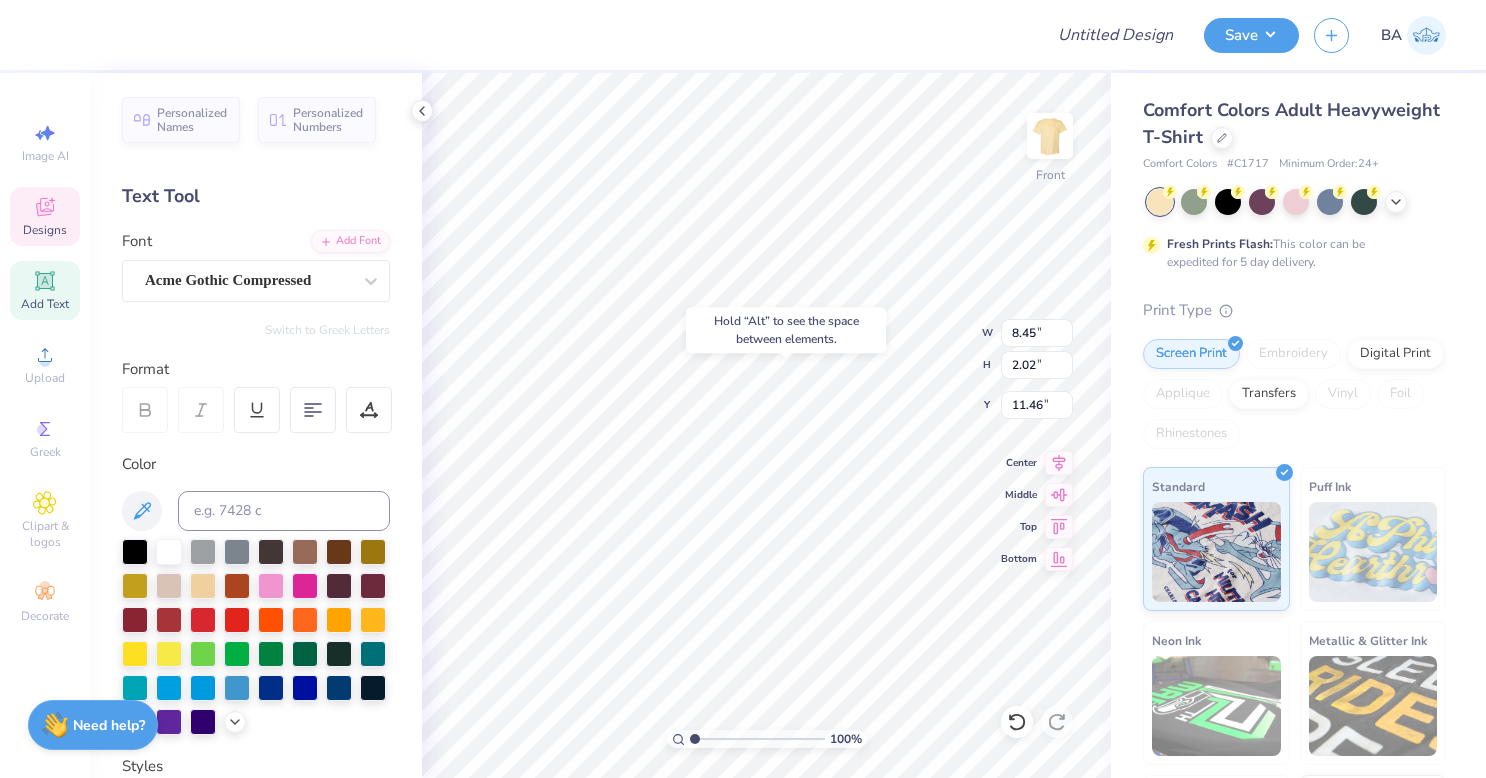 type on "11.73" 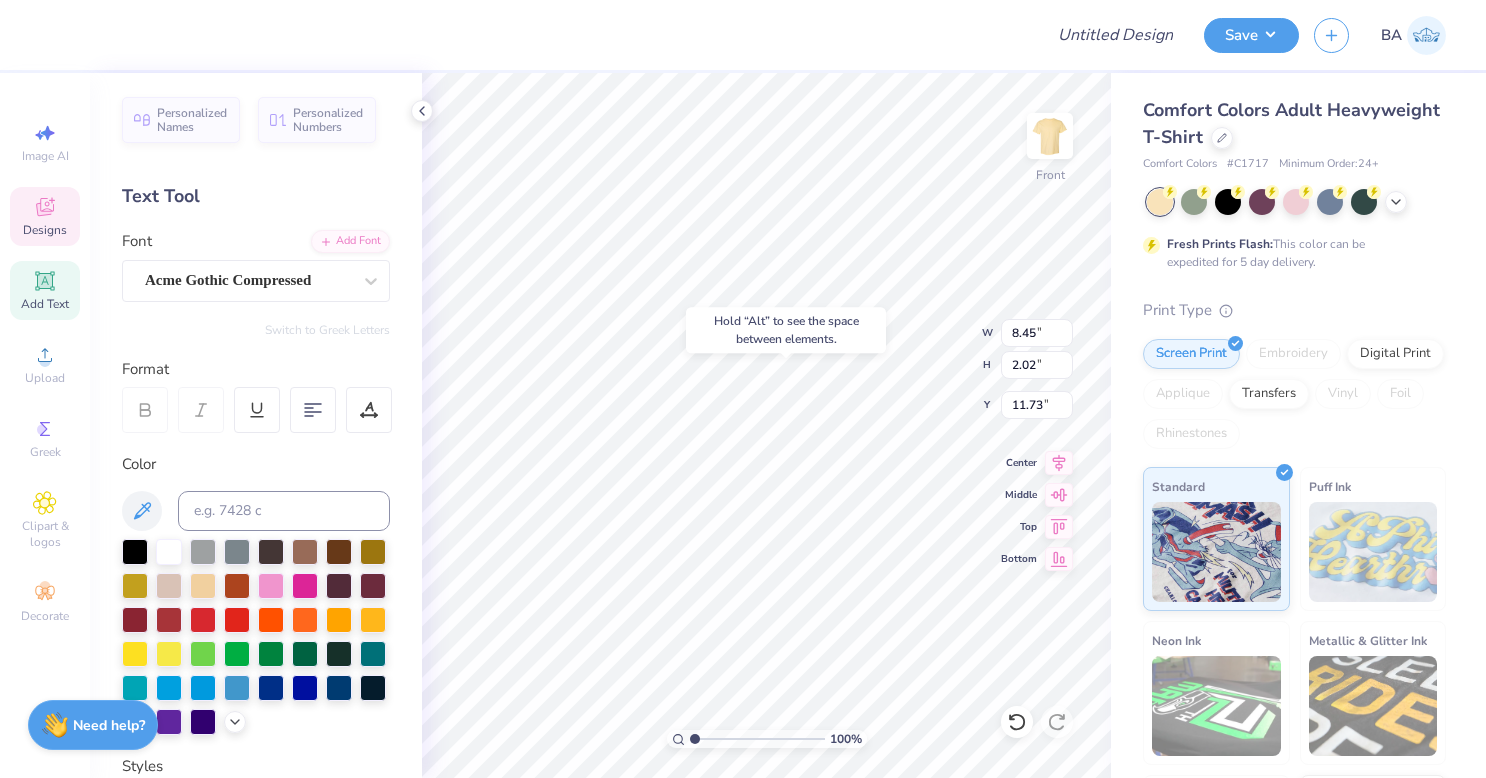 click 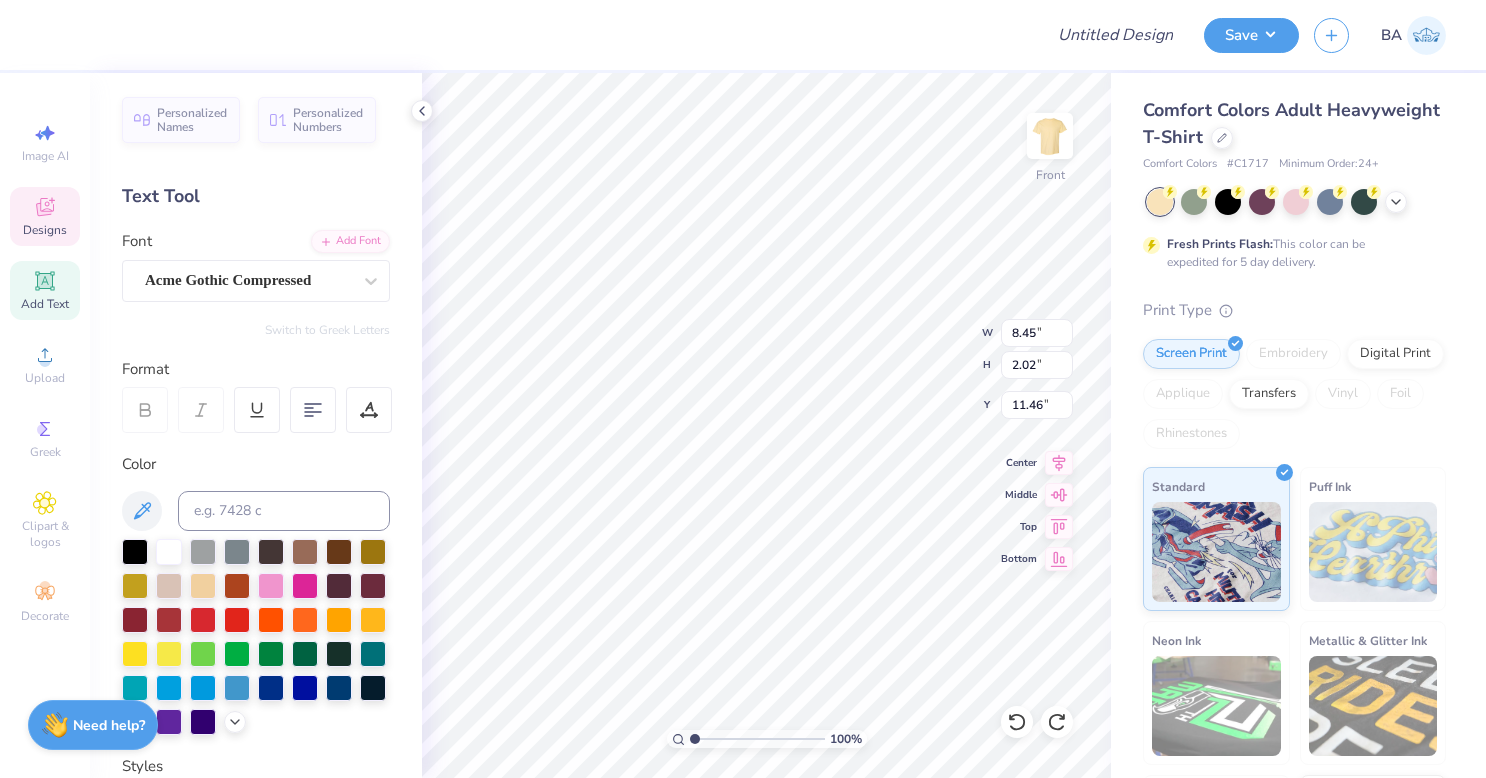 scroll, scrollTop: 16, scrollLeft: 2, axis: both 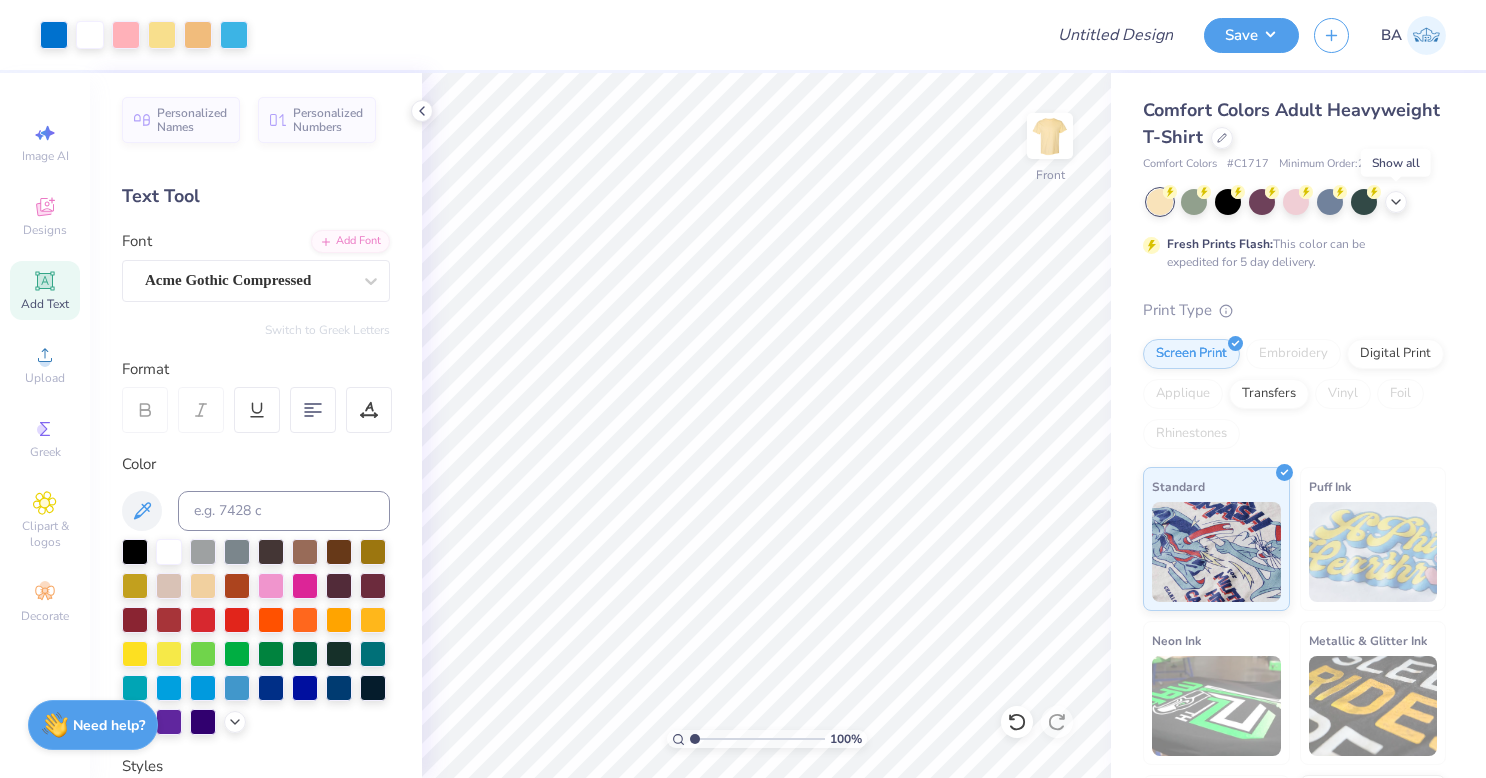 click 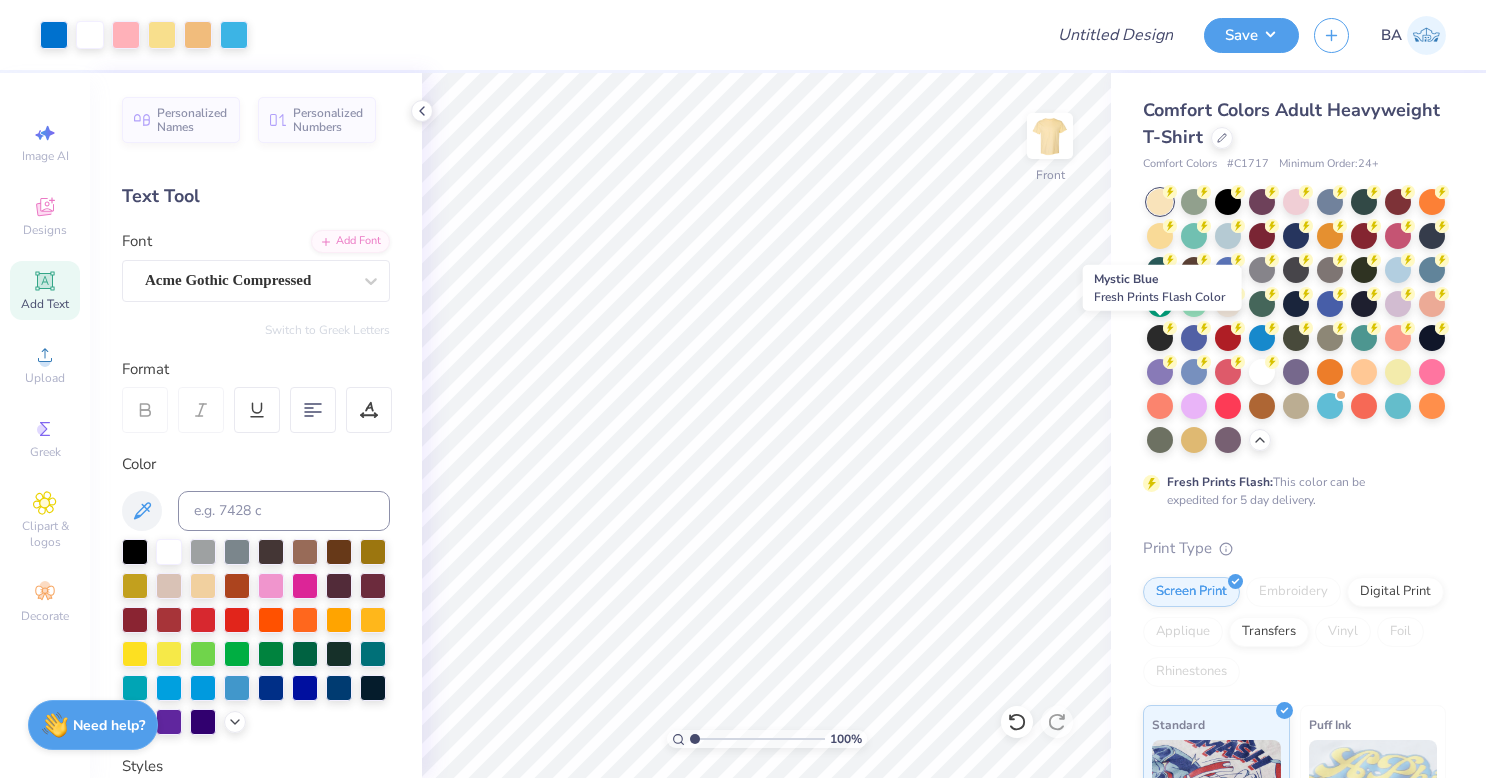 click at bounding box center (1330, 304) 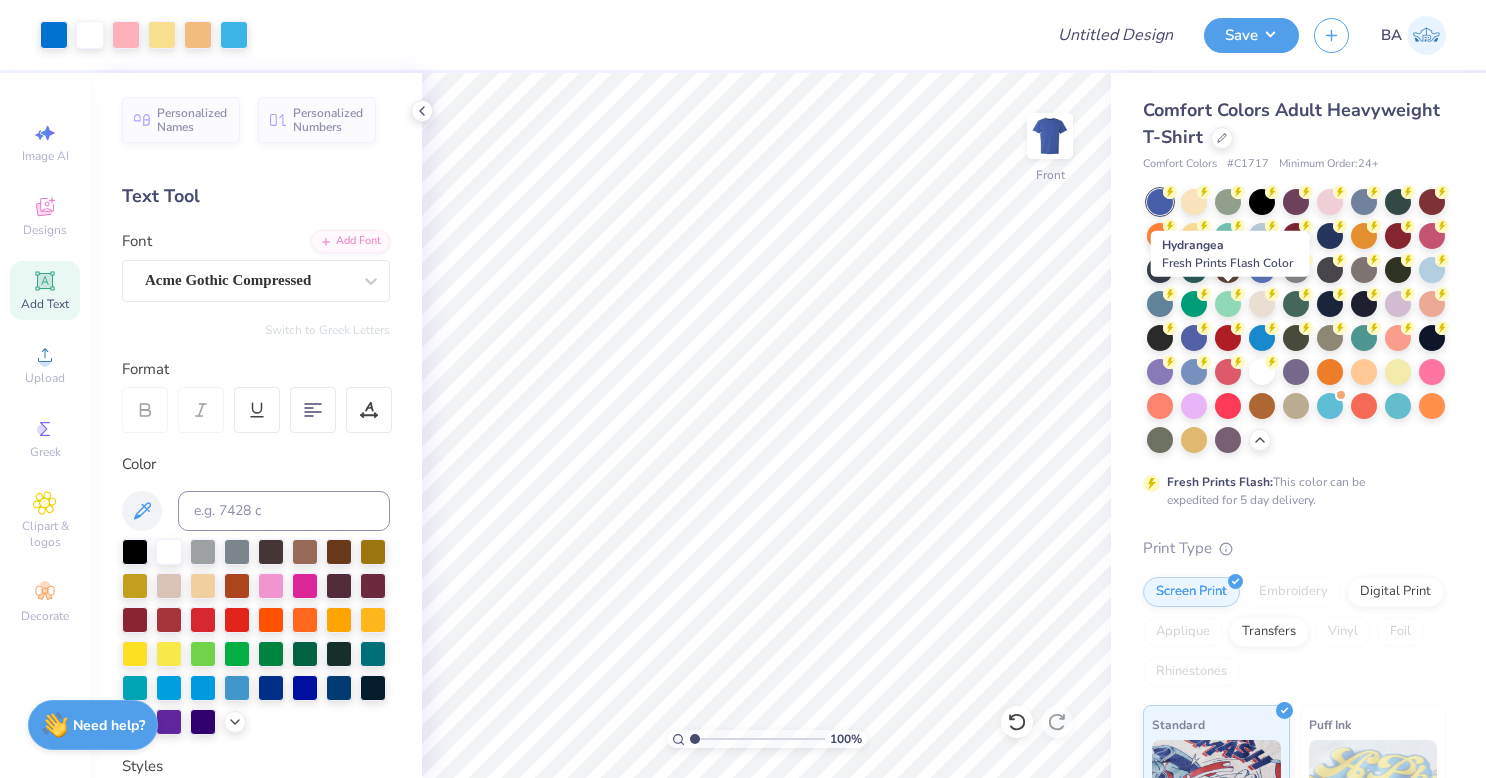 click at bounding box center (1432, 270) 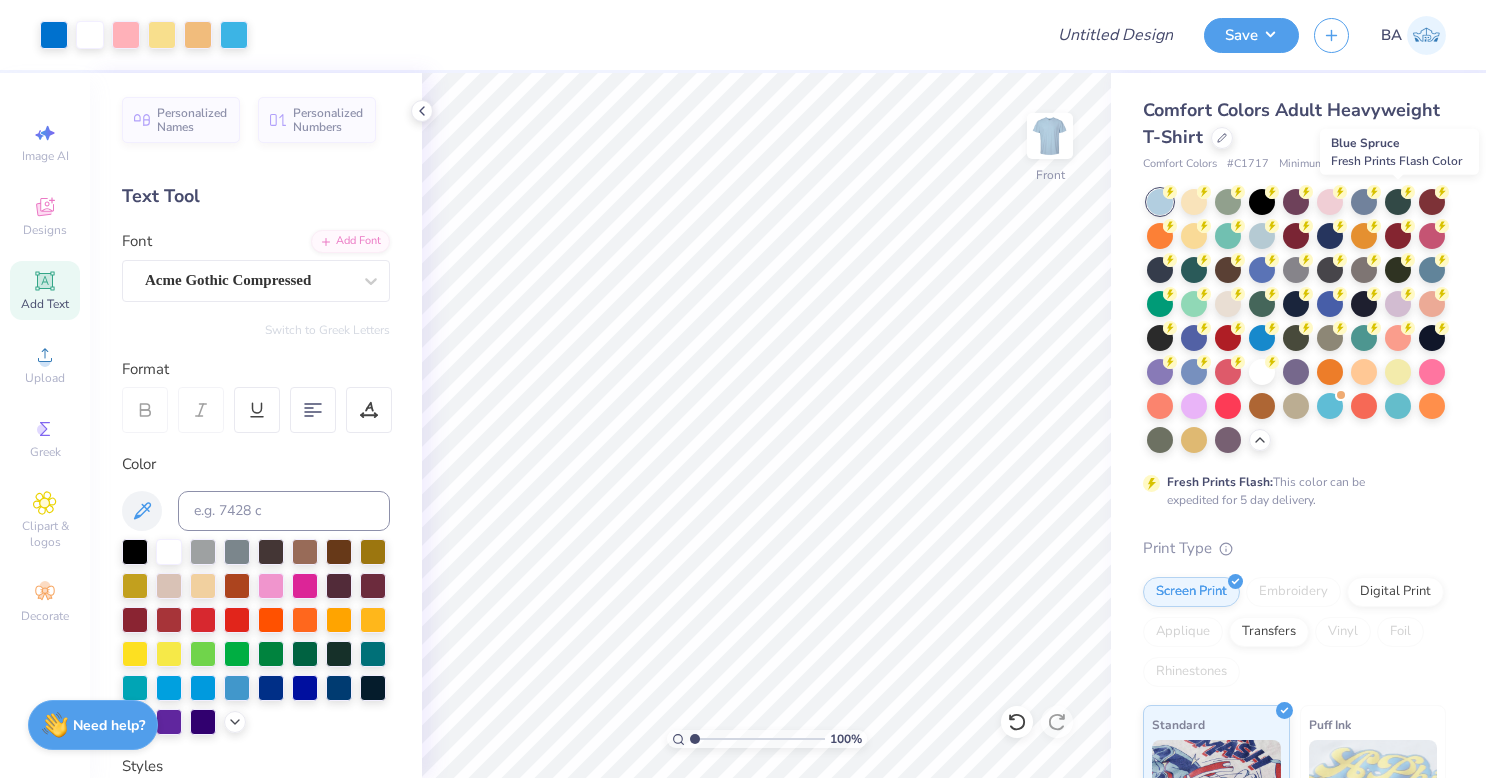click at bounding box center (1398, 202) 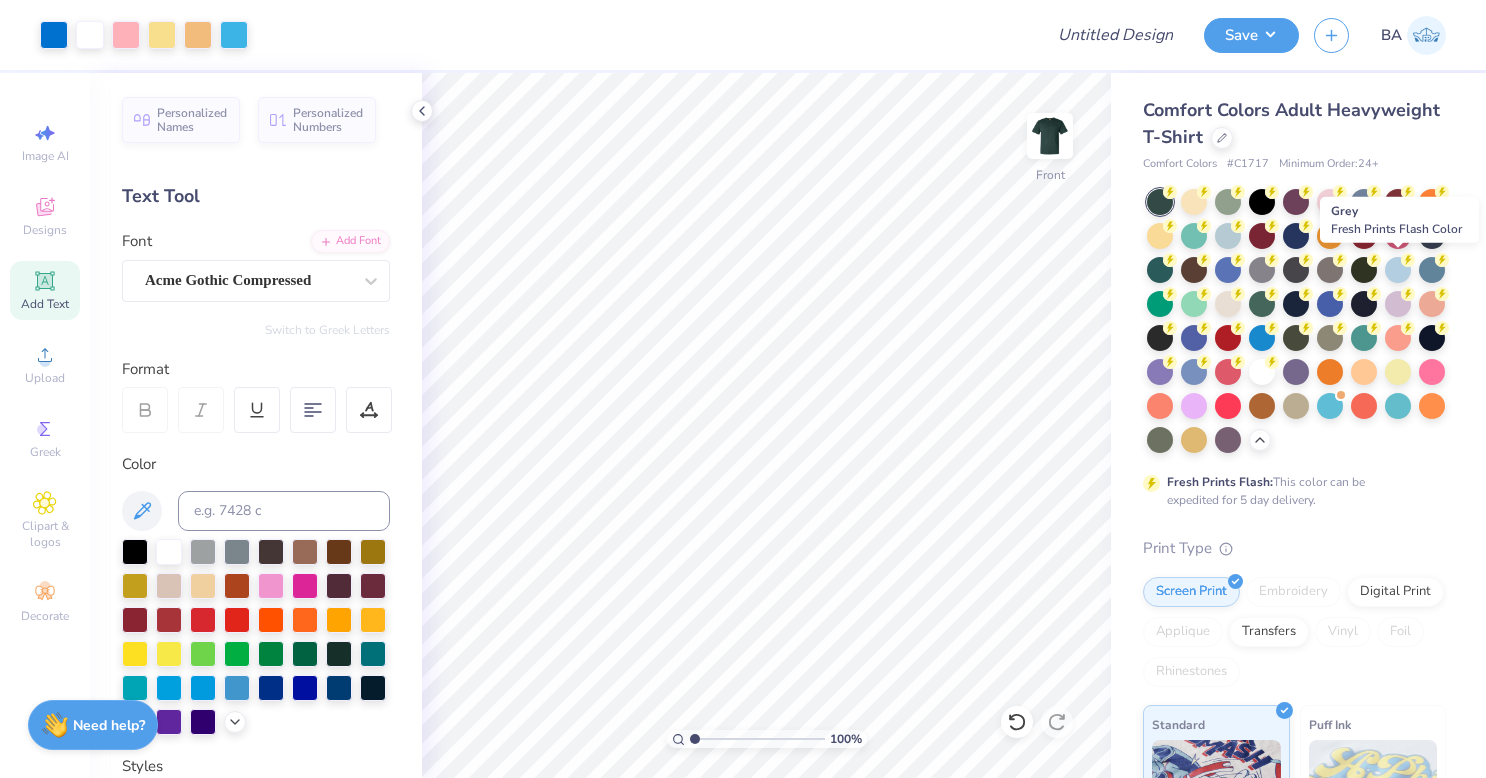 click at bounding box center [1330, 270] 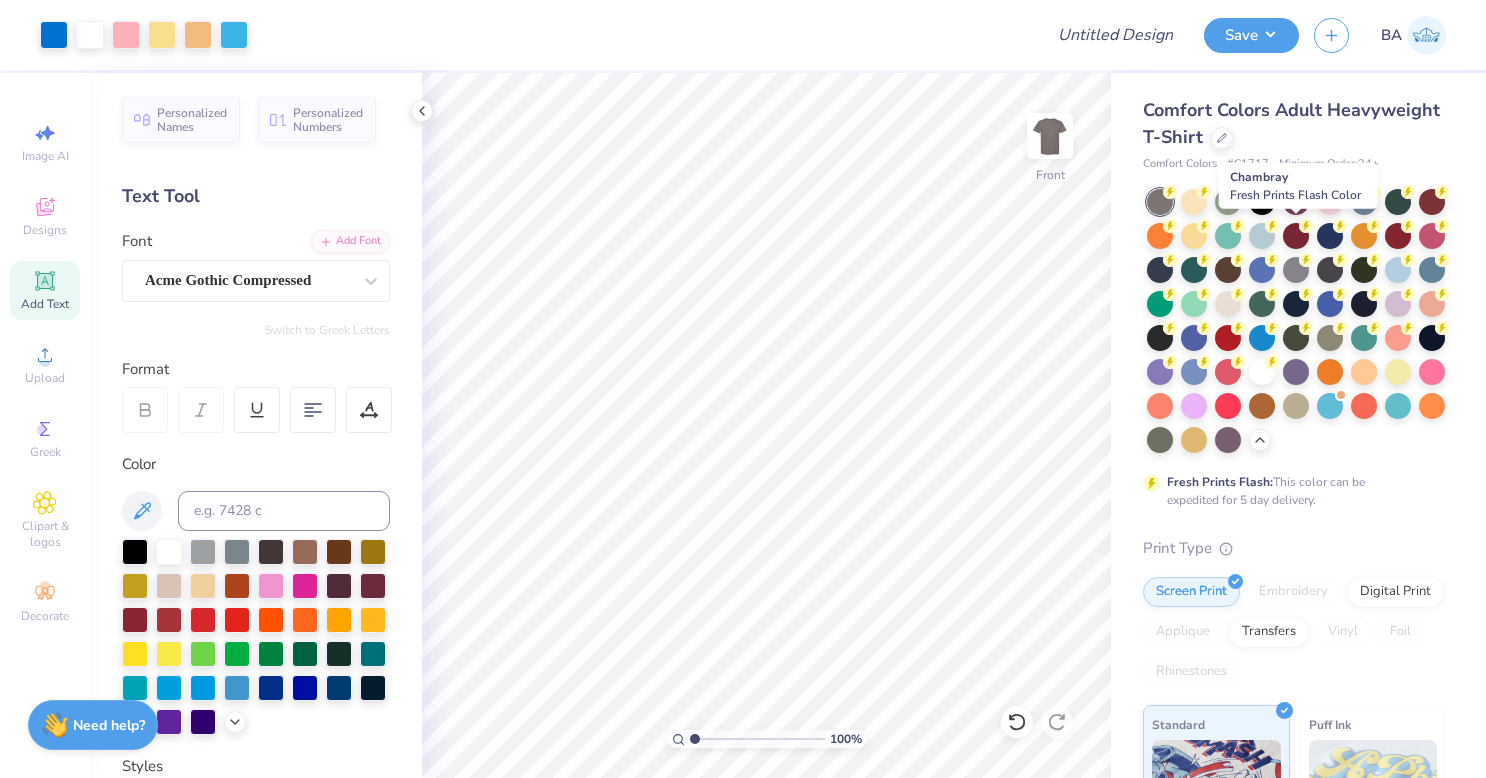 click at bounding box center [1262, 236] 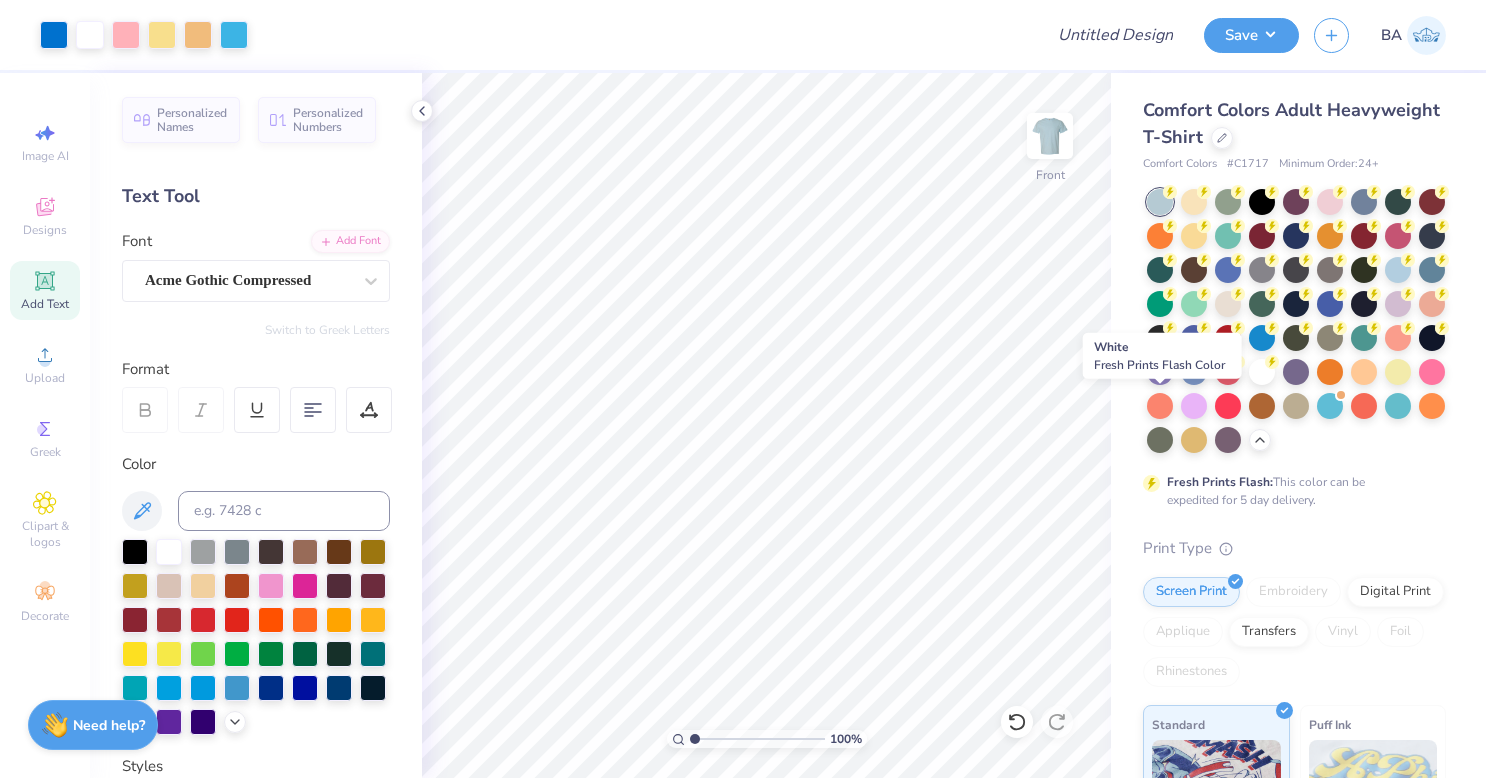 click at bounding box center [1262, 372] 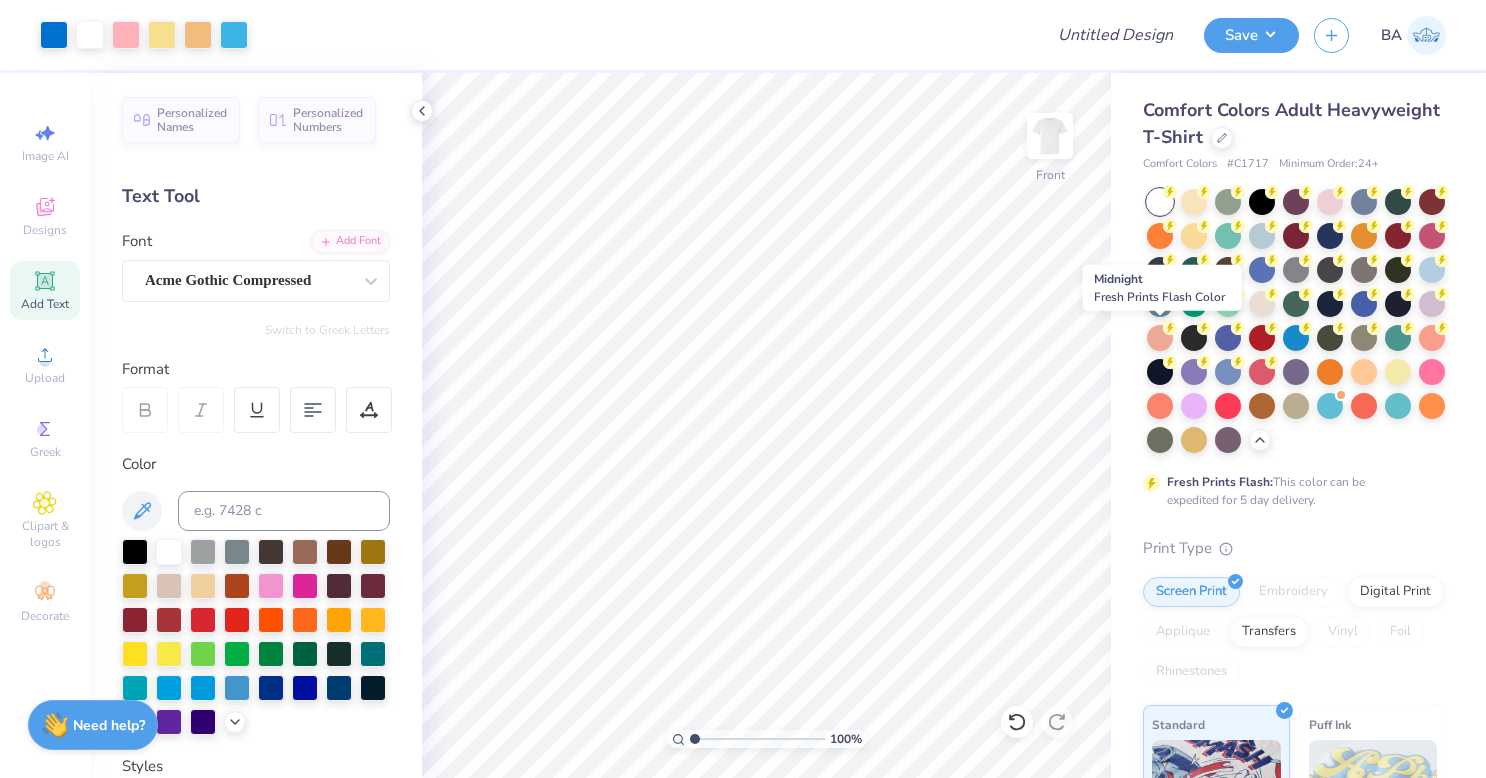 click at bounding box center [1330, 304] 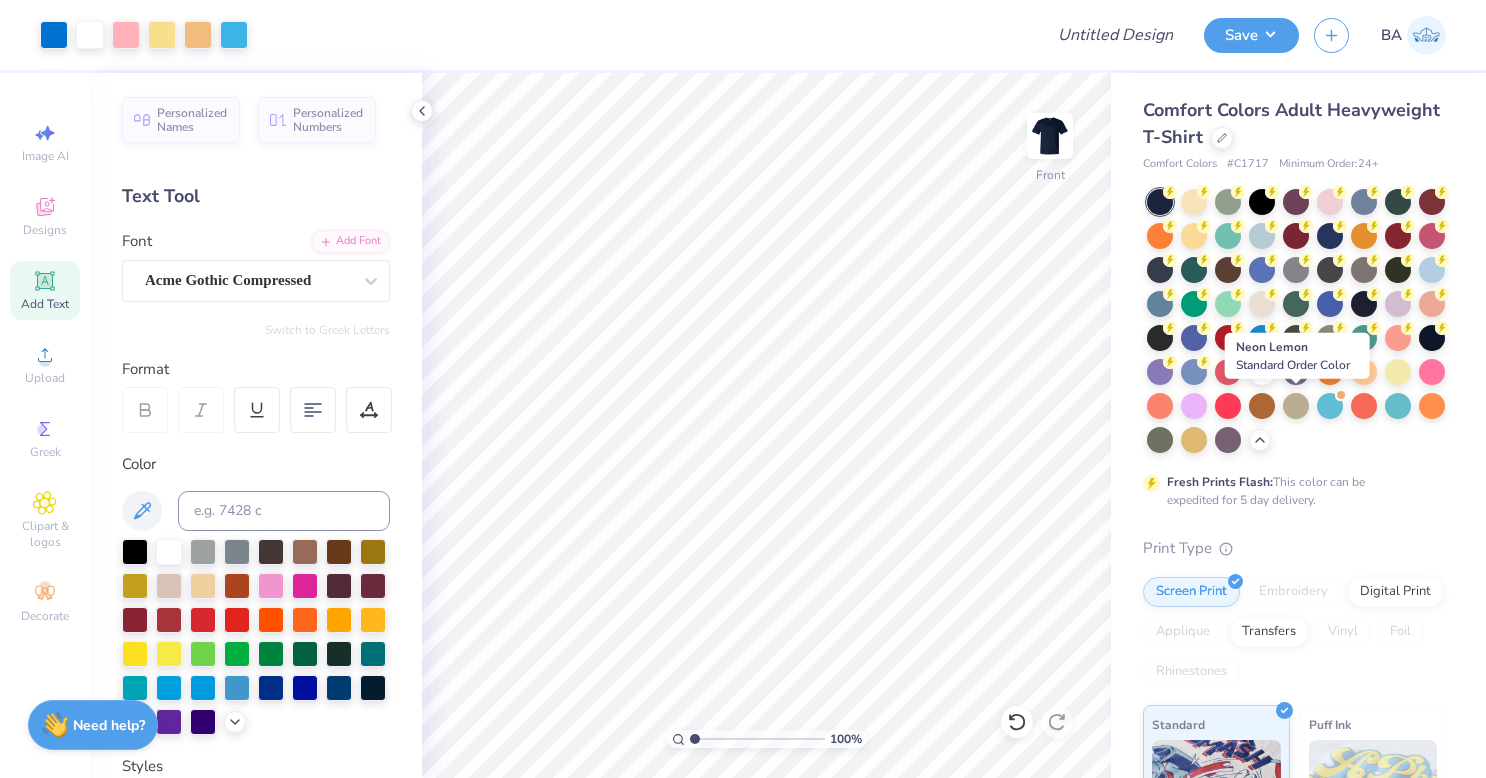 click at bounding box center (1398, 372) 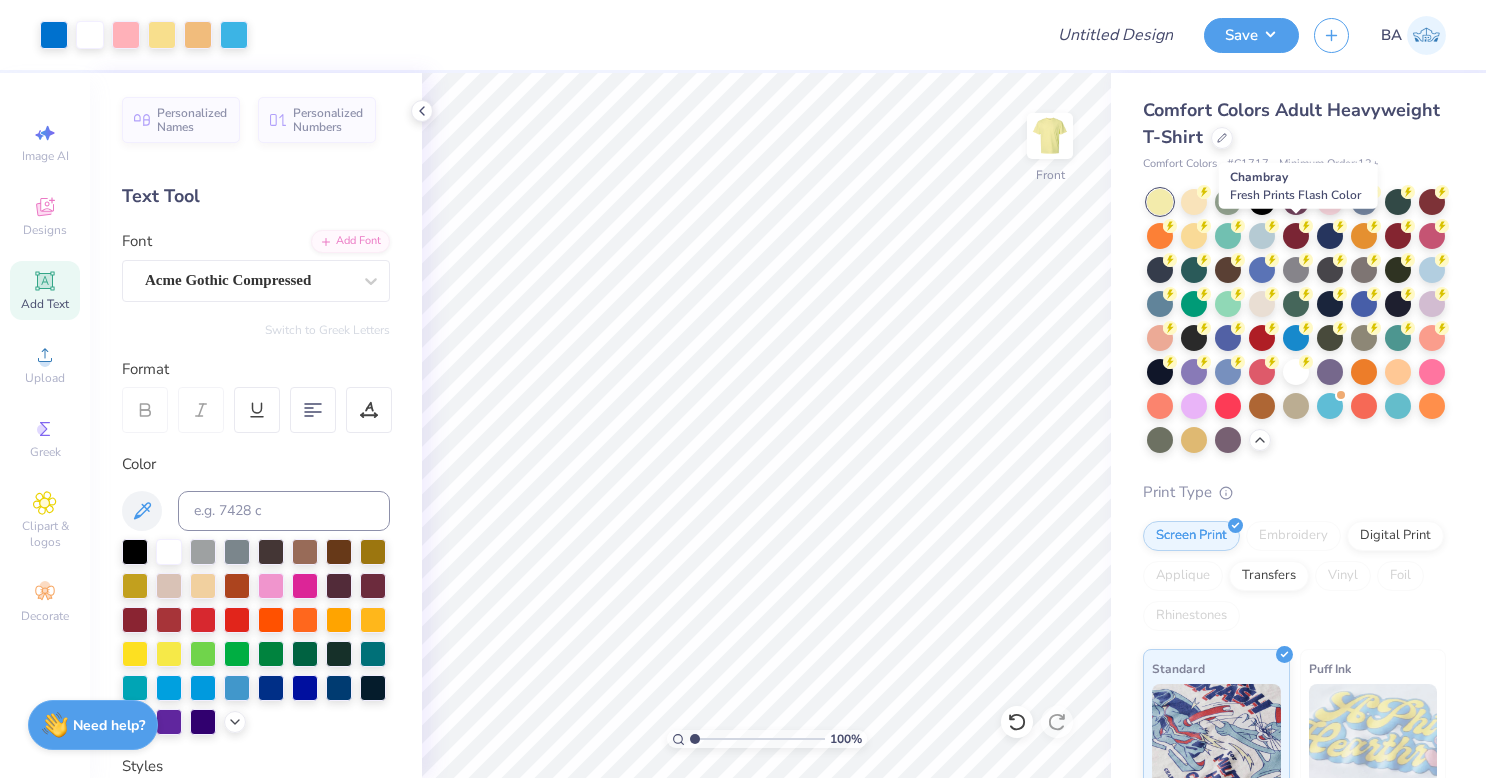 click at bounding box center [1262, 236] 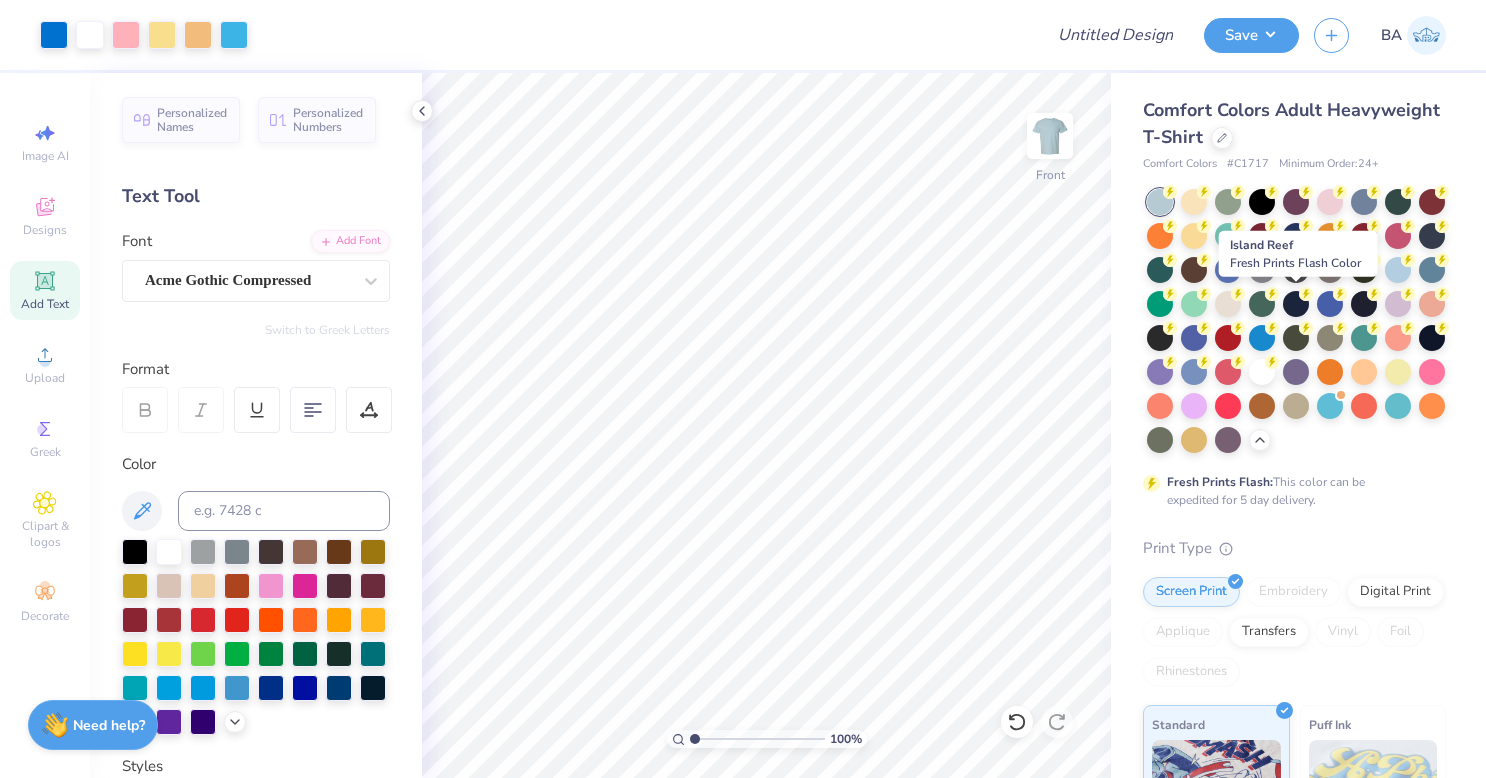 click at bounding box center [1194, 304] 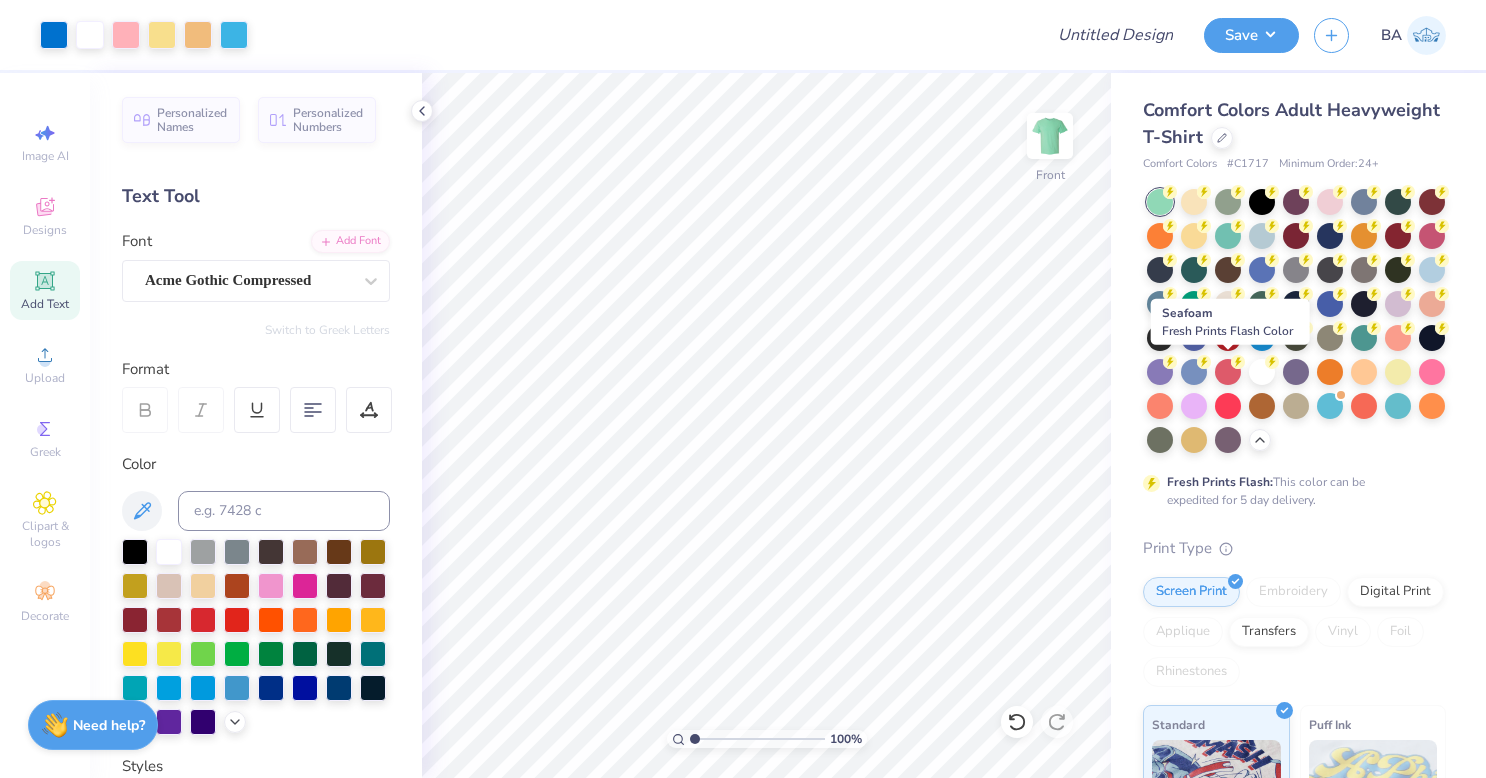 click at bounding box center (1364, 338) 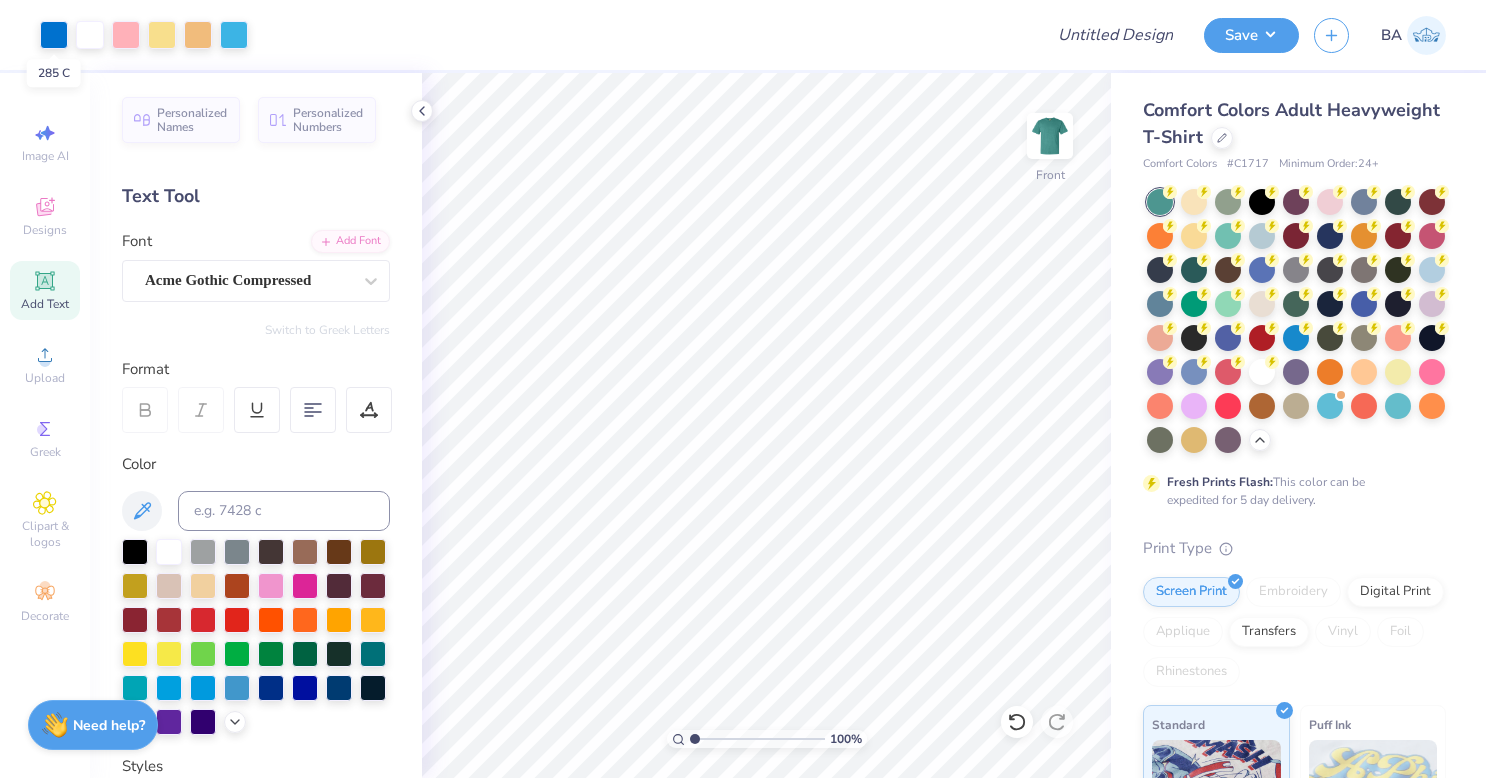 click at bounding box center (54, 35) 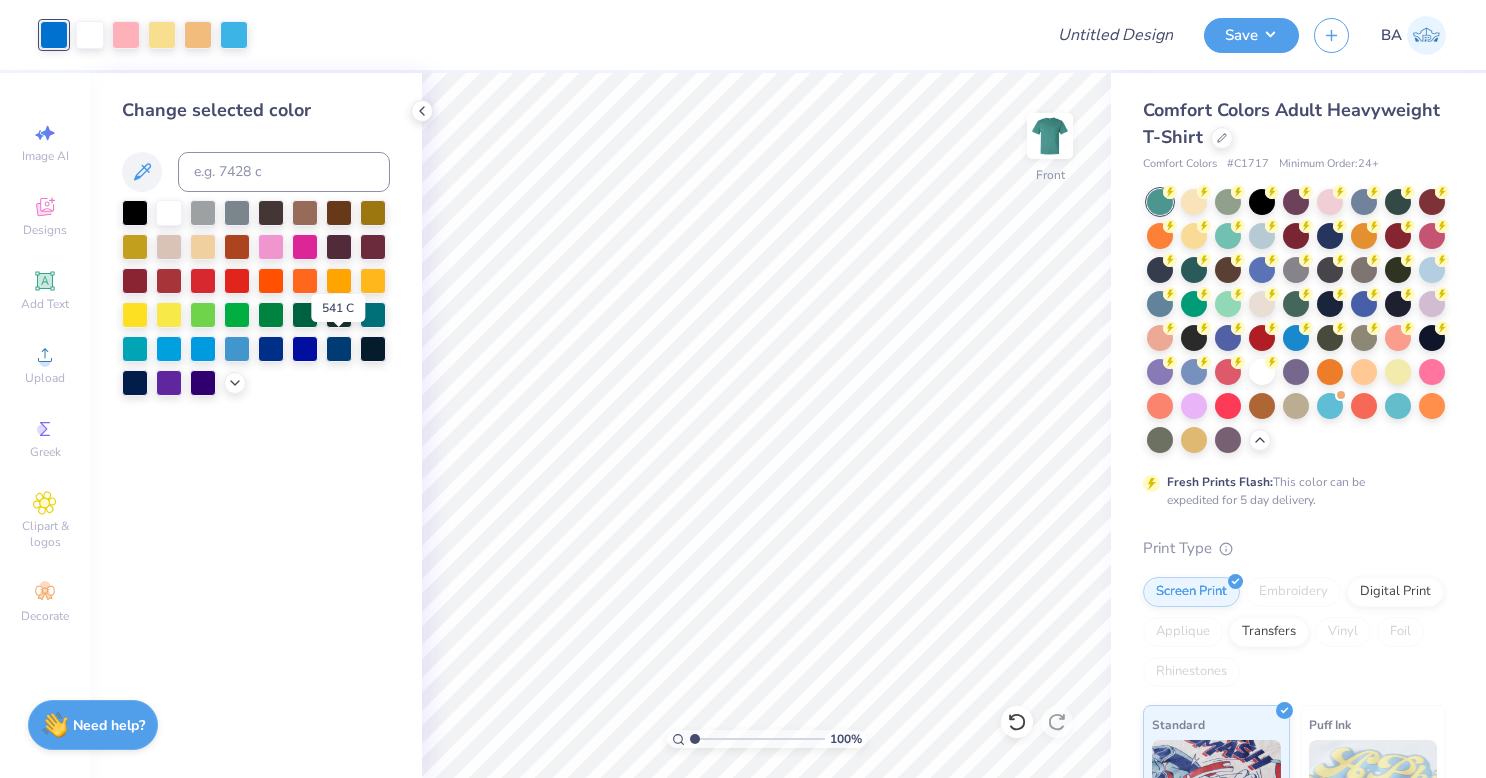 click at bounding box center (339, 349) 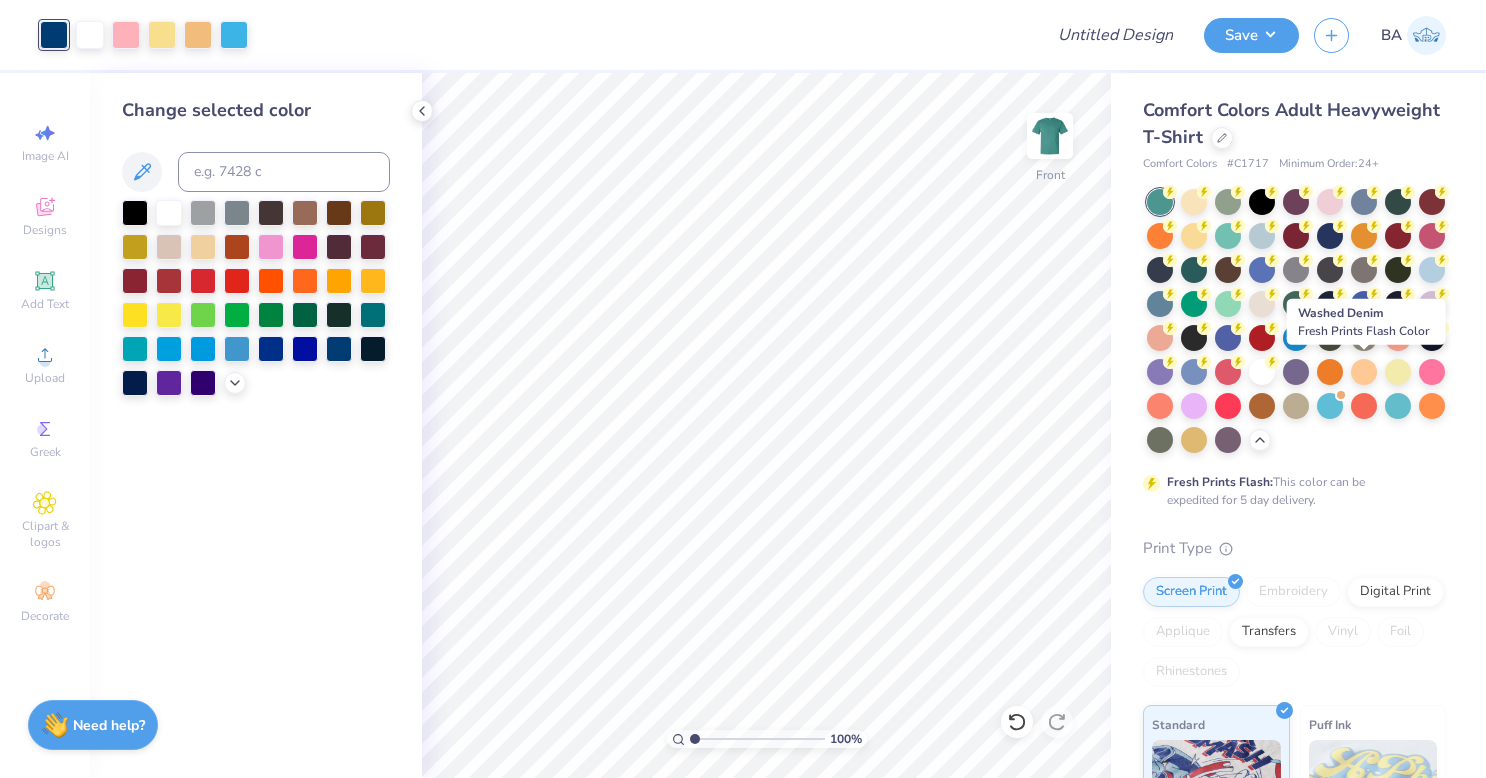 click at bounding box center (1194, 372) 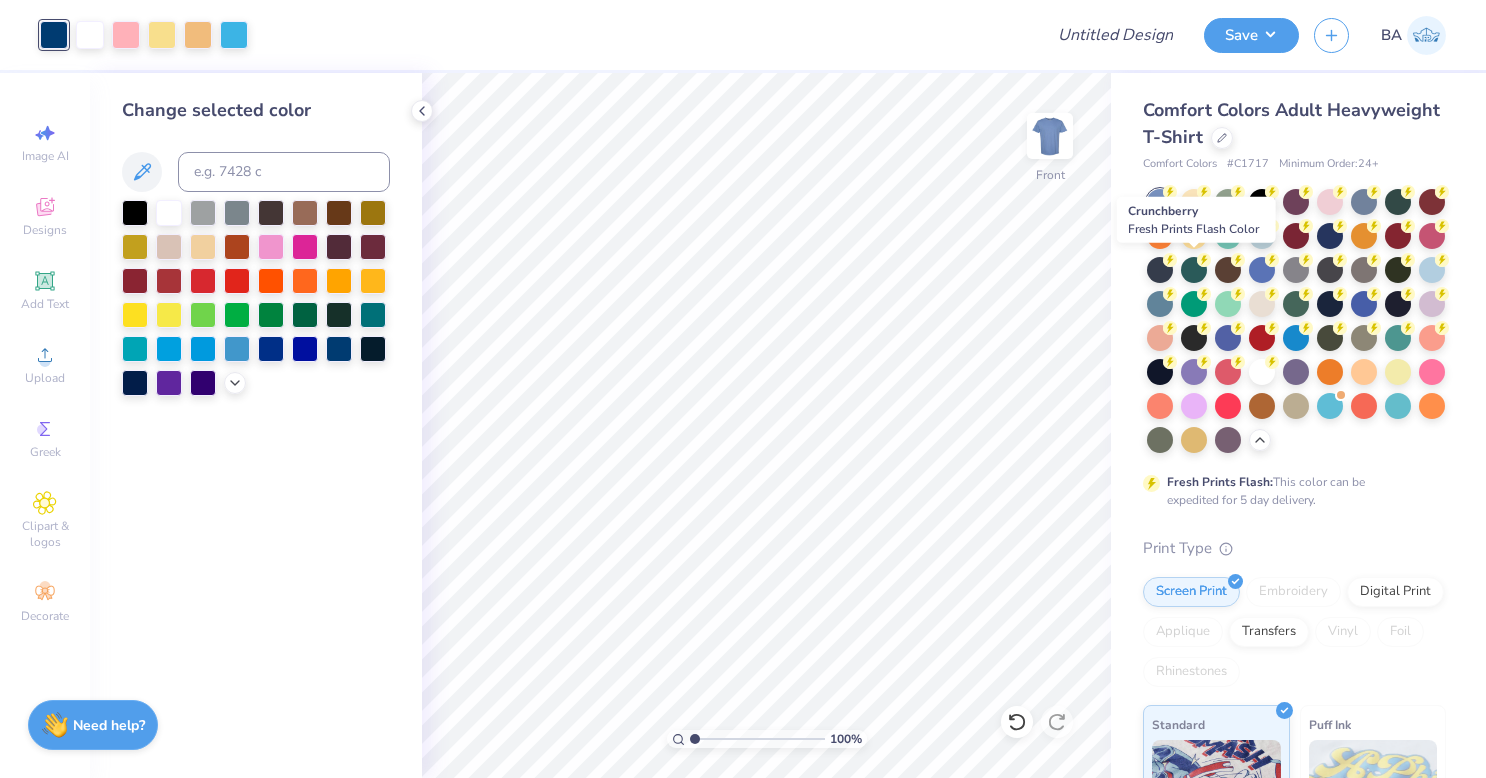 click at bounding box center [1432, 236] 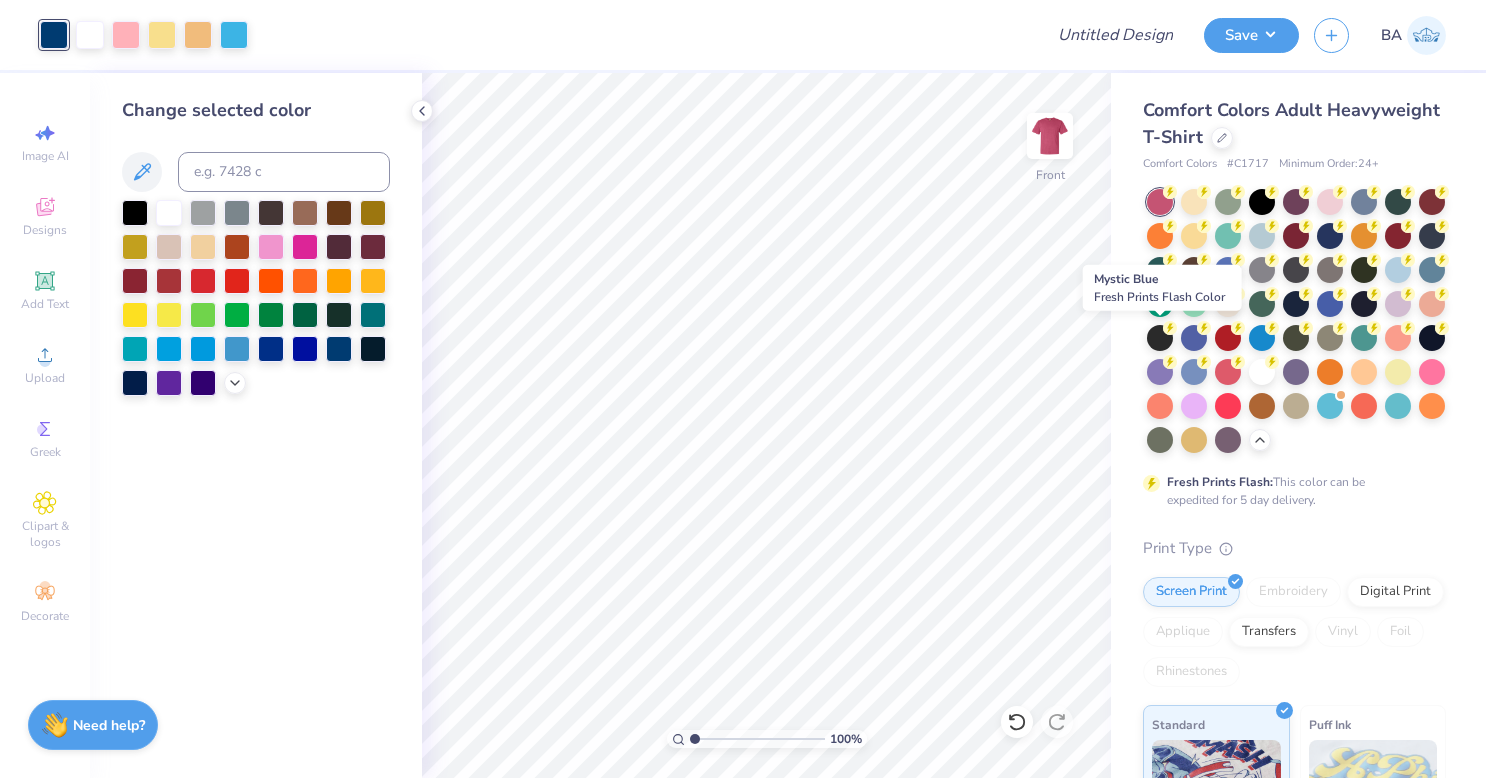 click at bounding box center (1330, 304) 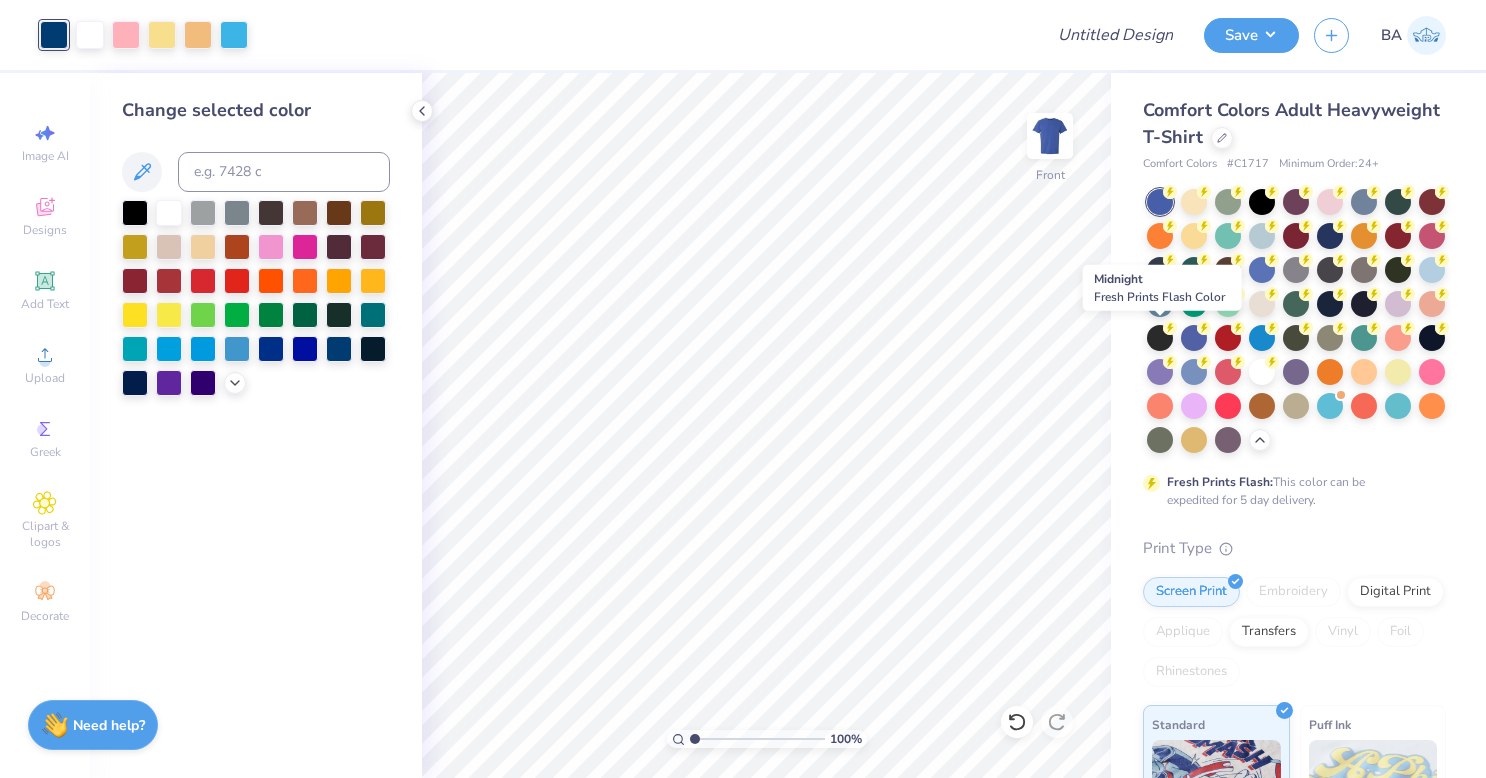 click at bounding box center [1330, 304] 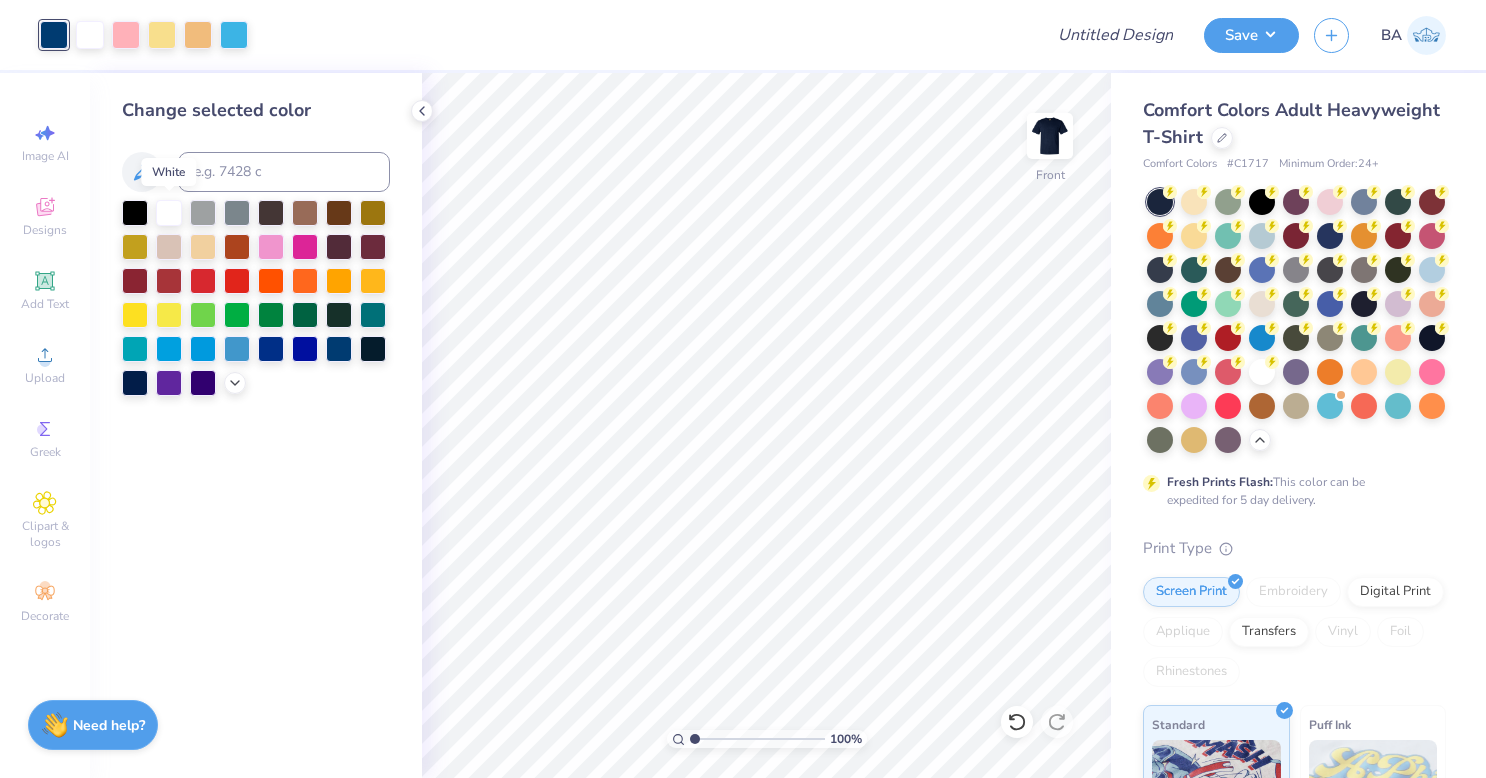 click at bounding box center [169, 213] 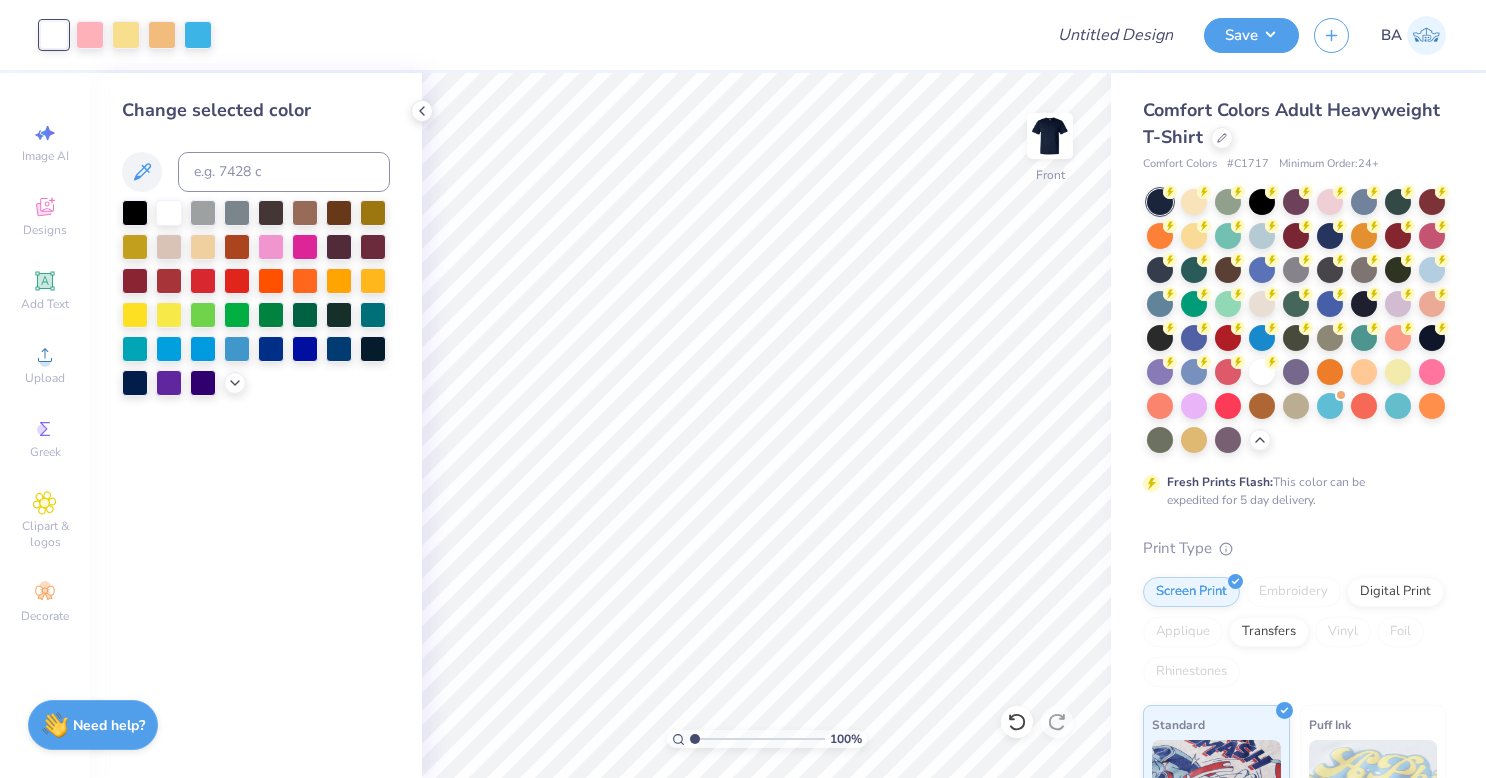 click 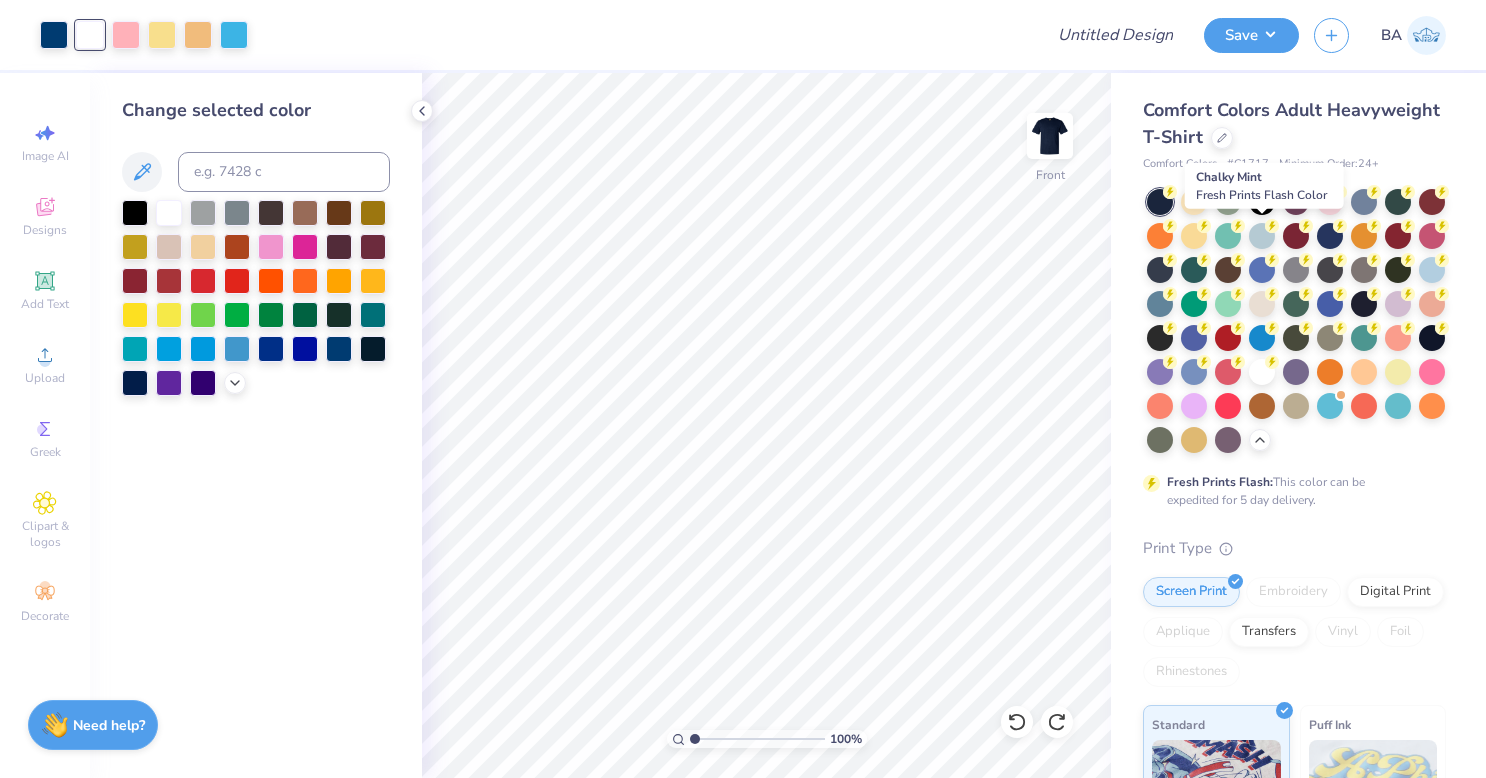 click at bounding box center (1228, 236) 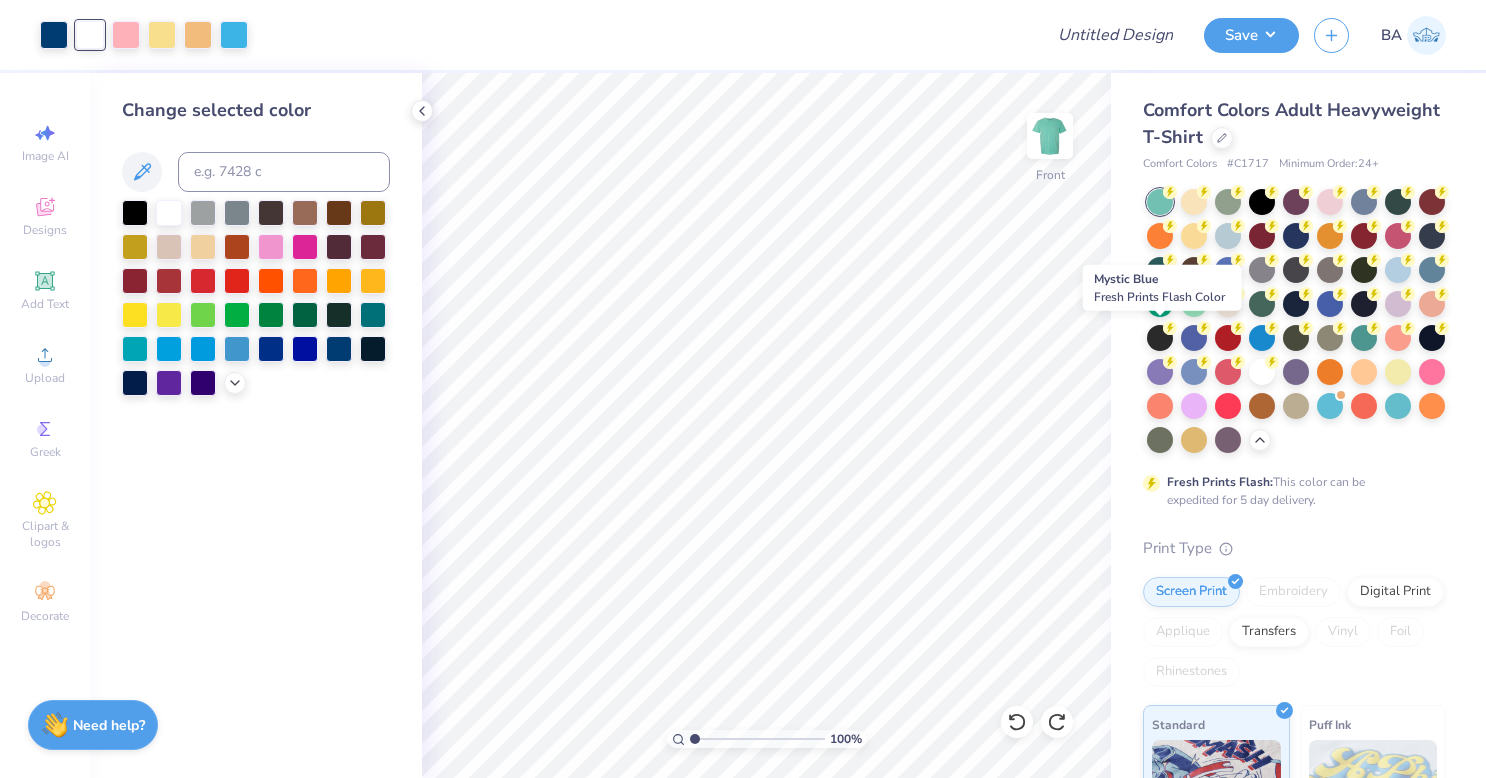 click at bounding box center [1330, 304] 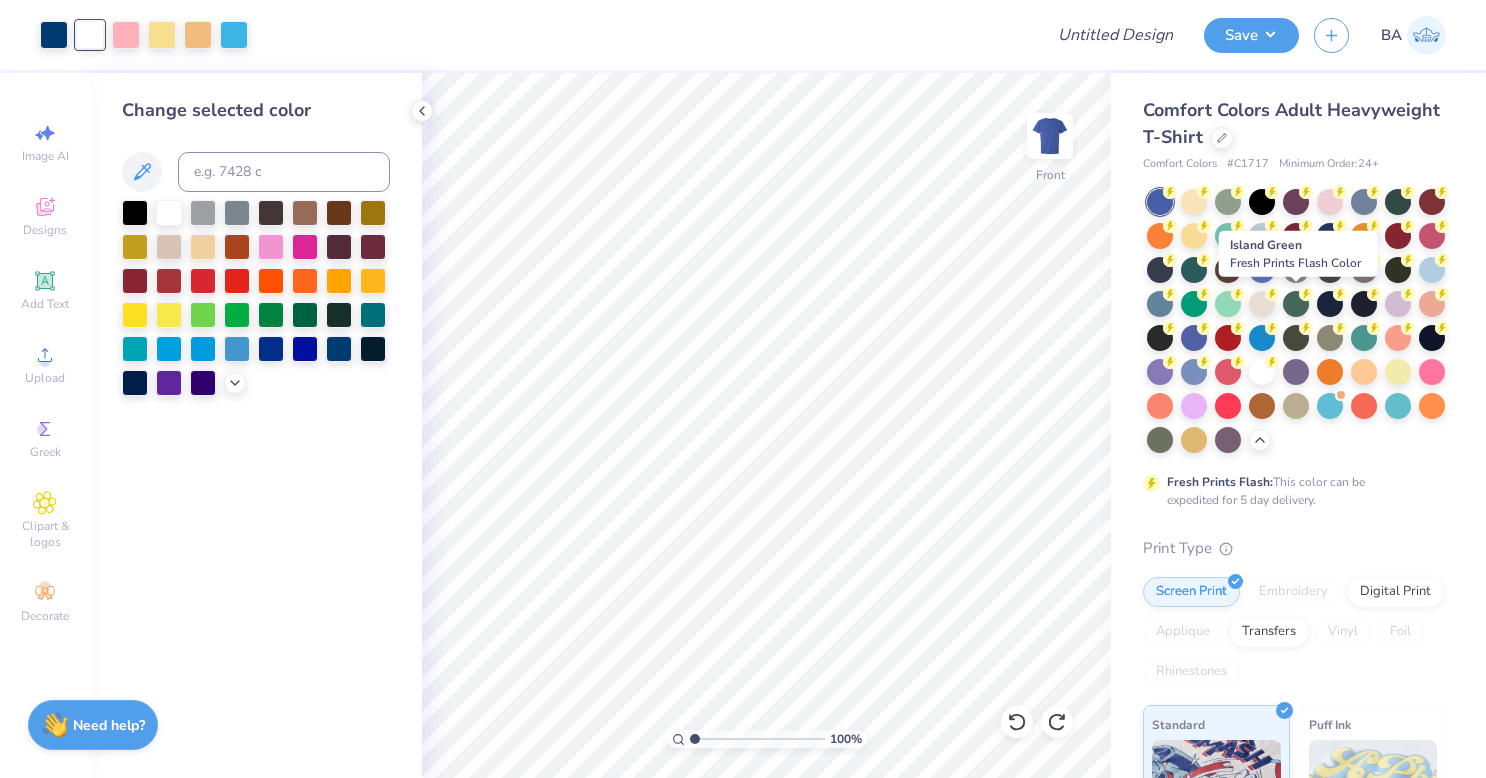 click at bounding box center [1194, 304] 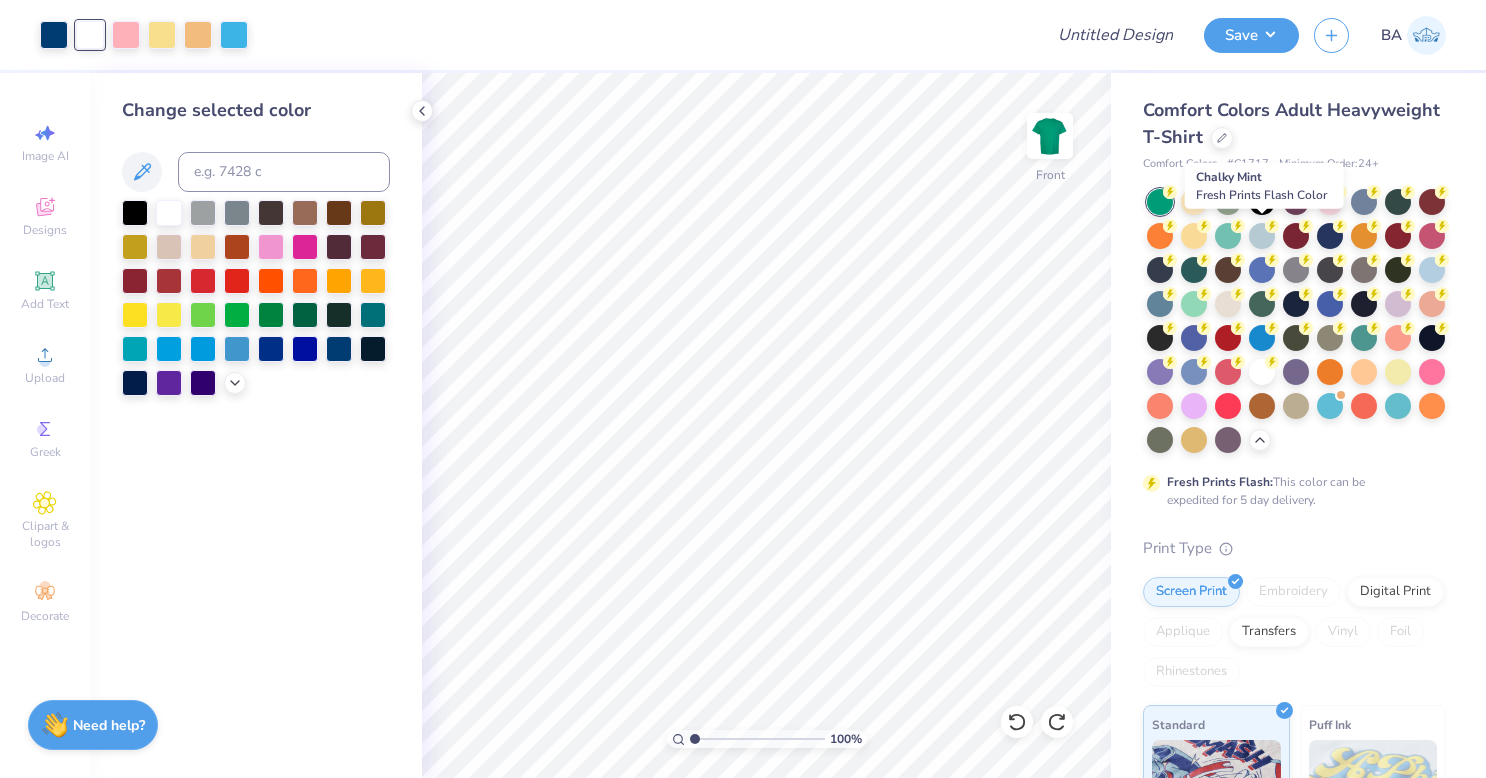 click 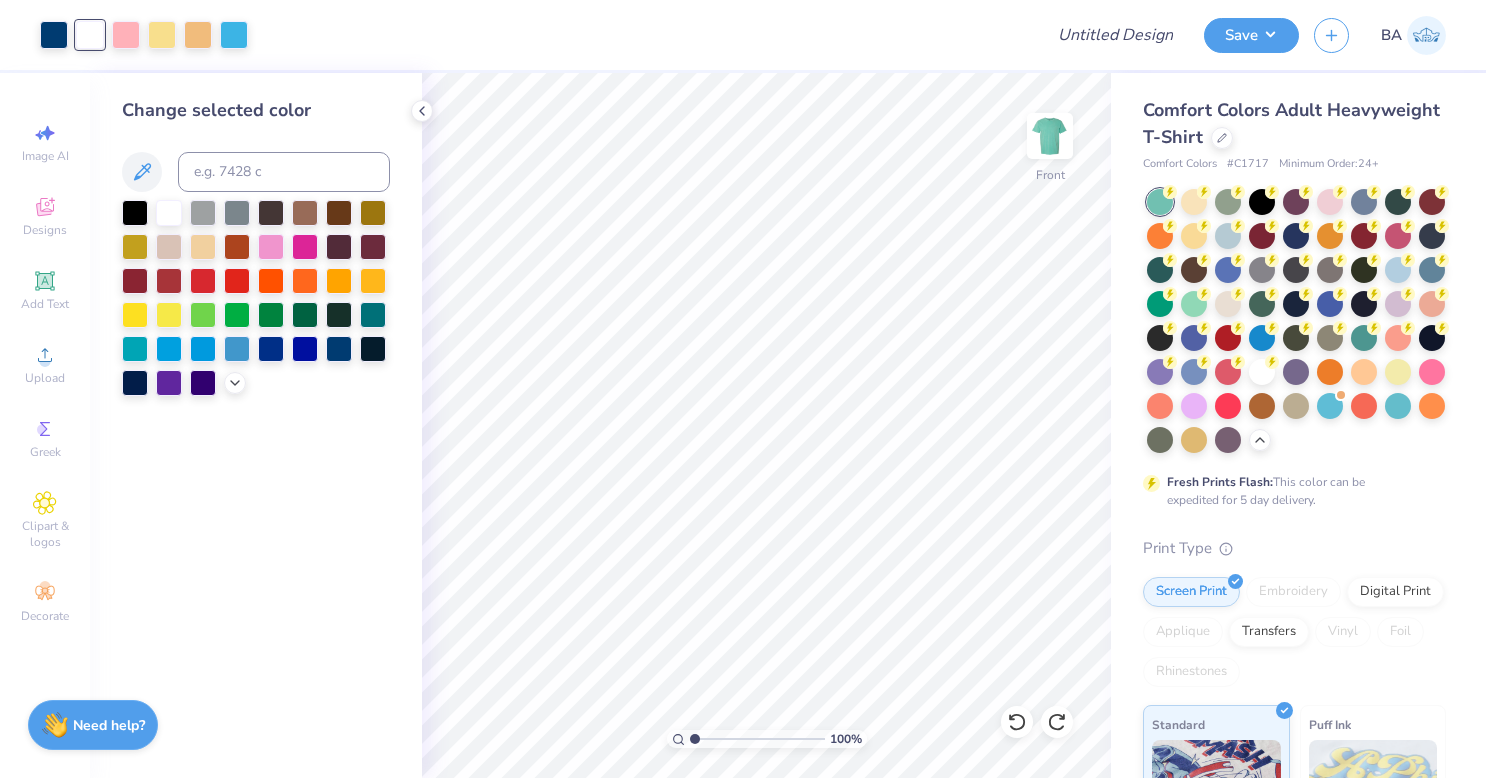 click at bounding box center (1050, 136) 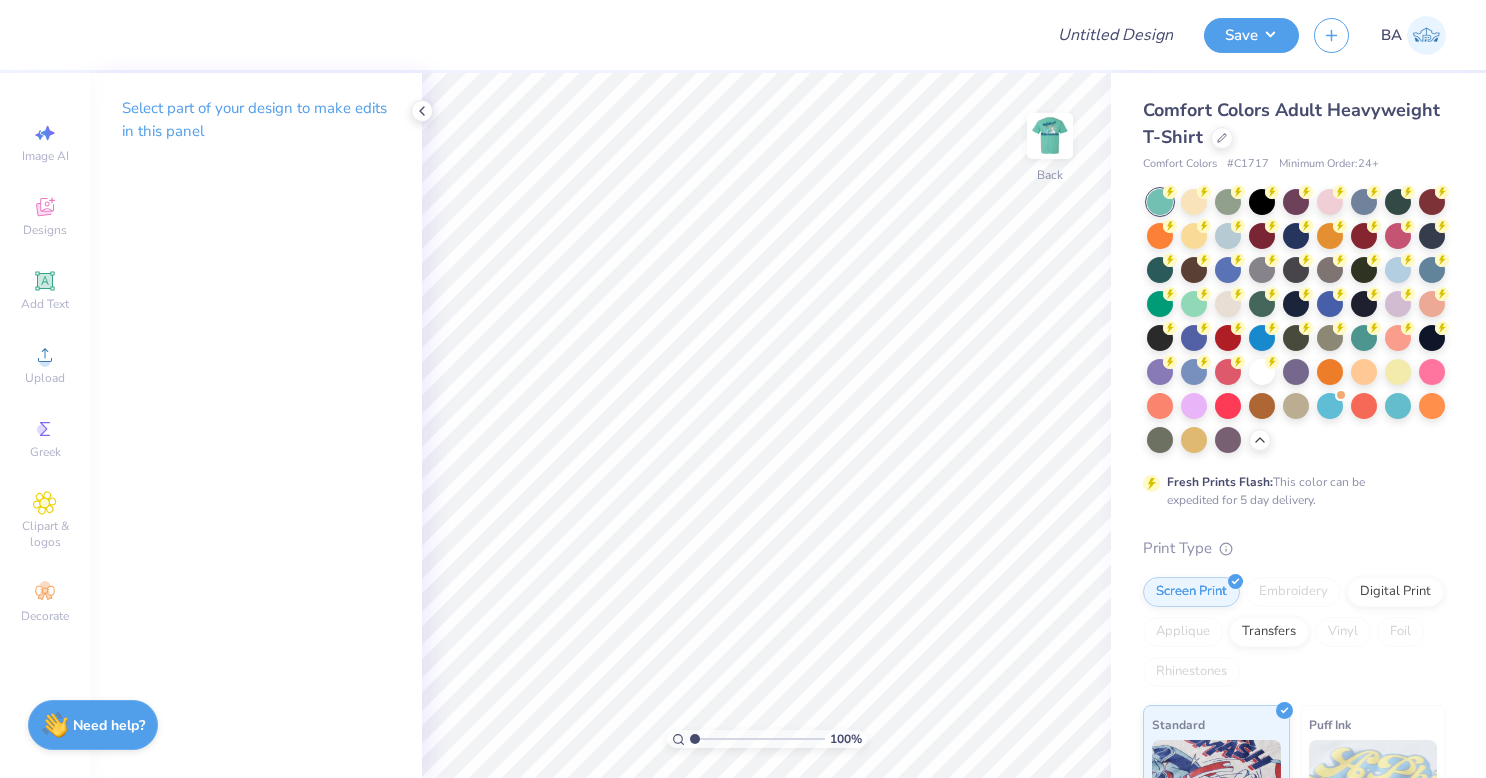 click at bounding box center [1050, 136] 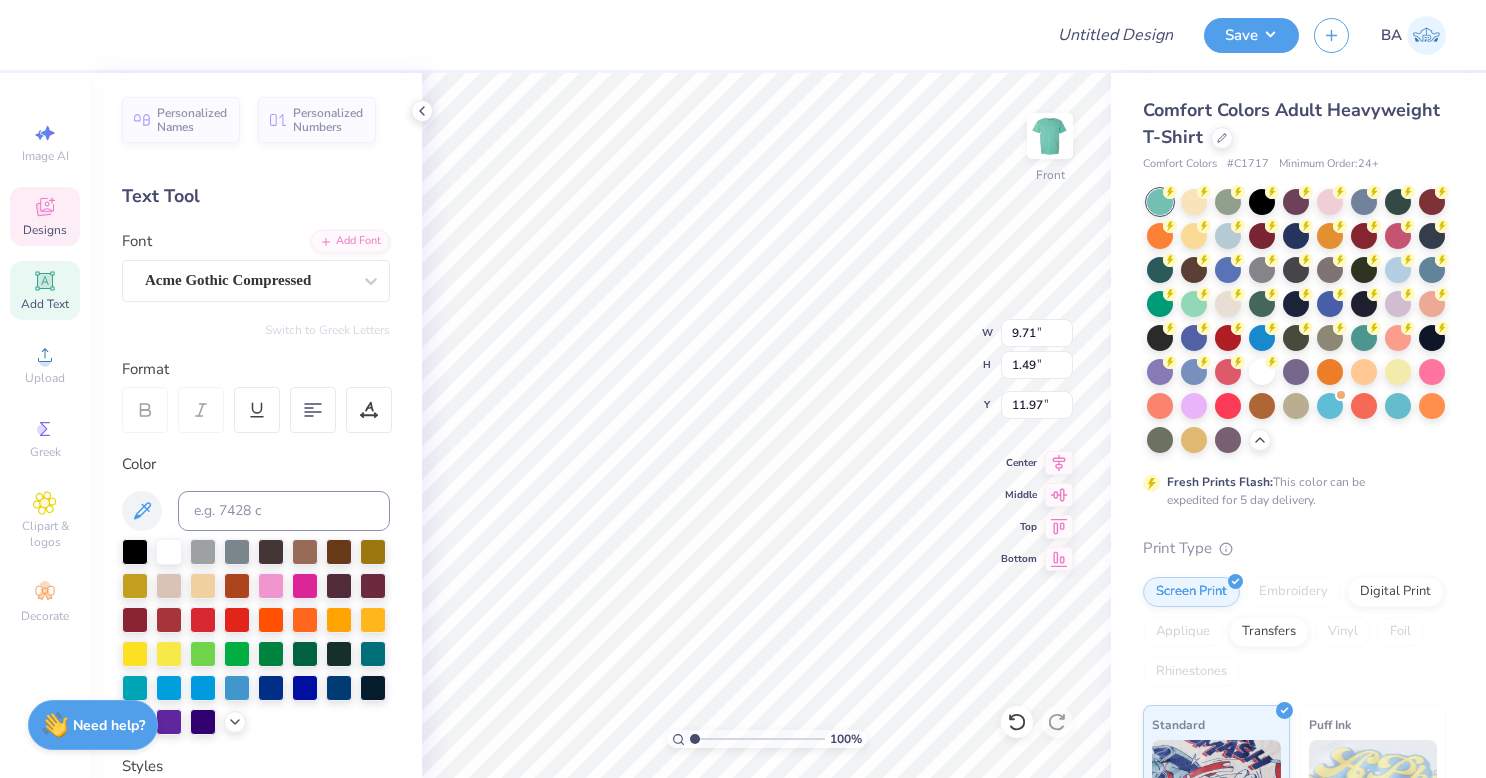 type on "9.71" 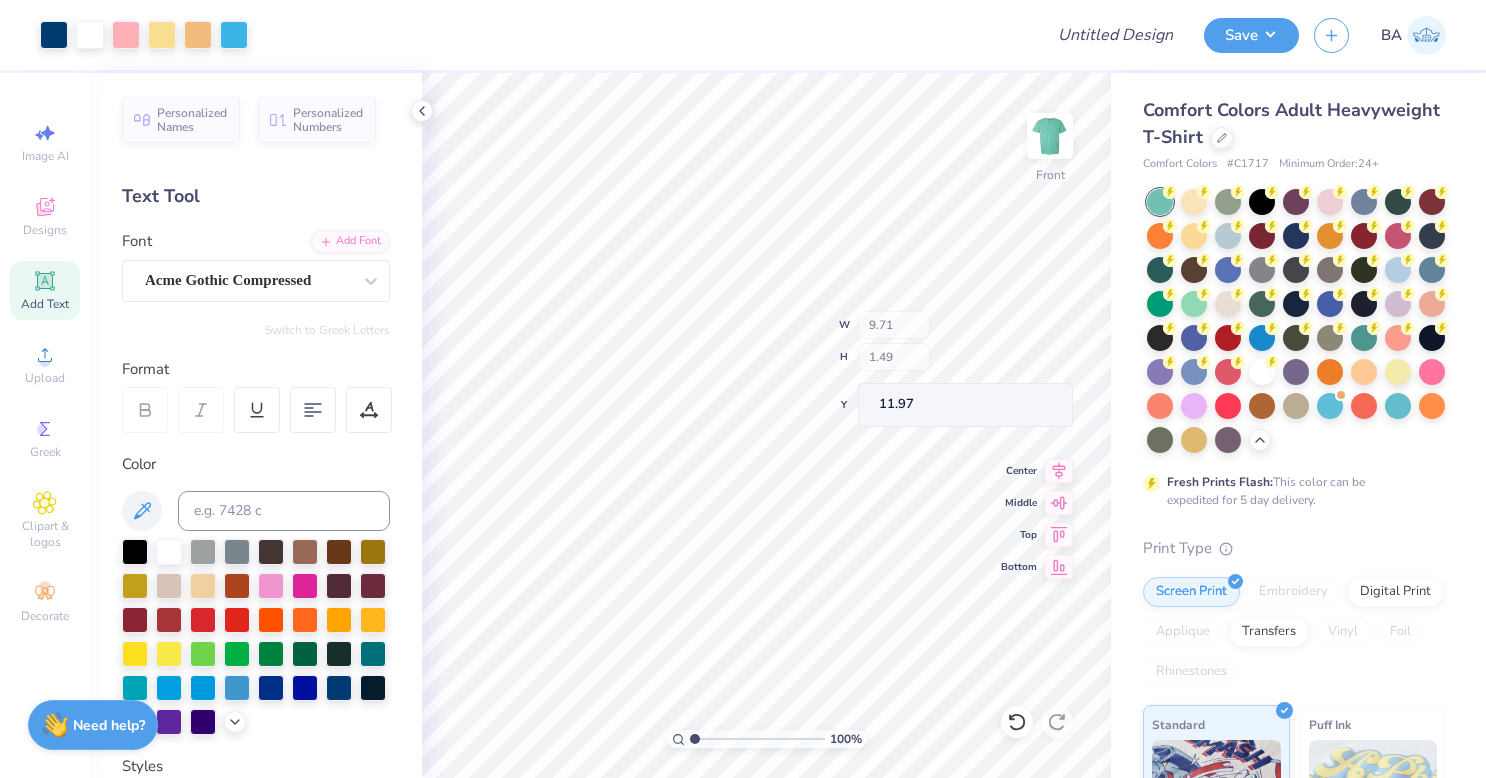 type on "11.44" 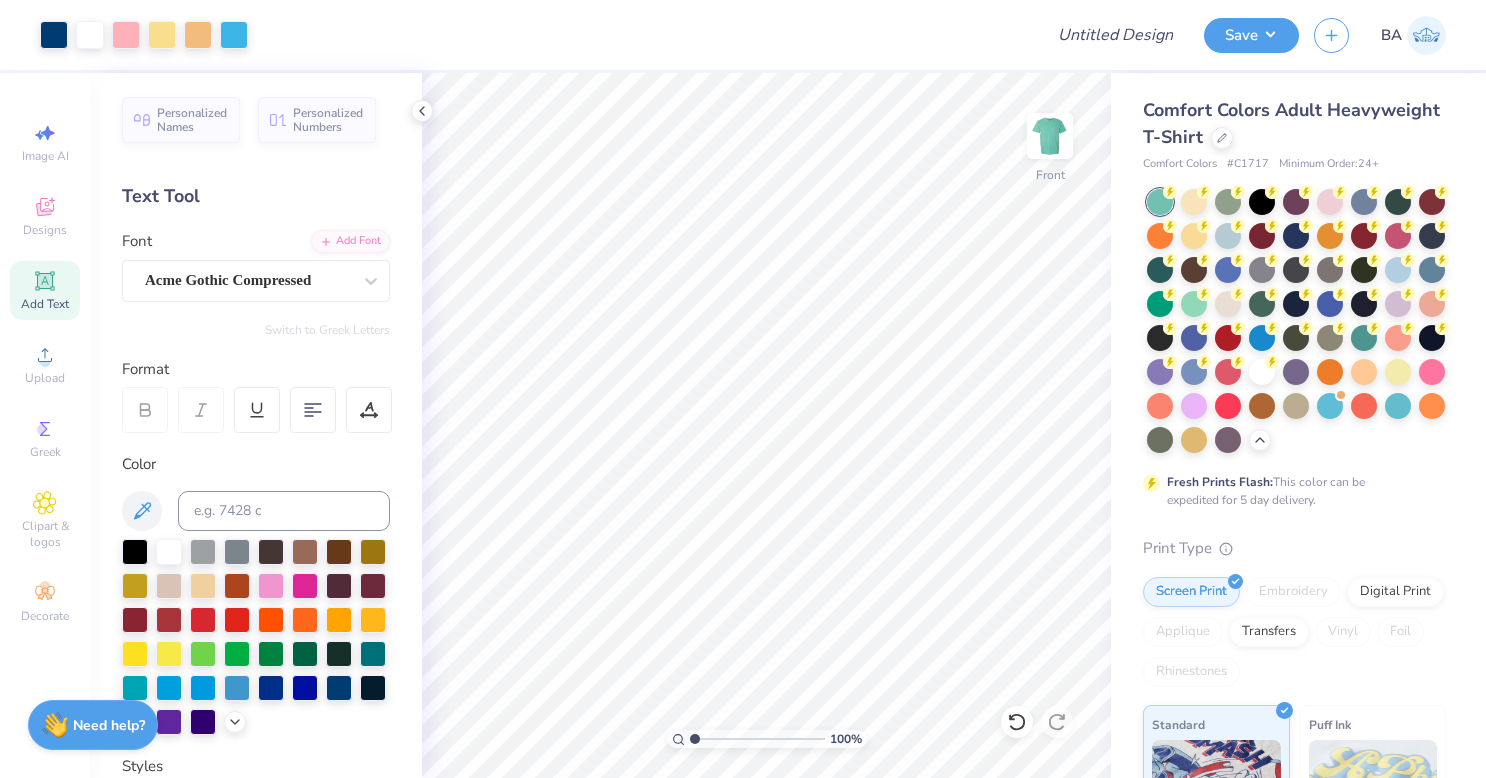 click at bounding box center (1050, 136) 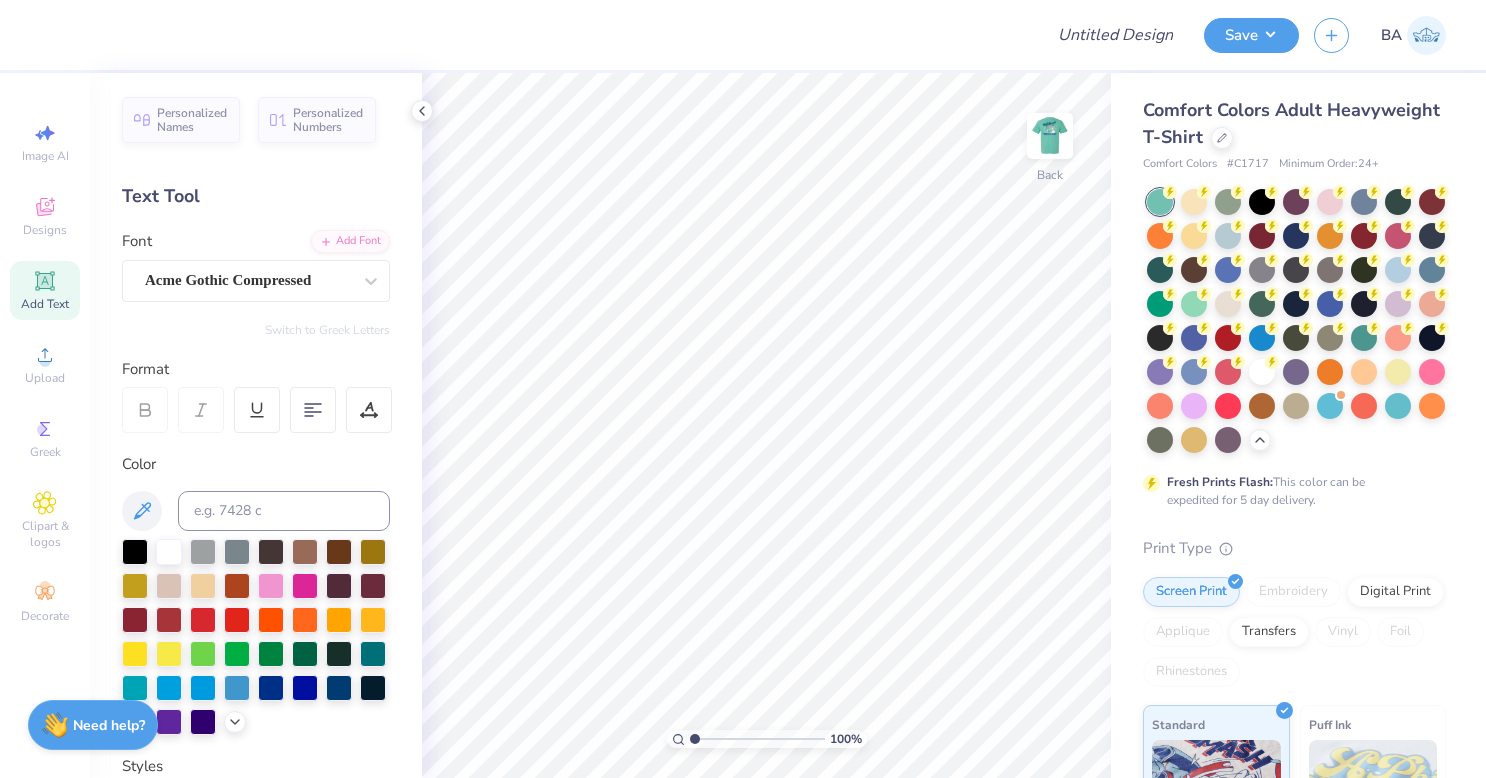 click on "Greek" at bounding box center (45, 438) 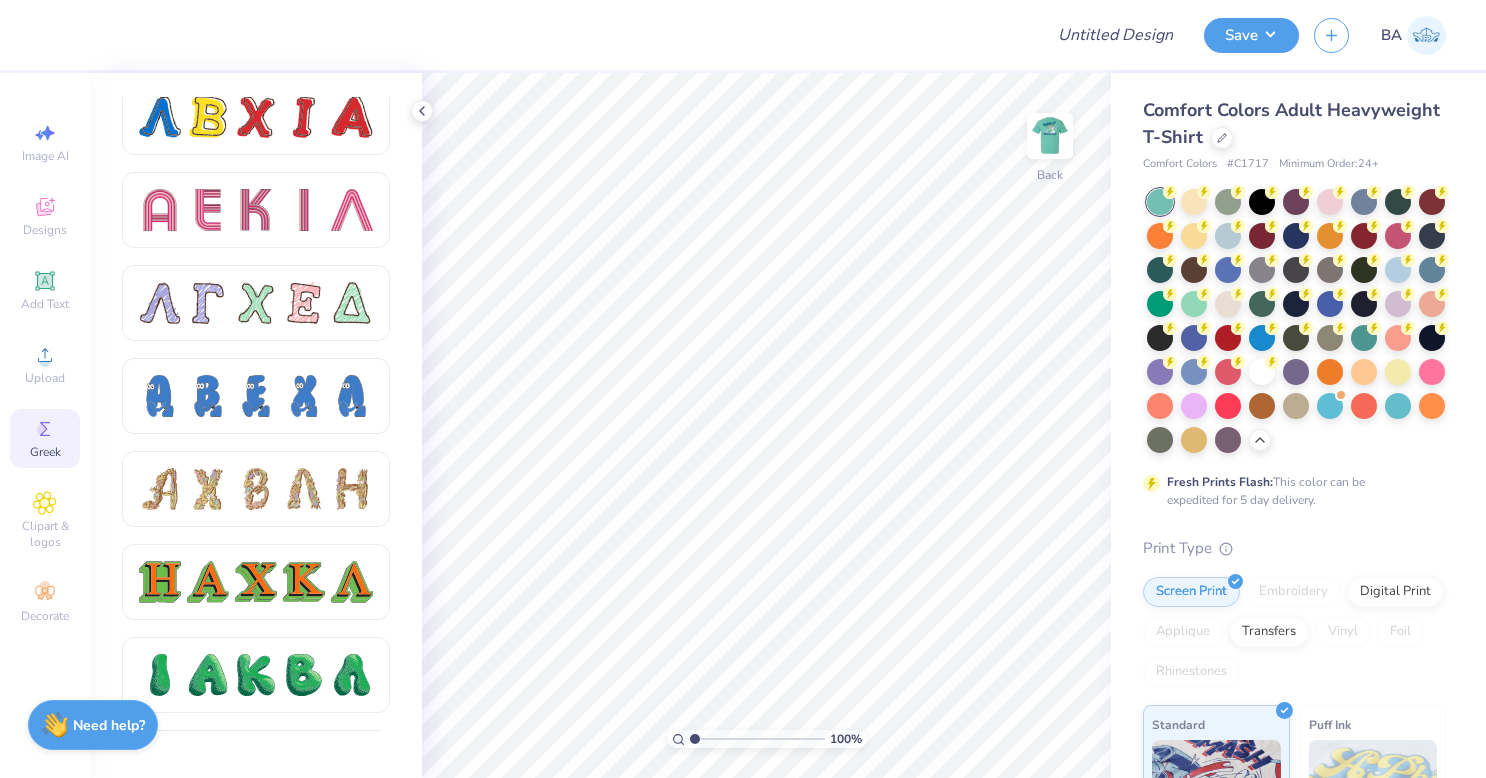 scroll, scrollTop: 2075, scrollLeft: 0, axis: vertical 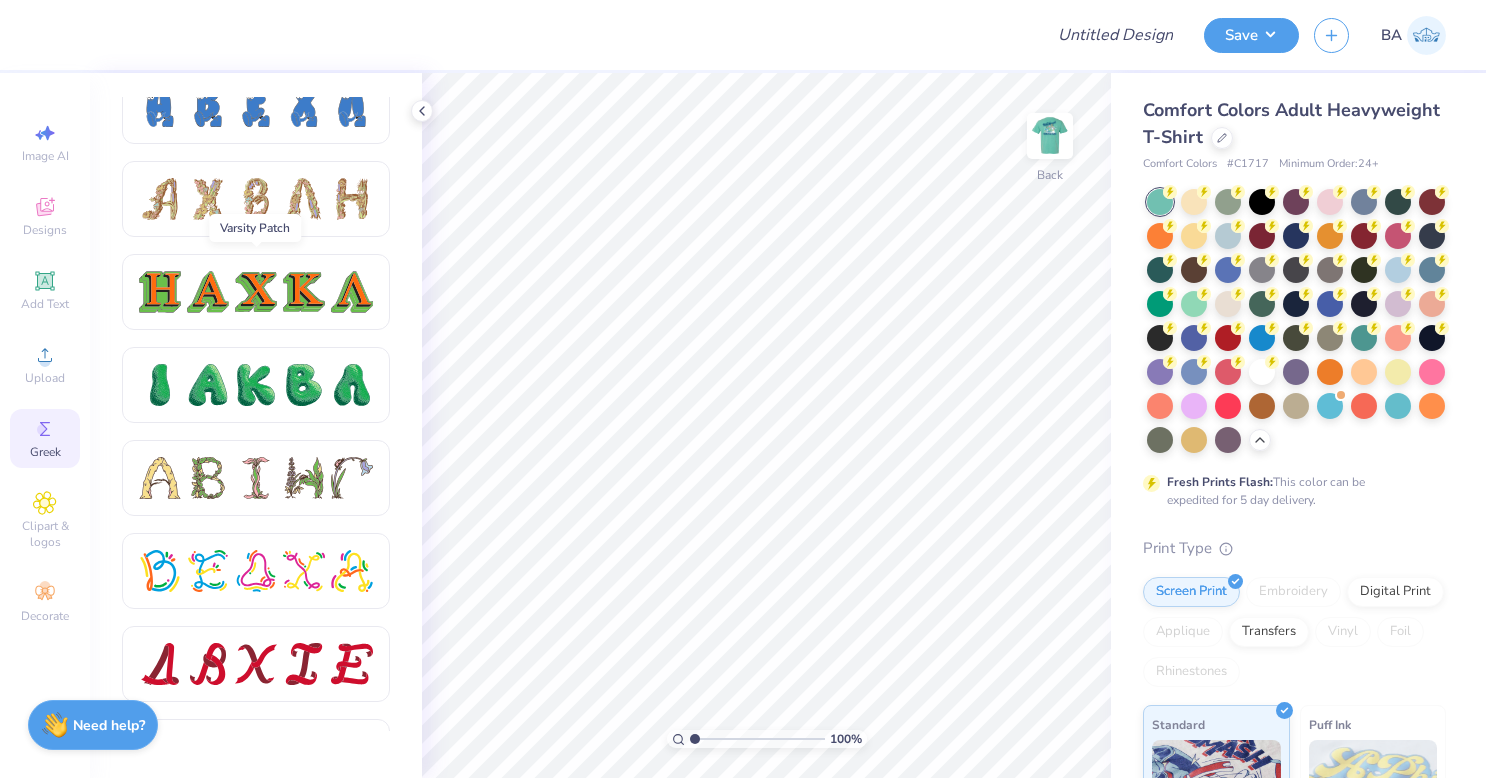 click at bounding box center [256, 292] 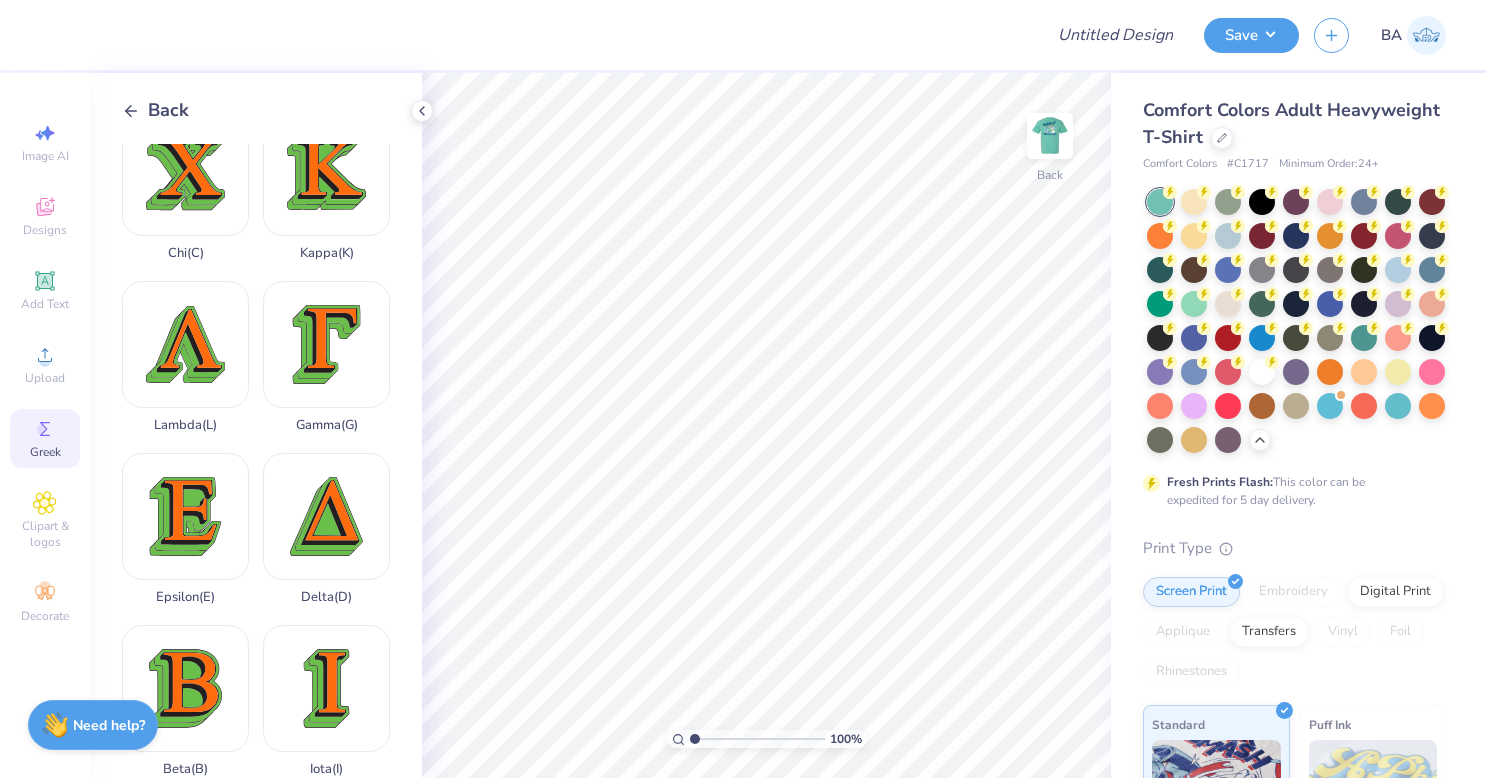 scroll, scrollTop: 208, scrollLeft: 0, axis: vertical 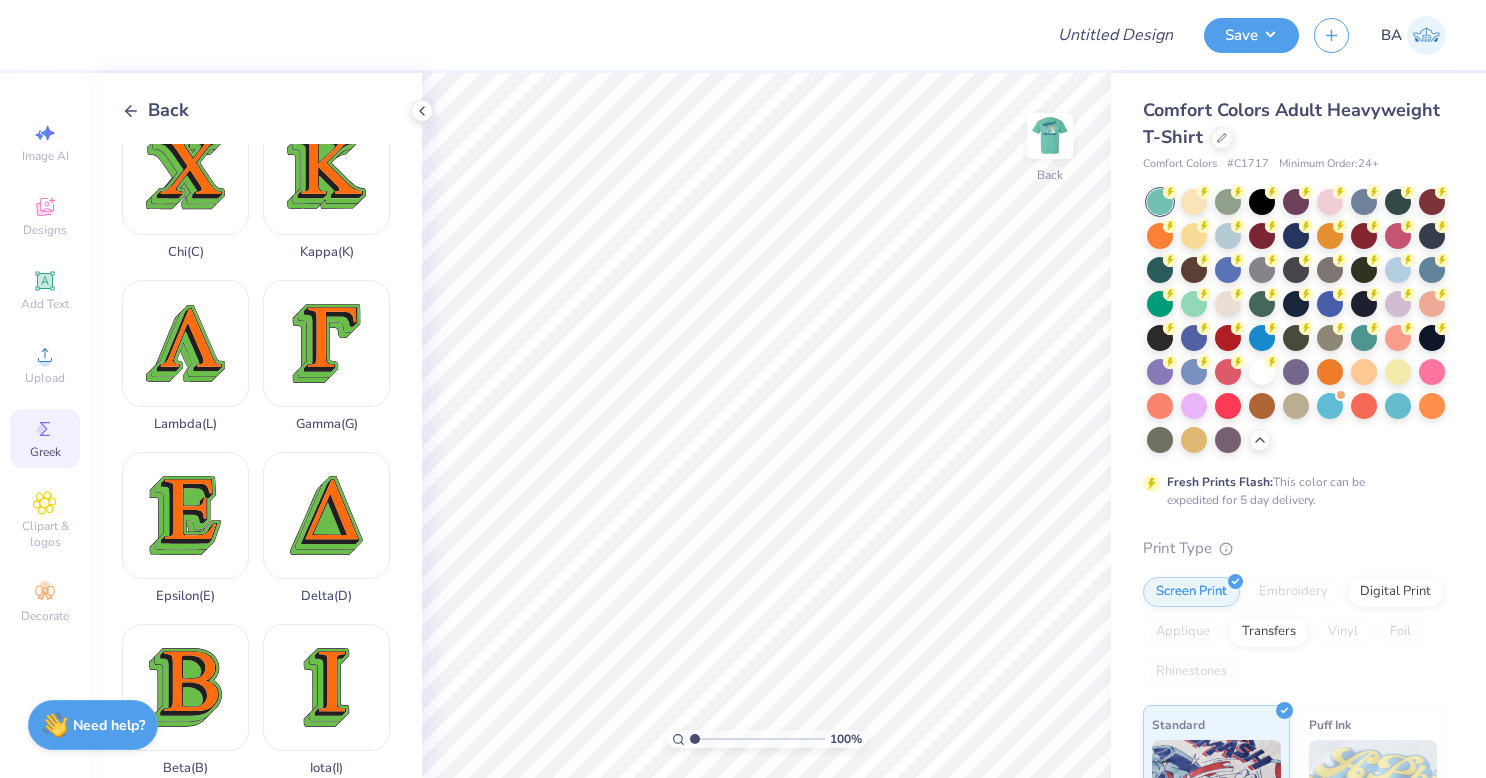 click on "Delta  ( D )" at bounding box center (326, 528) 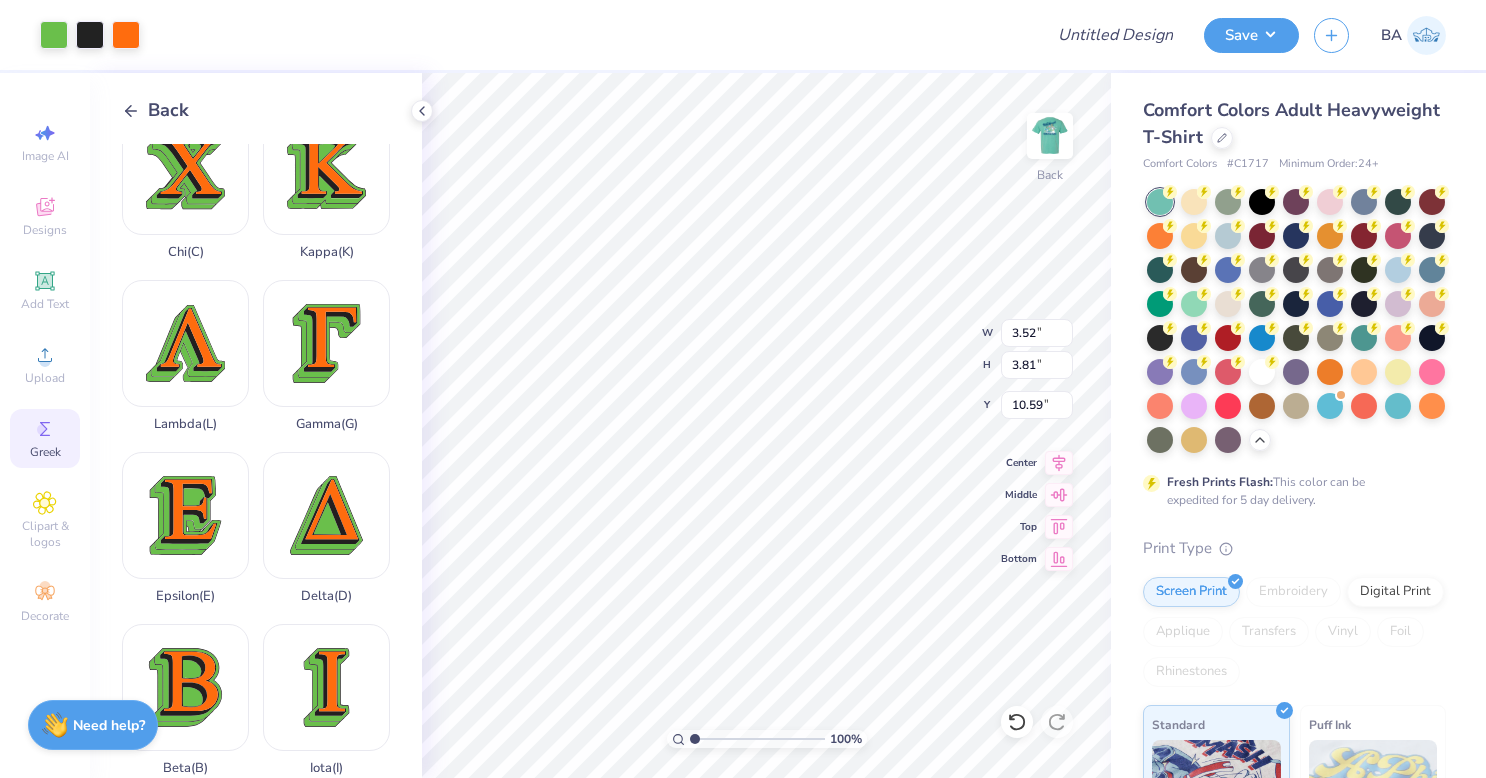 click on "Delta  ( D )" at bounding box center (326, 528) 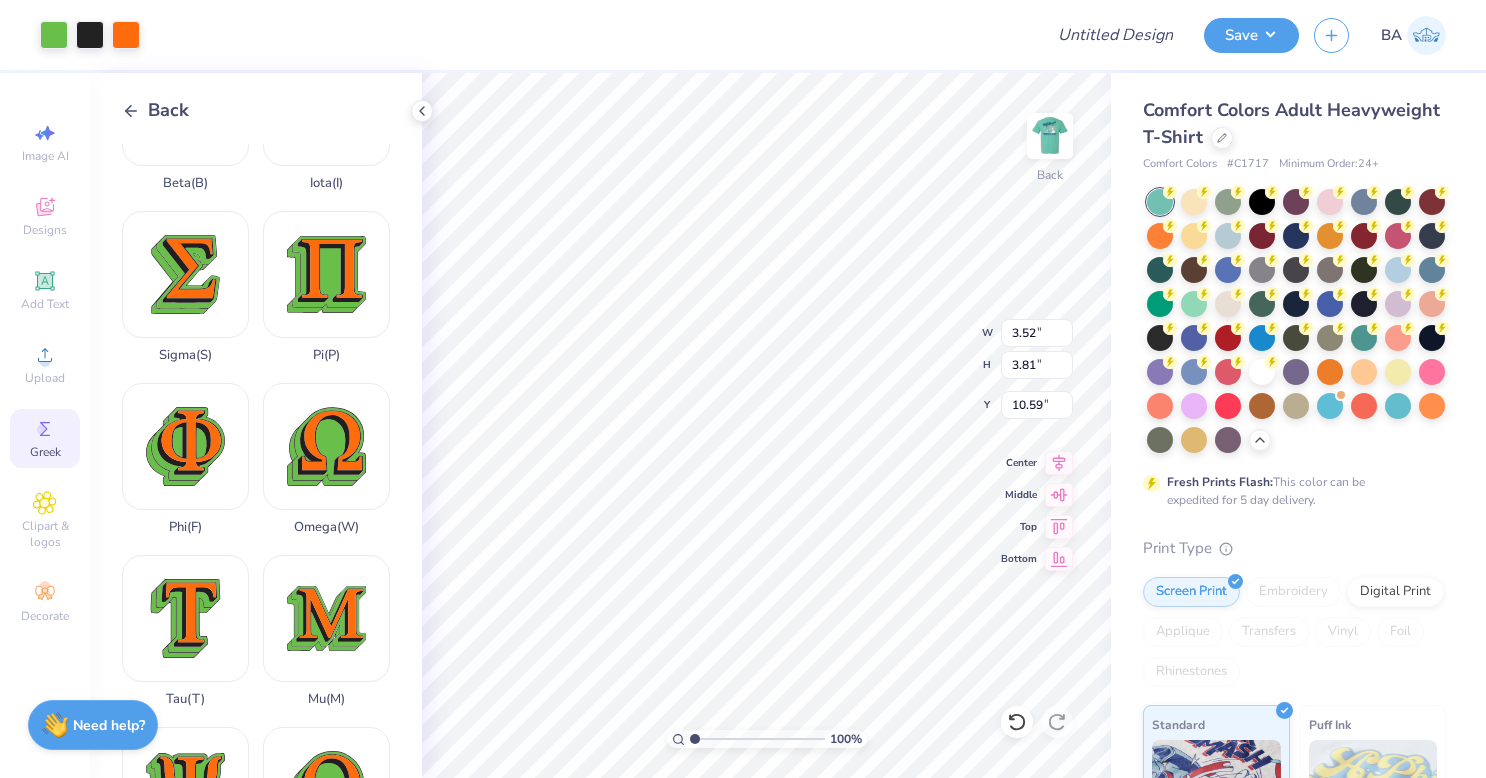 scroll, scrollTop: 820, scrollLeft: 0, axis: vertical 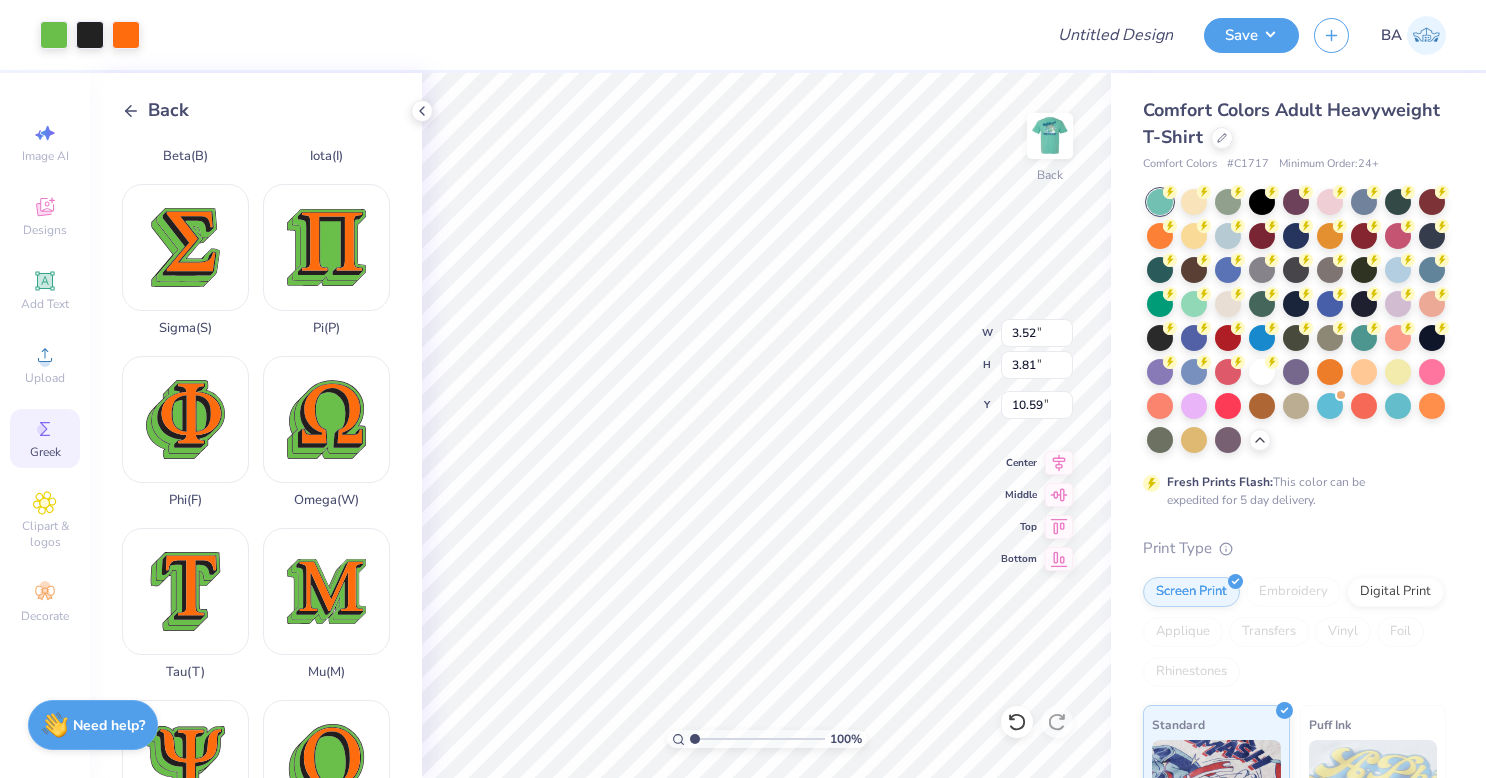click on "Tau  ( T )" at bounding box center (185, 604) 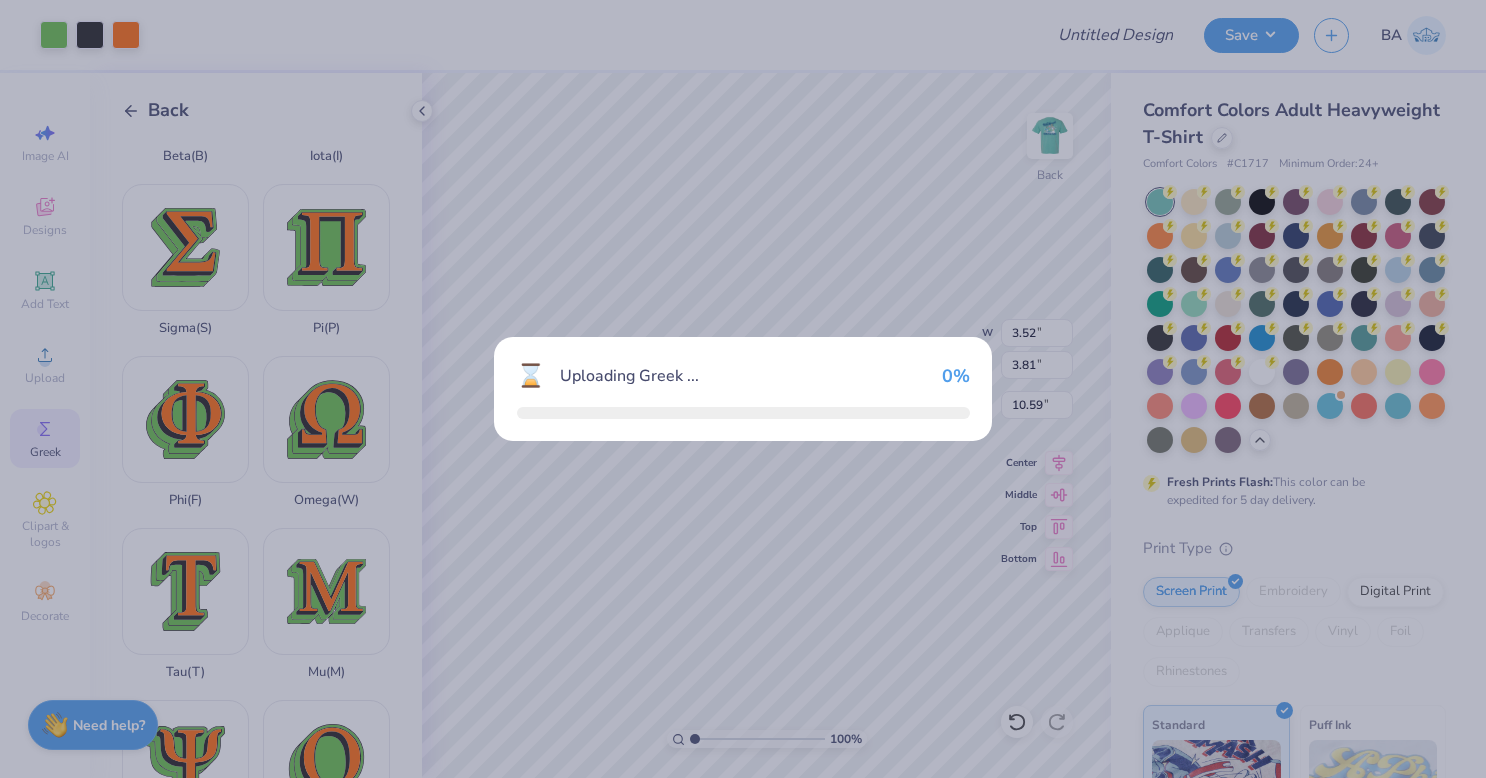 type on "3.31" 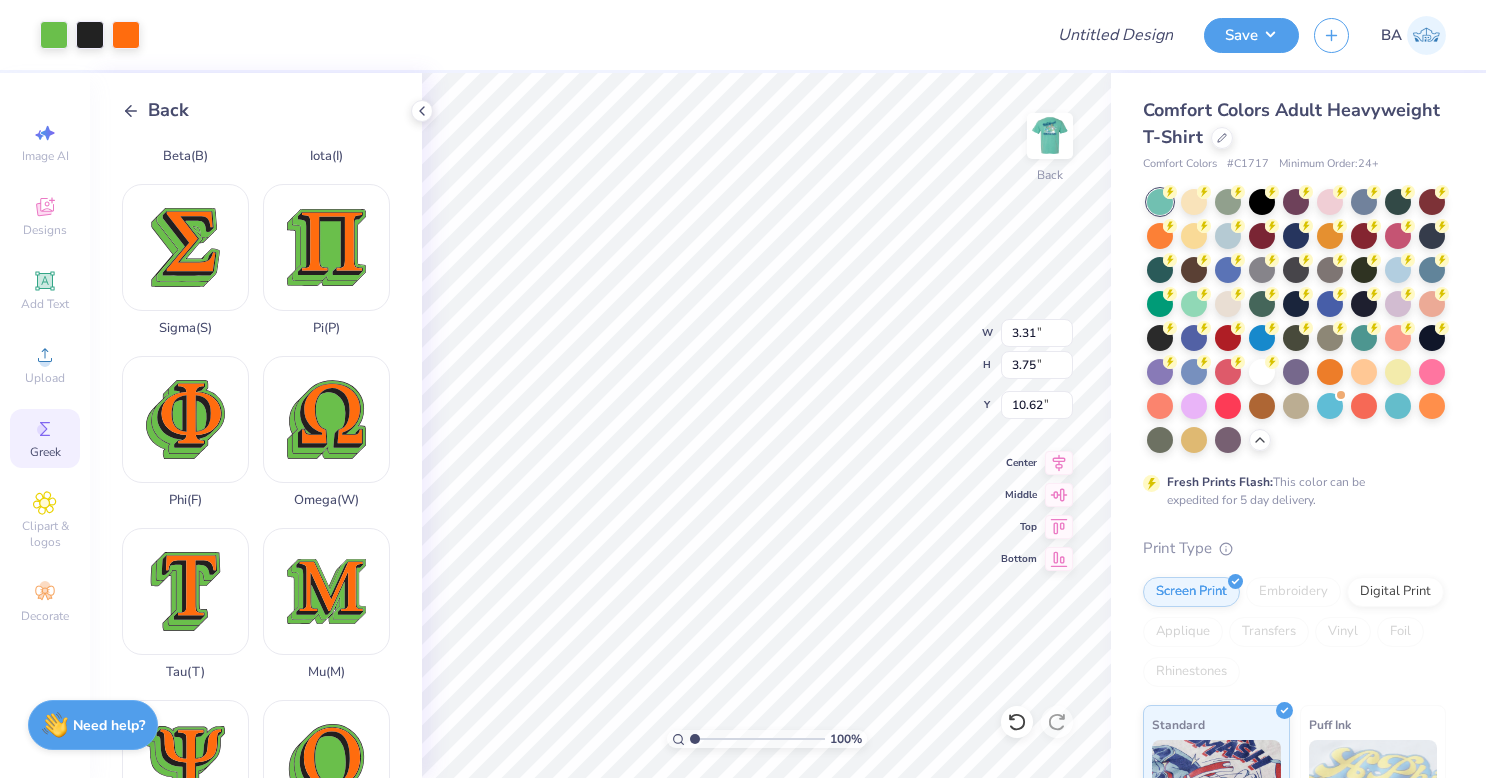 type on "7.37" 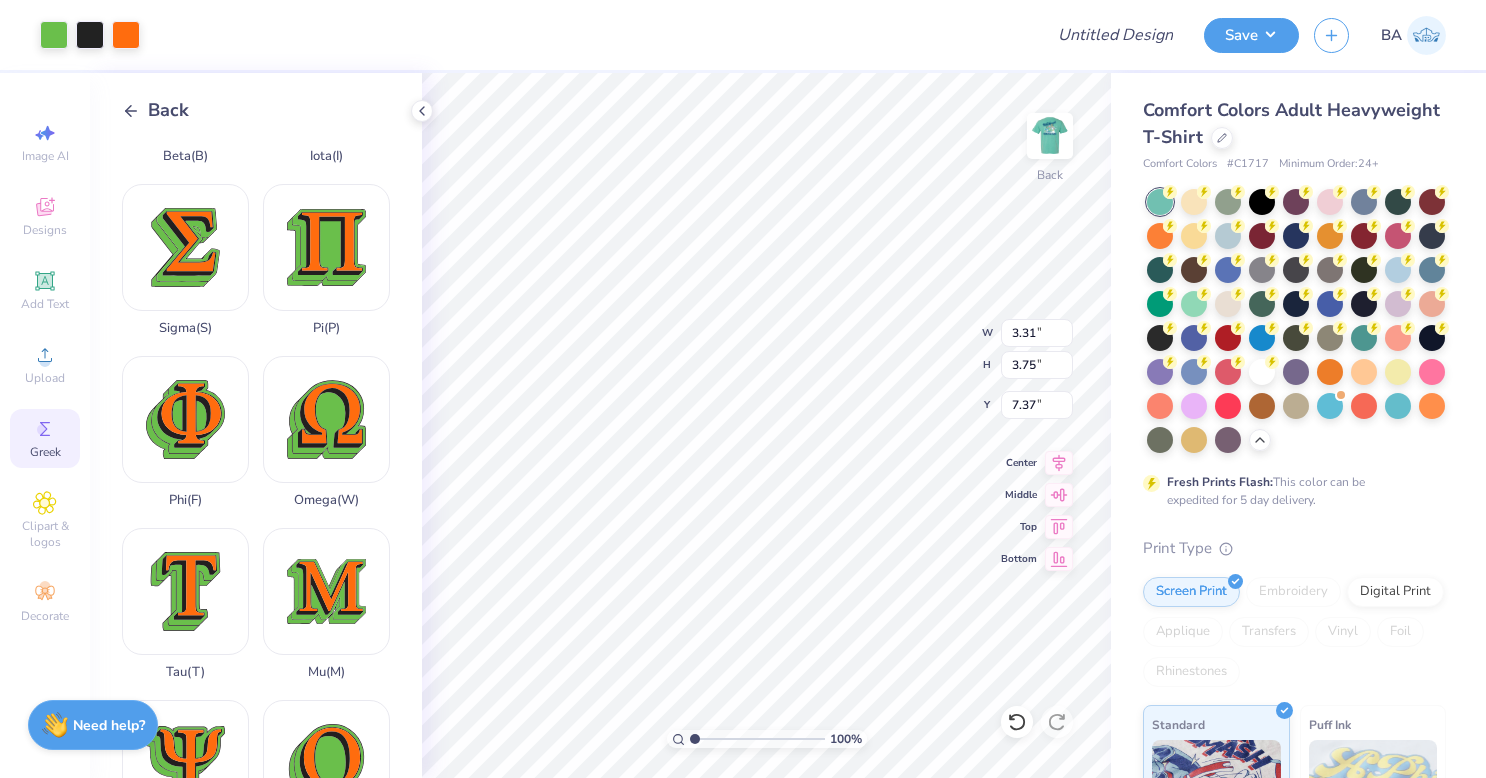 type on "3.52" 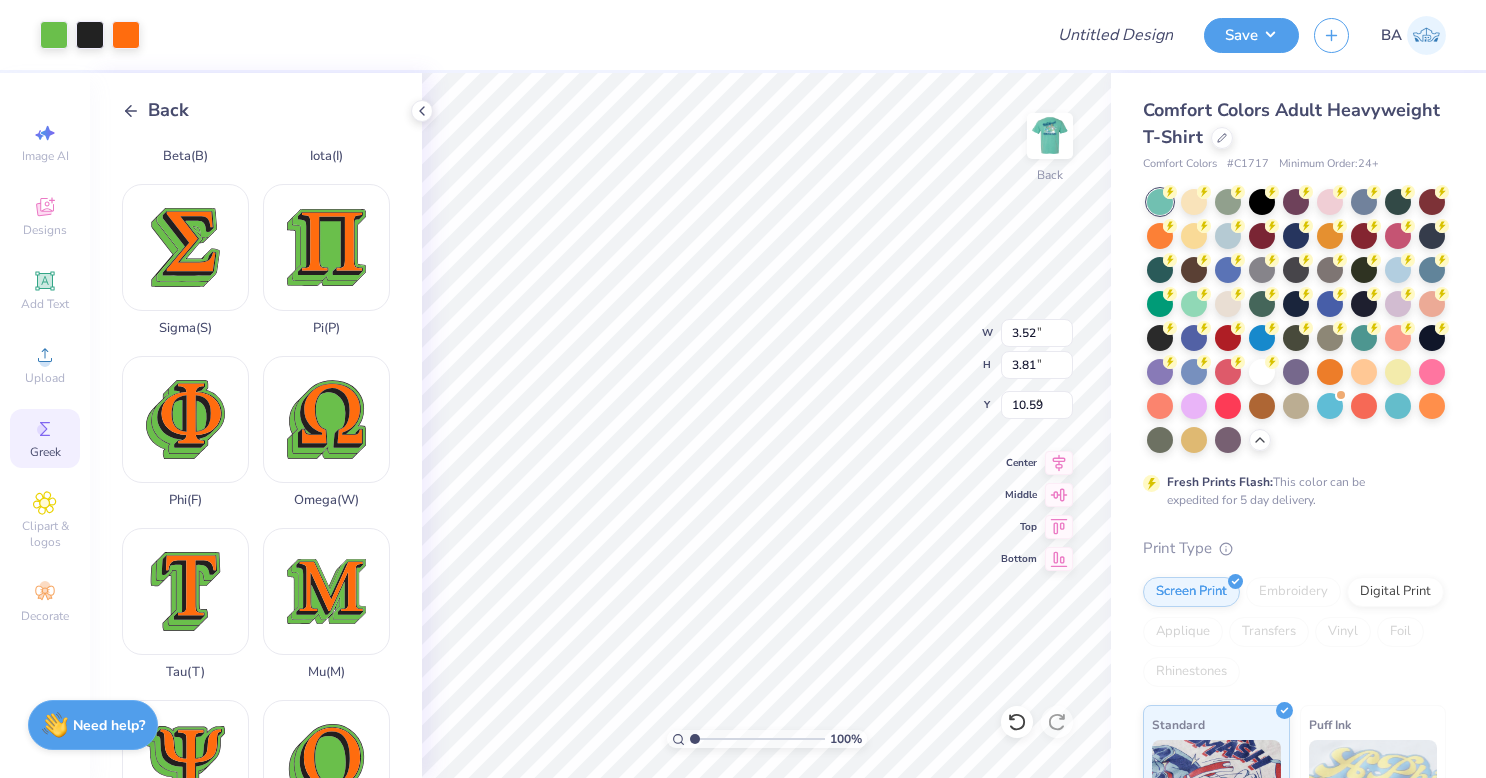 type on "7.37" 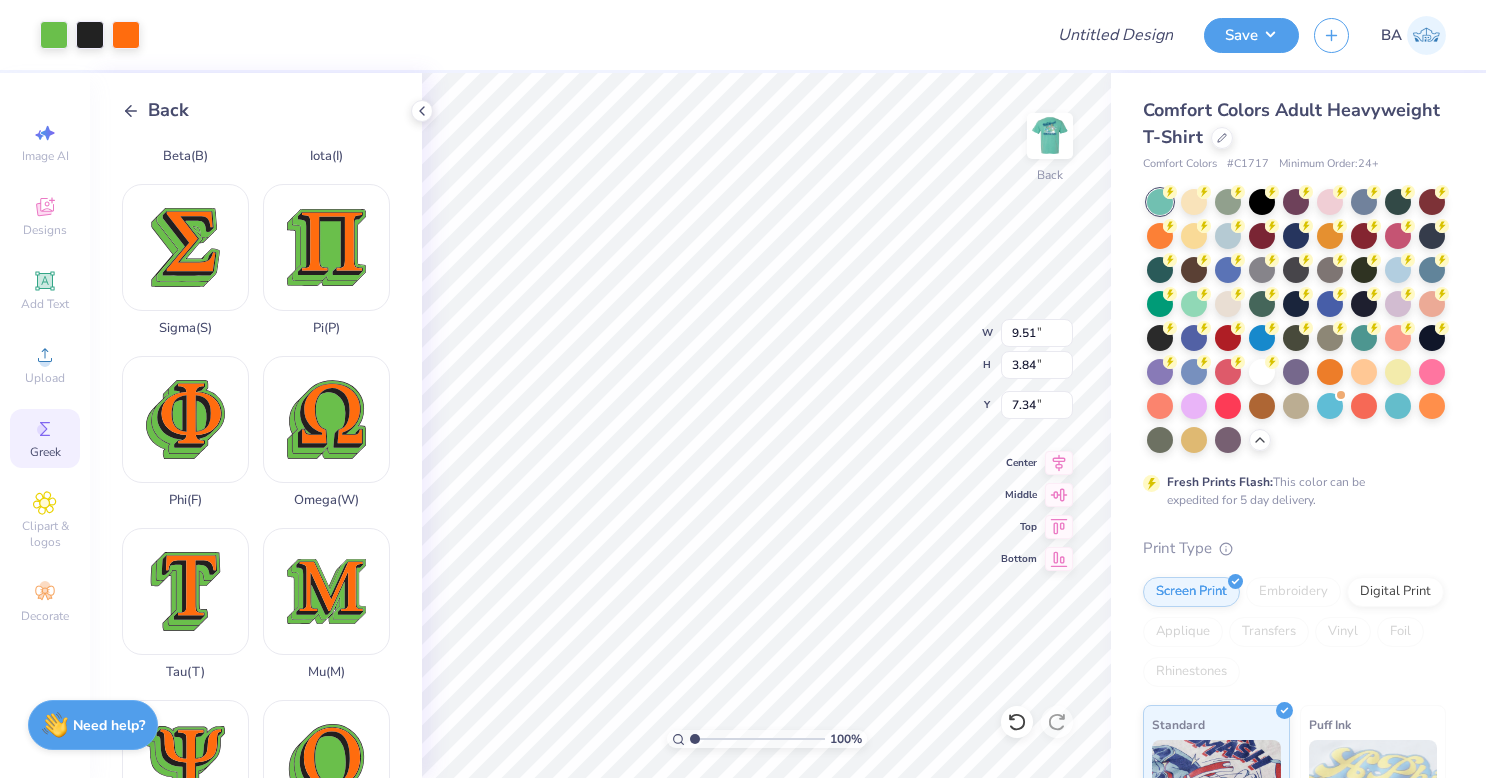 type on "3.04" 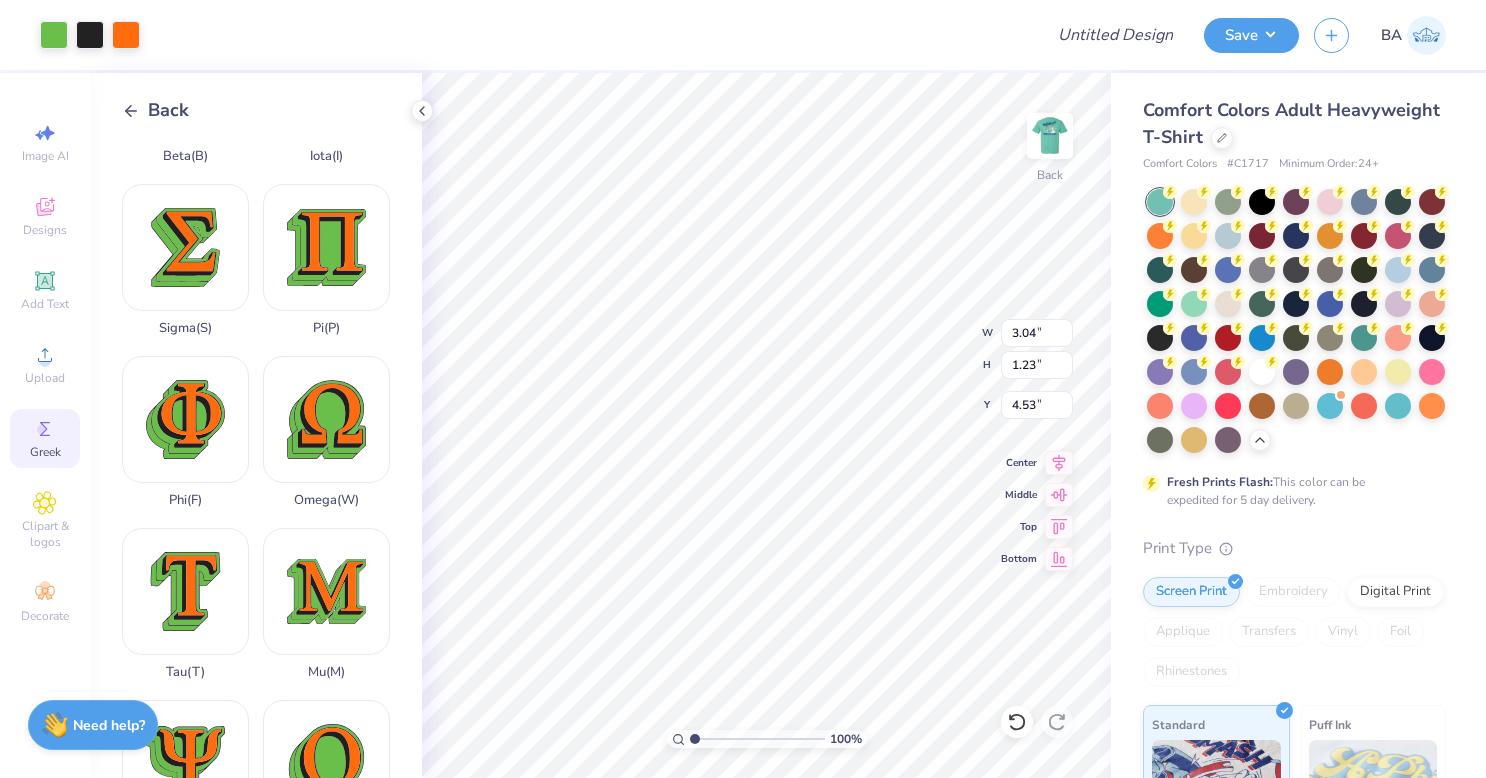 type on "4.53" 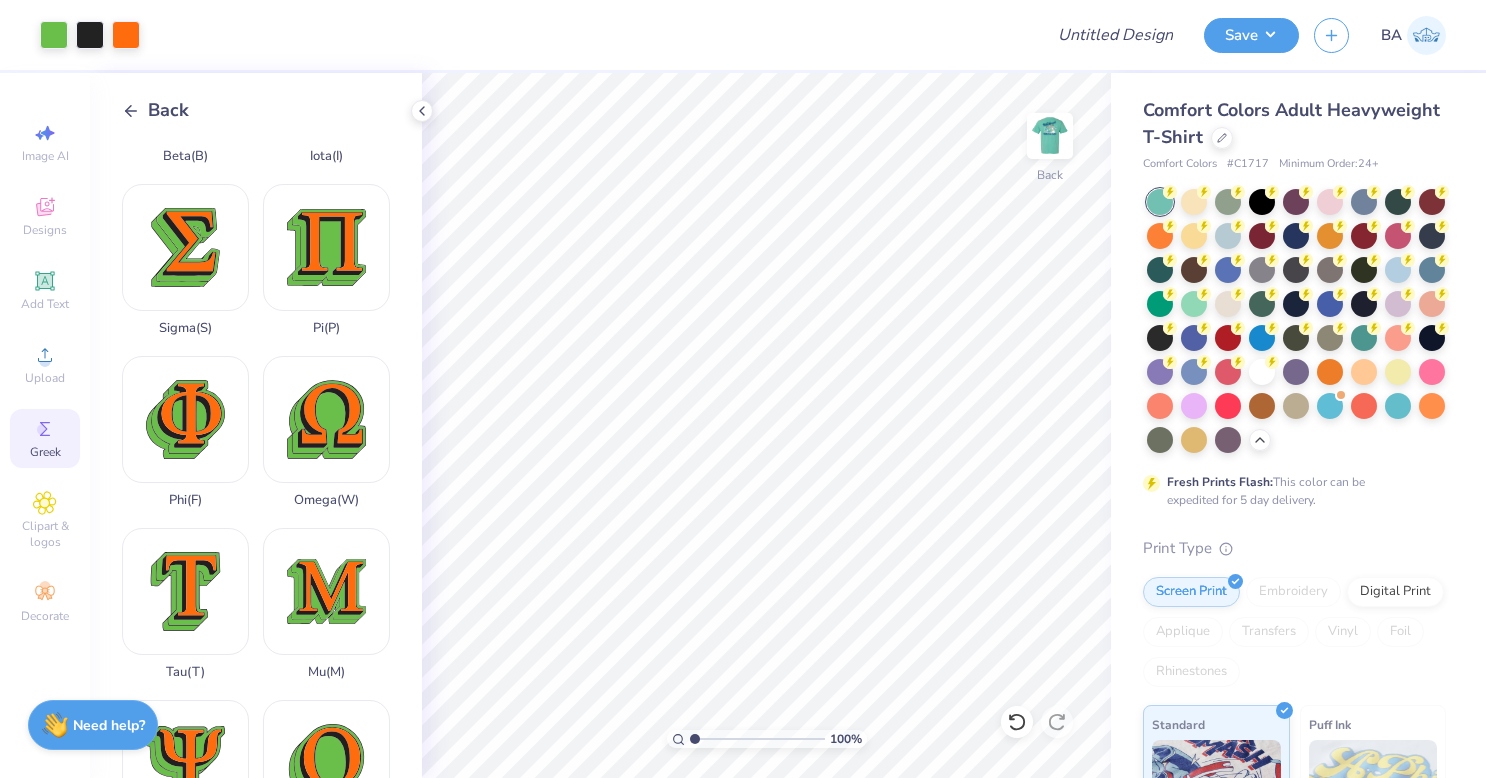 click at bounding box center (1050, 136) 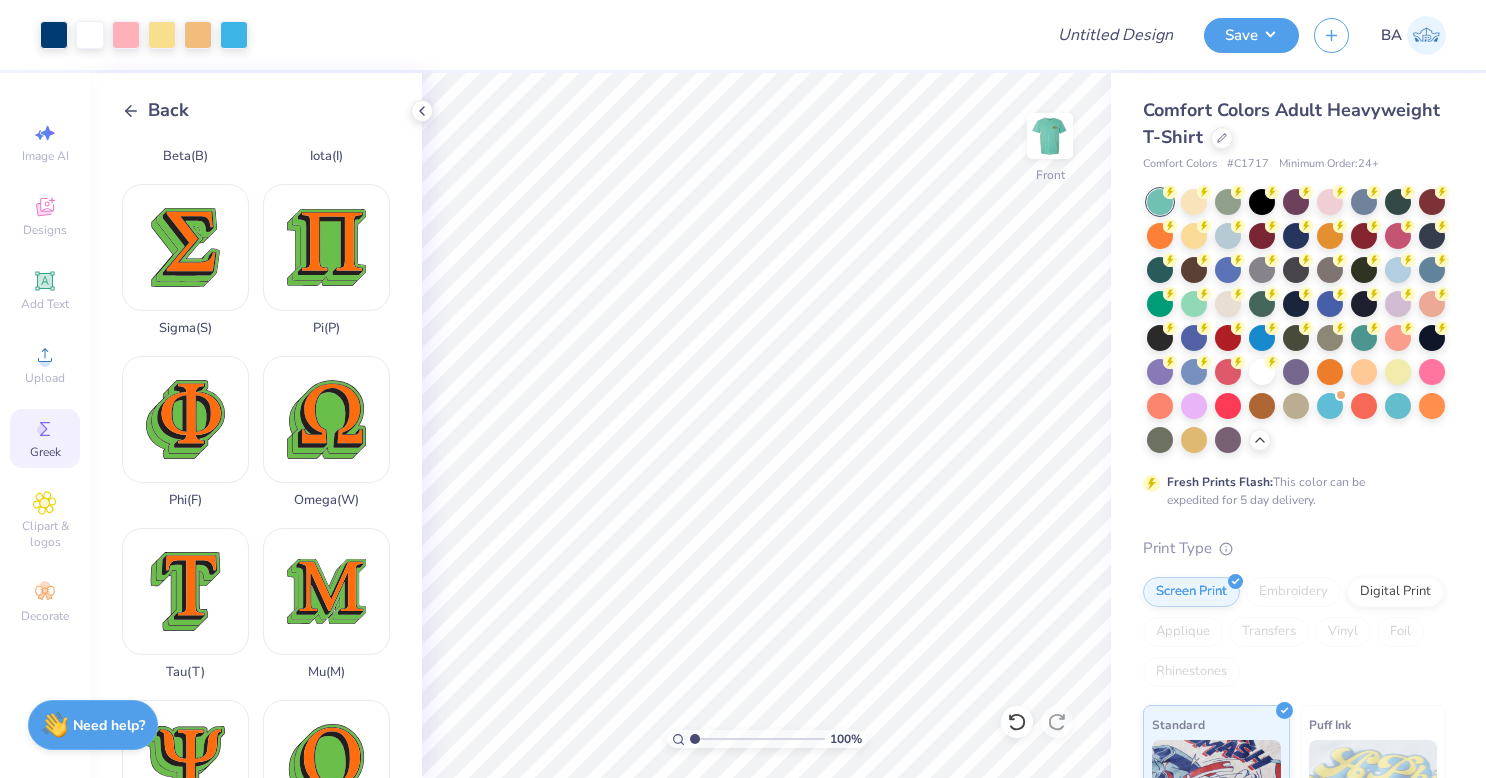 click at bounding box center [1050, 136] 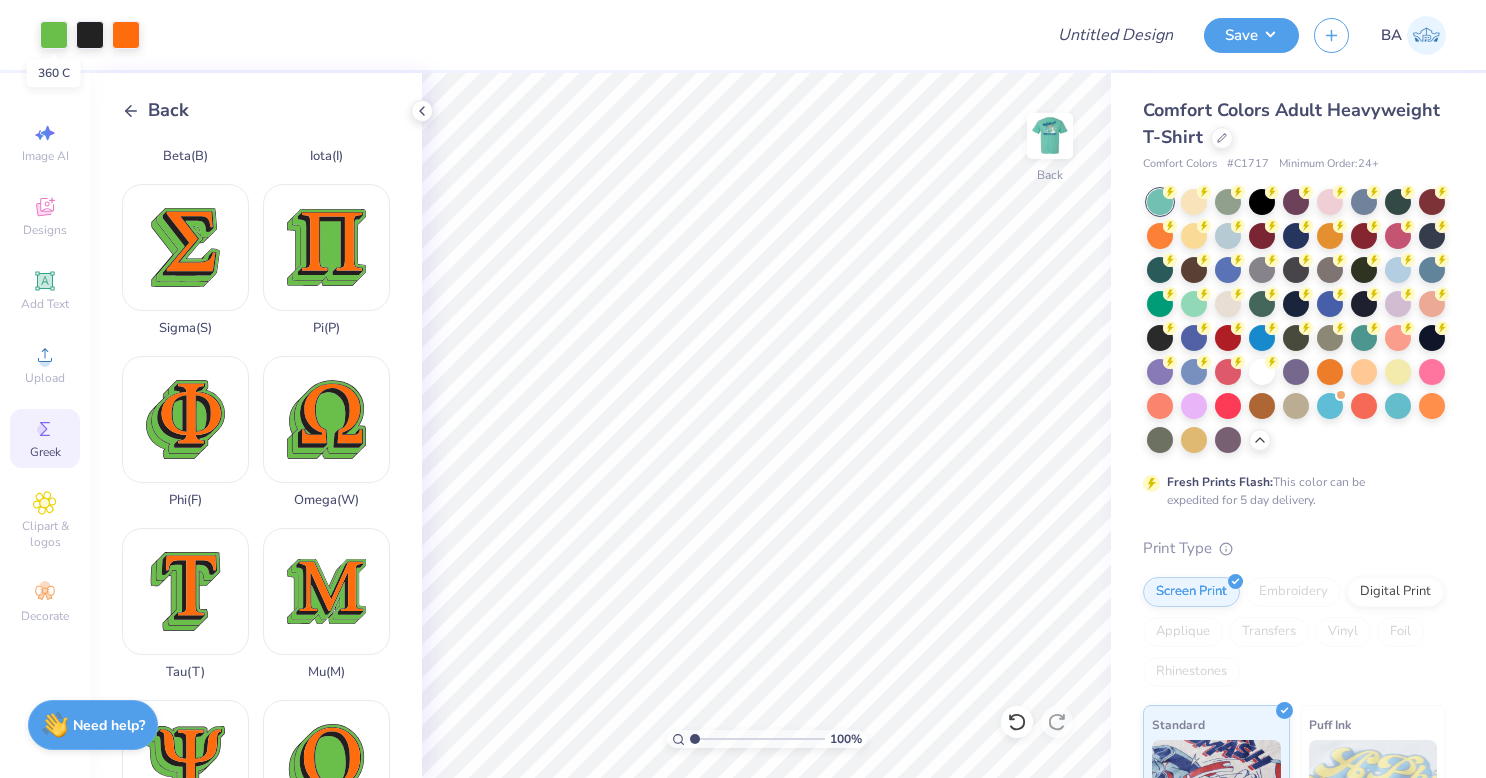 click at bounding box center [54, 35] 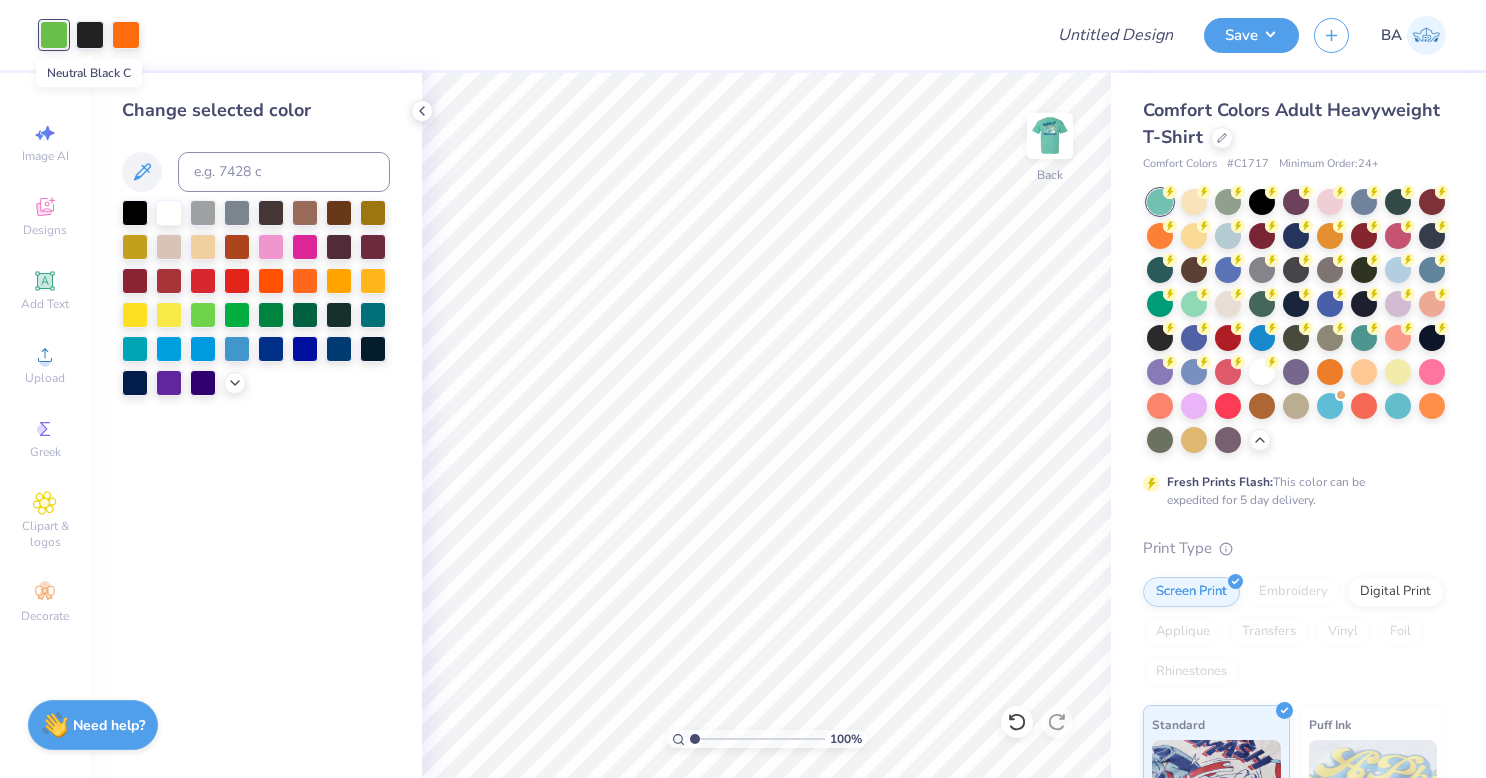 click at bounding box center [90, 35] 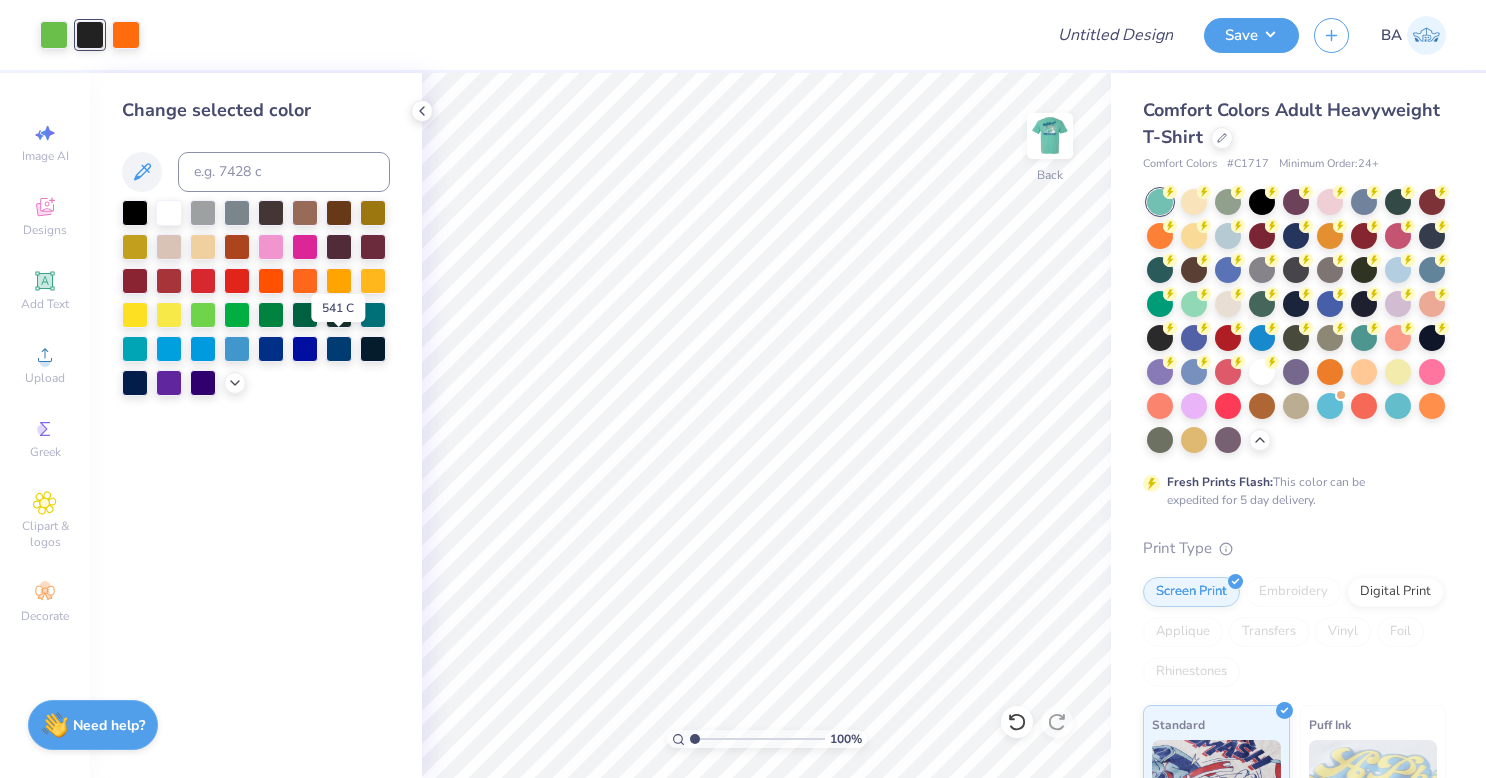 click at bounding box center [339, 349] 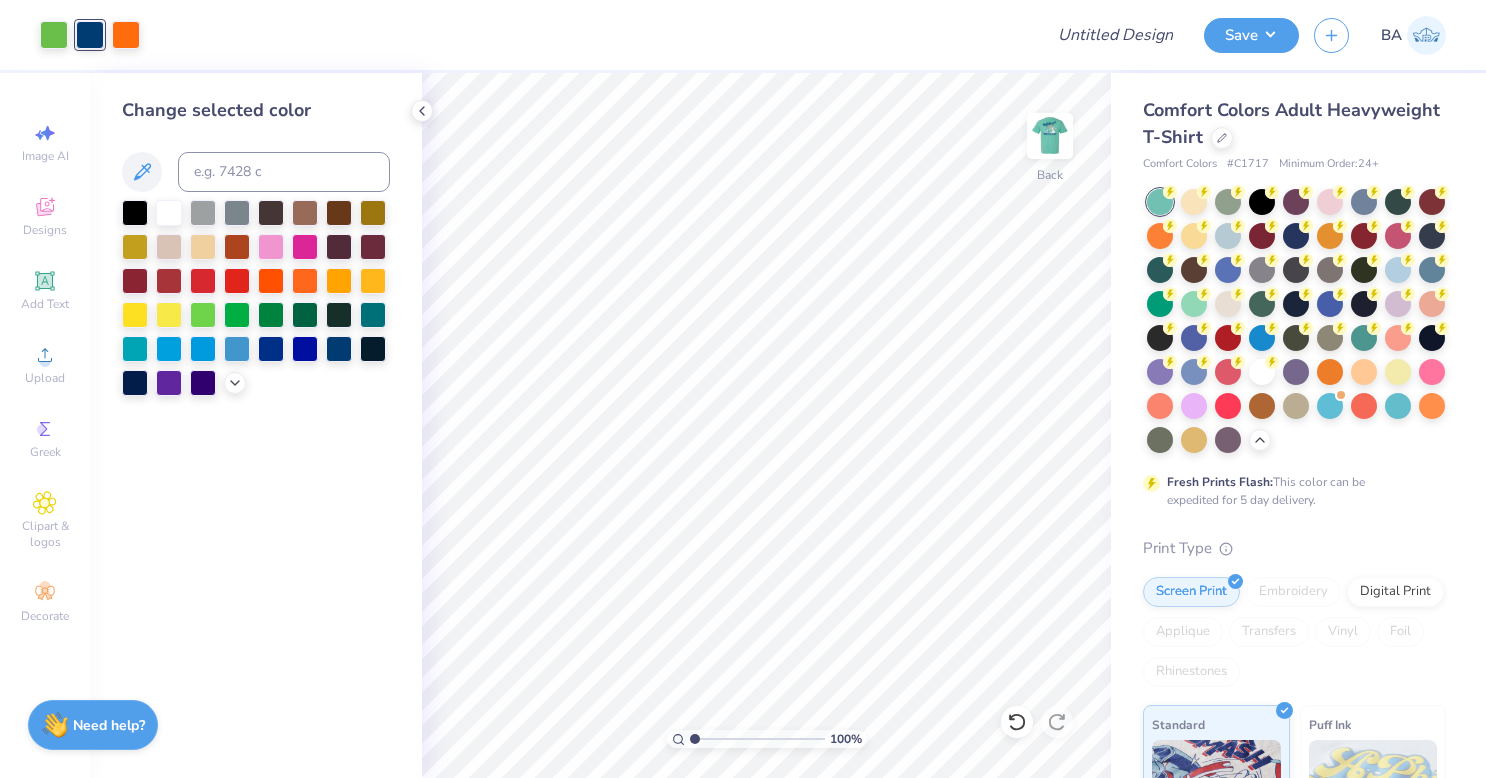 click at bounding box center [1050, 136] 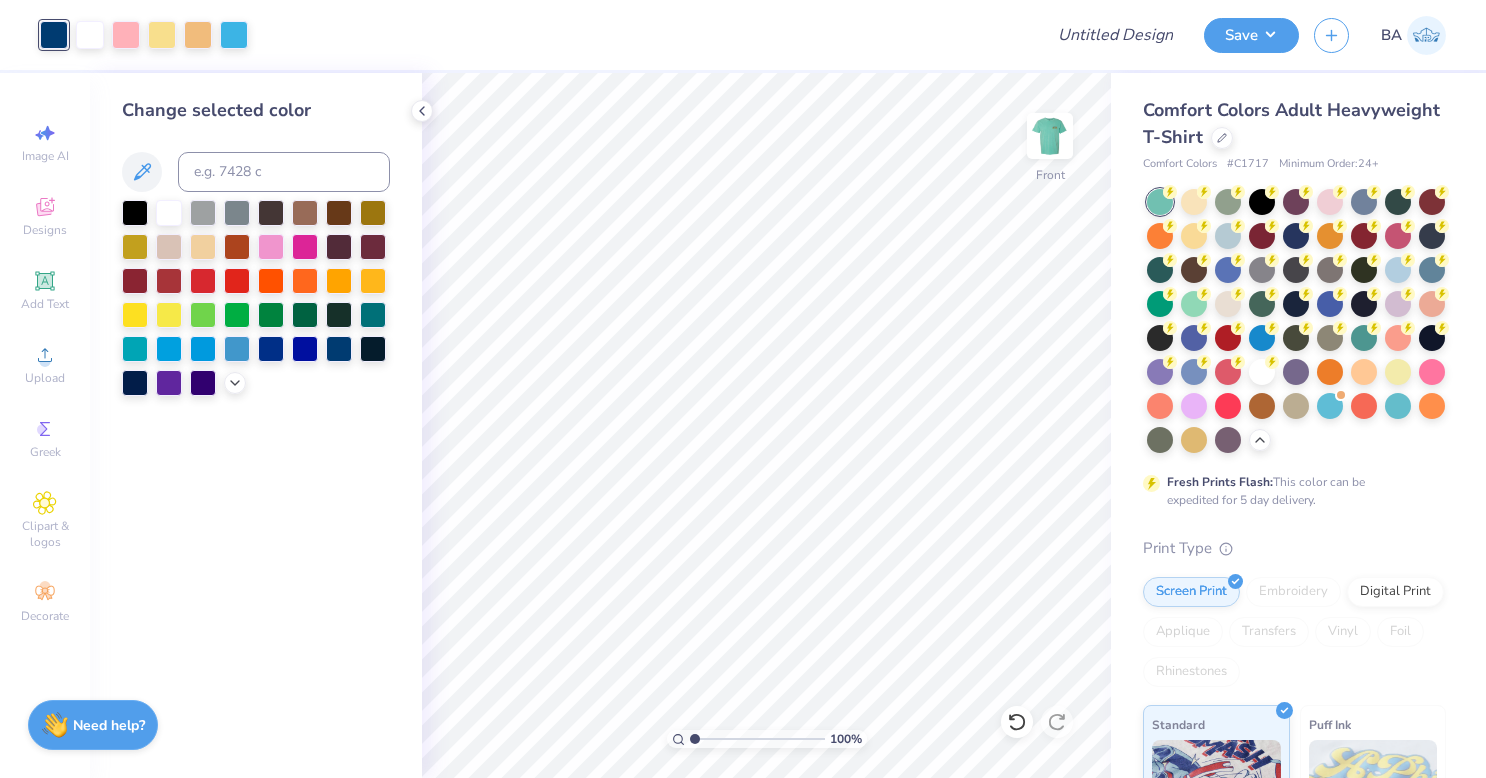 click at bounding box center (1050, 136) 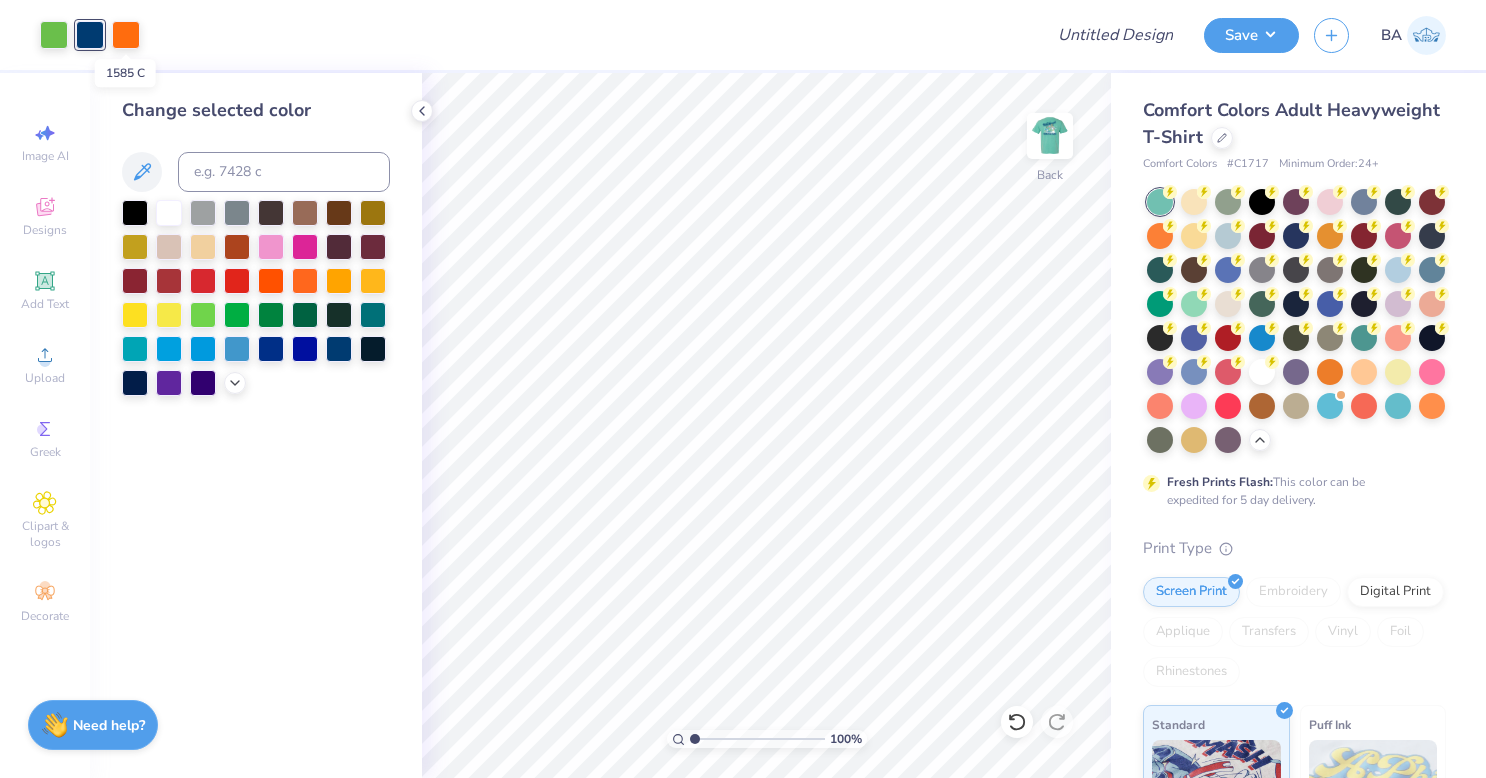 click at bounding box center [126, 35] 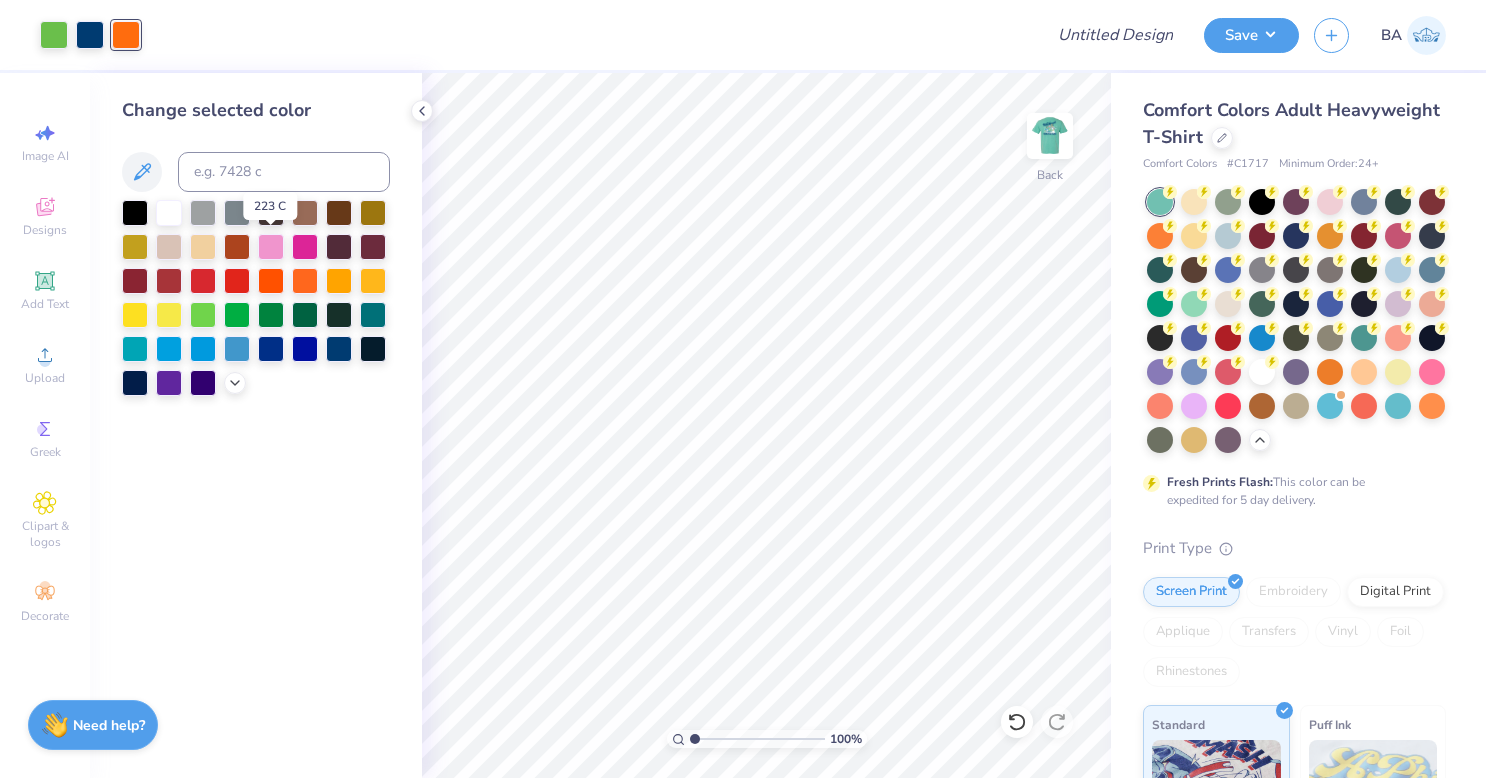 click at bounding box center (271, 247) 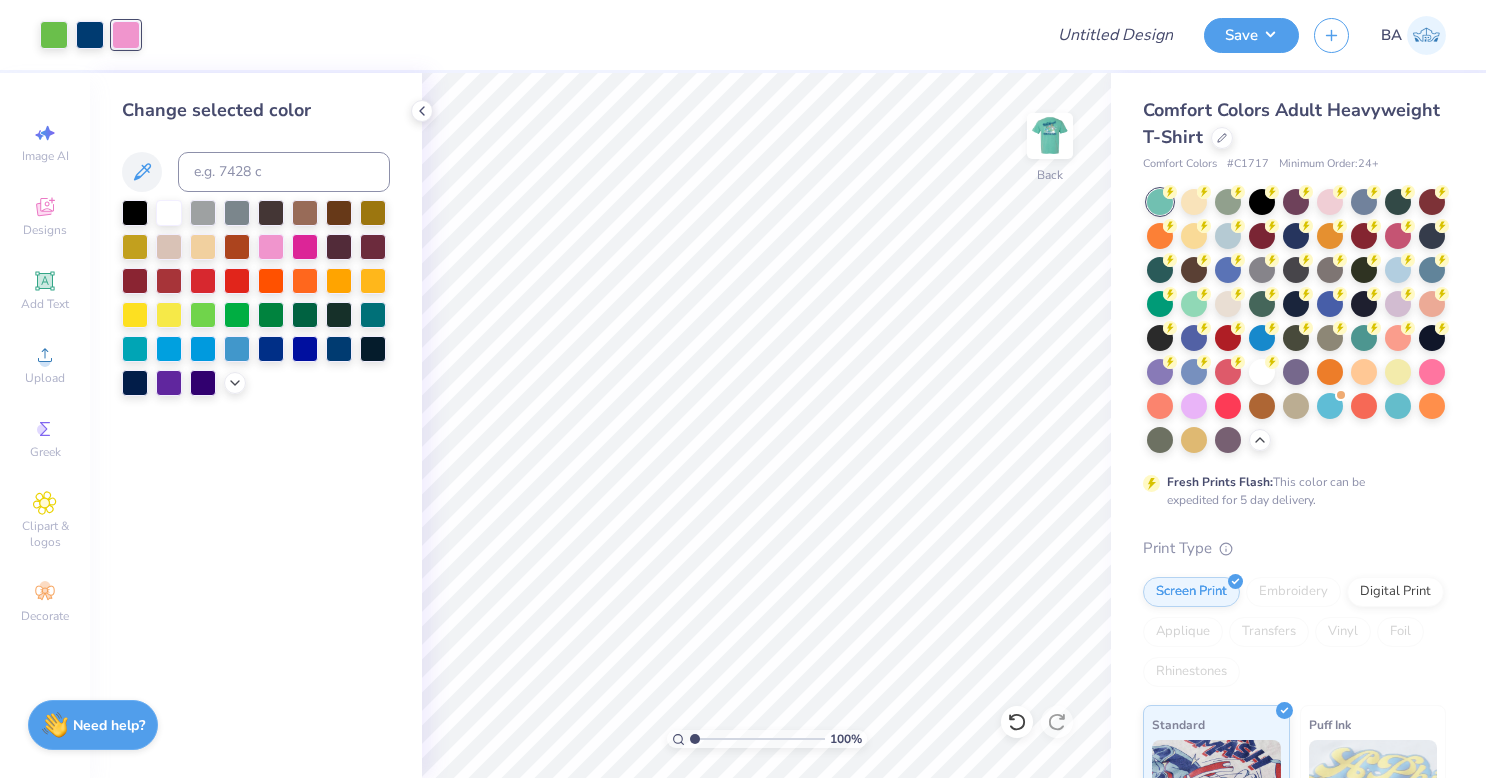 click at bounding box center [54, 35] 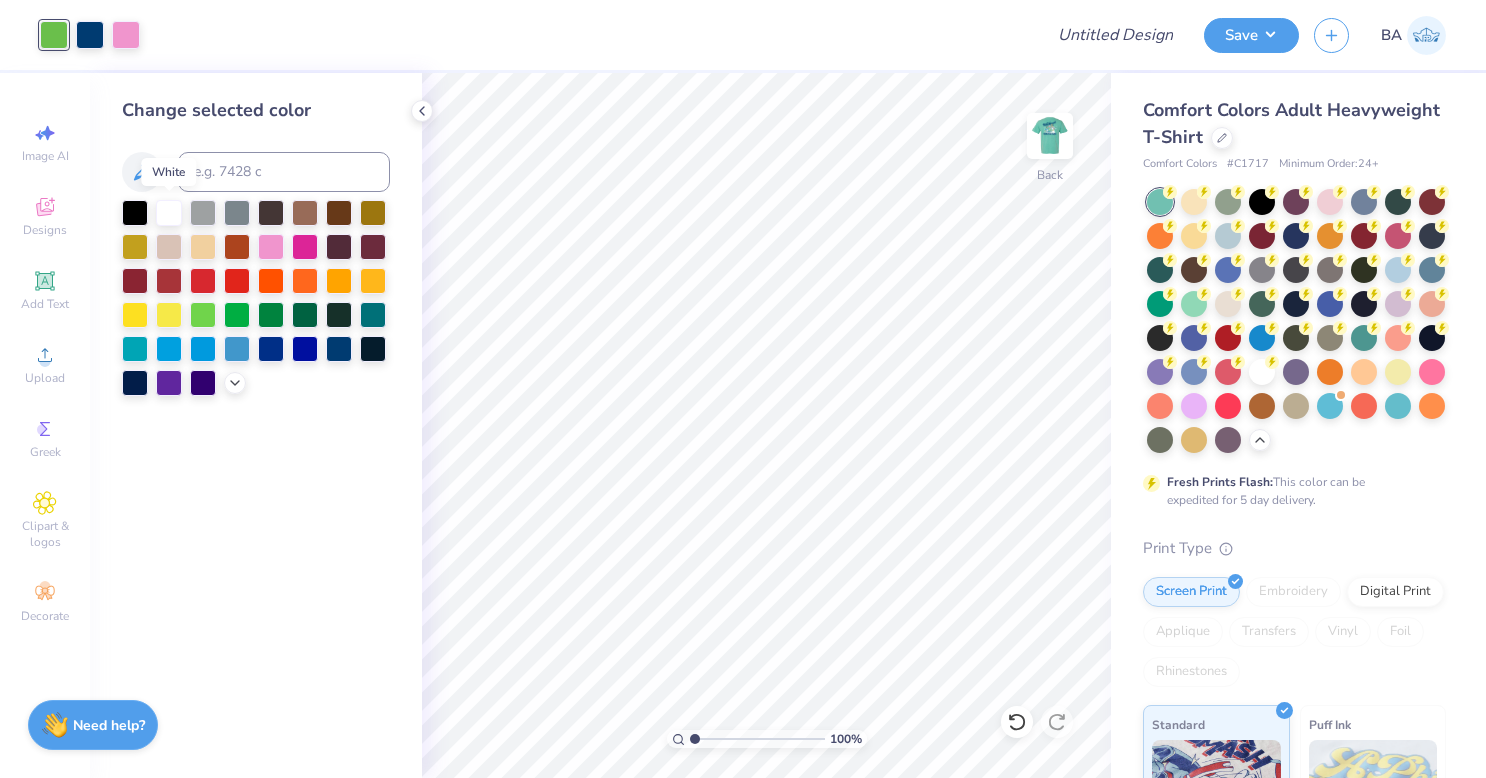 click at bounding box center (169, 213) 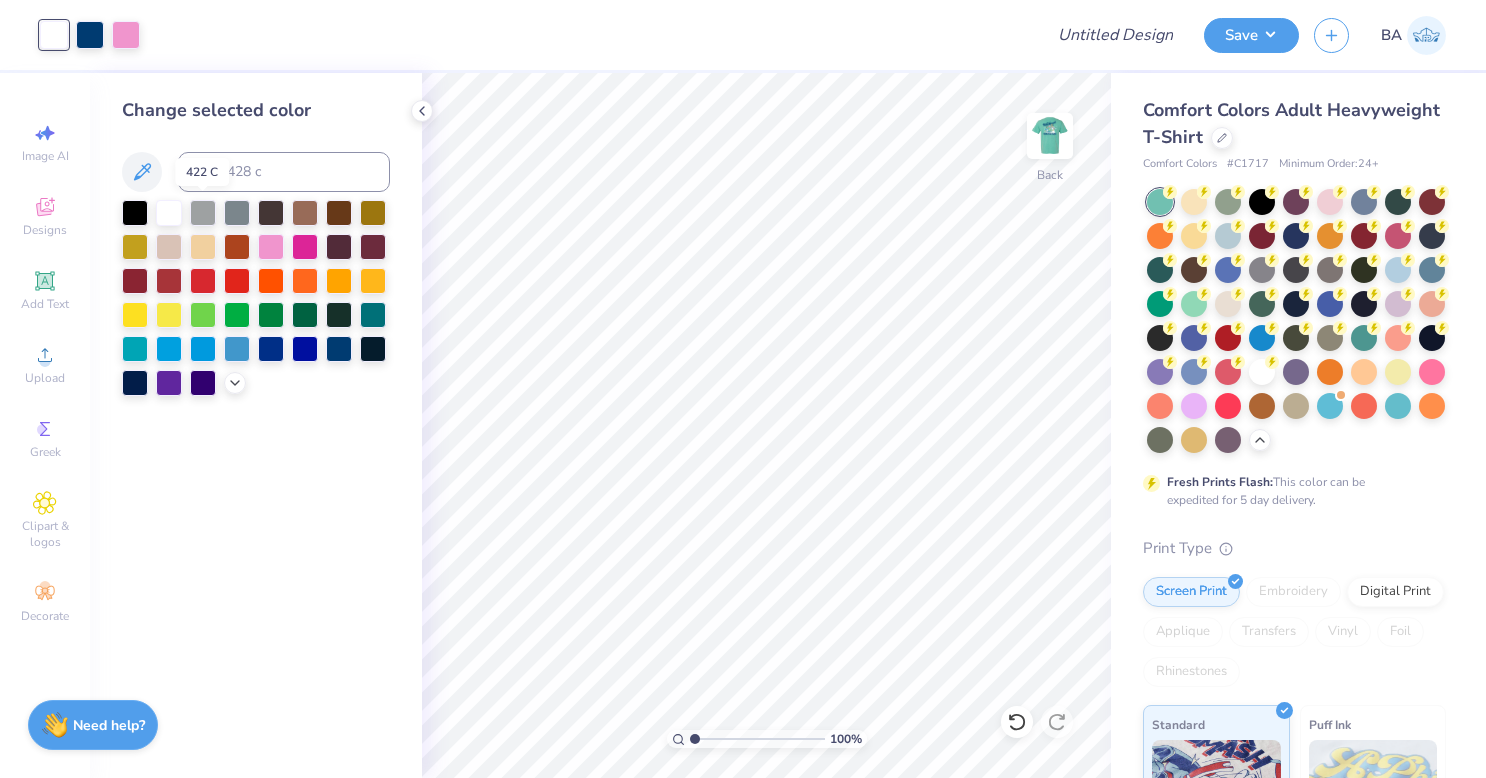 click at bounding box center [203, 213] 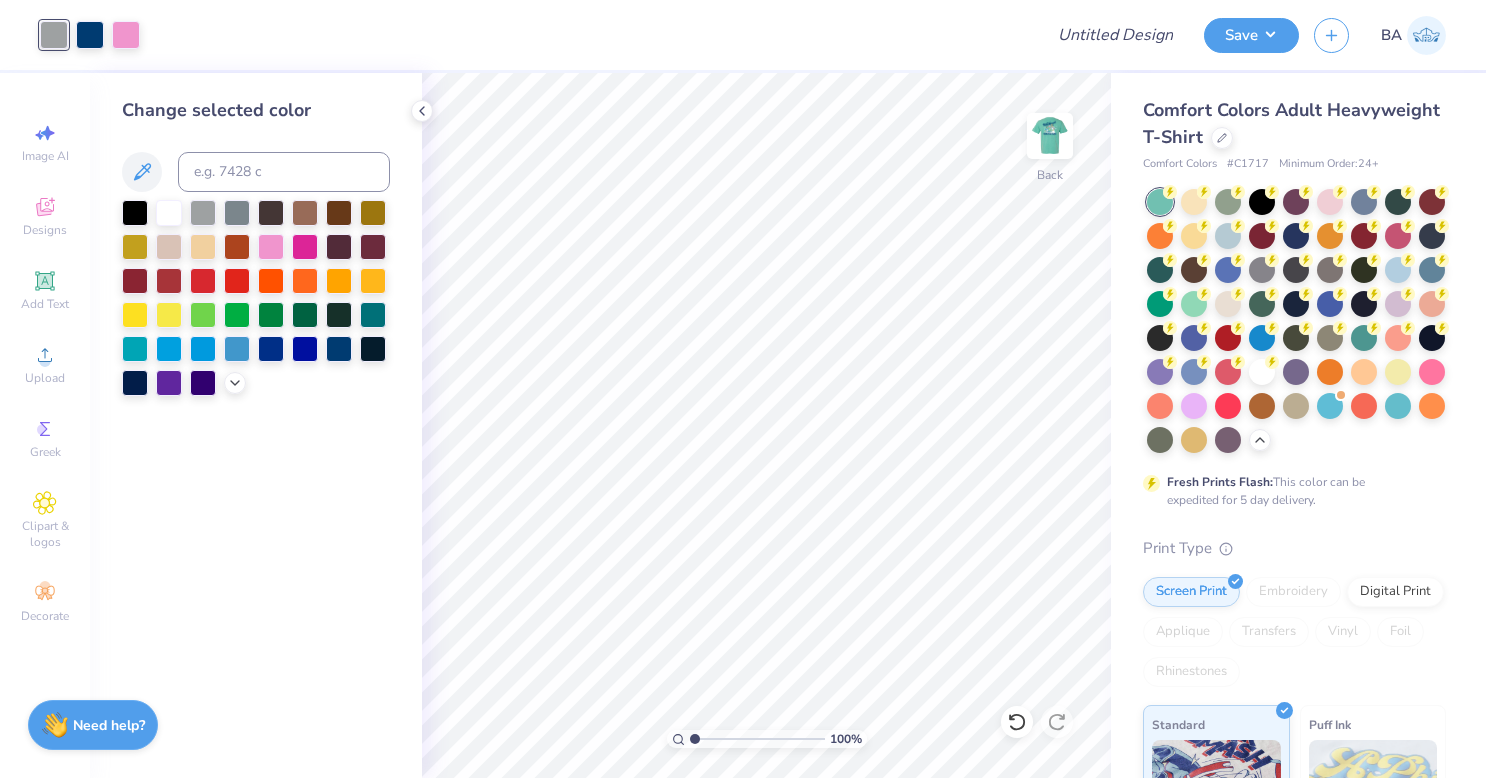 click at bounding box center (90, 35) 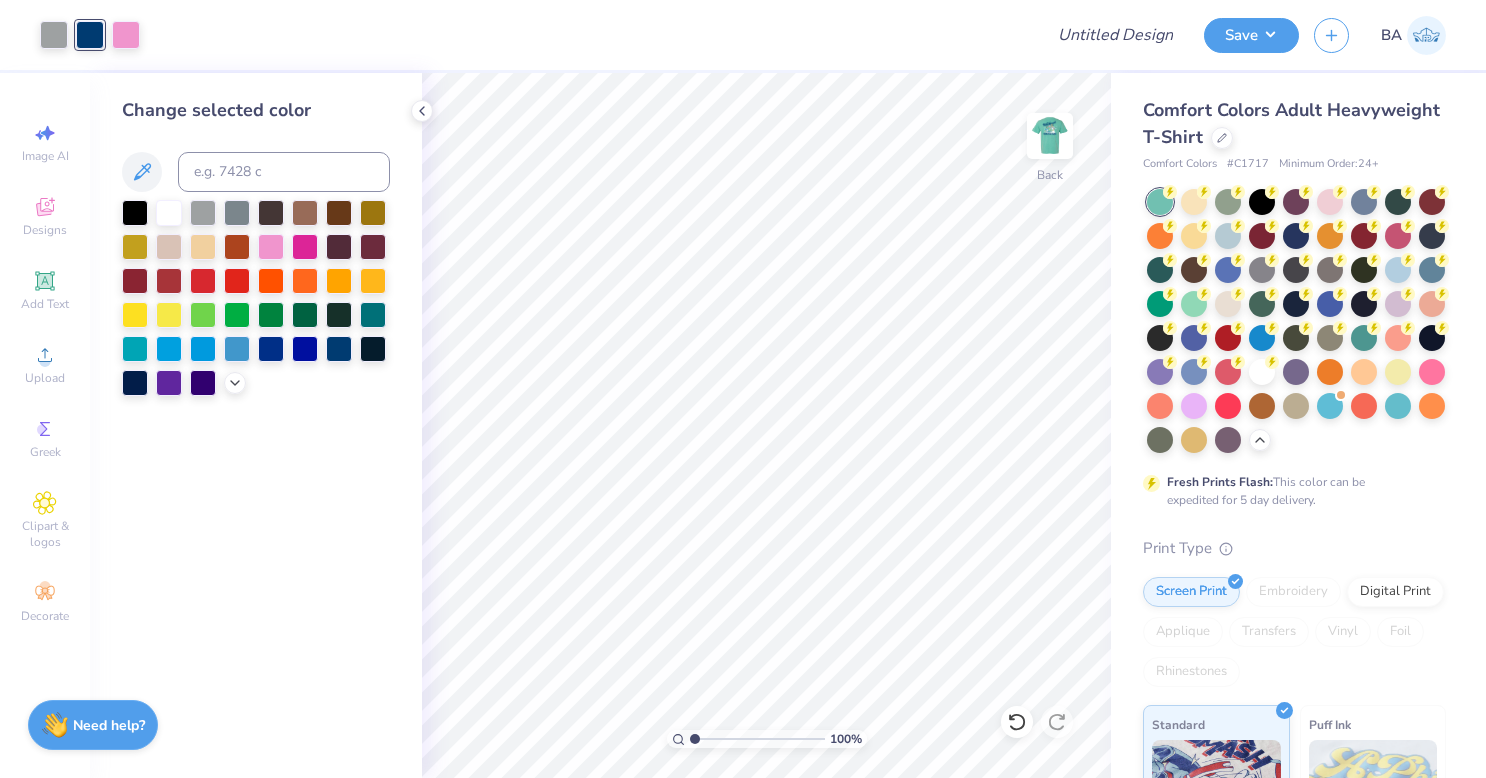 click at bounding box center (169, 213) 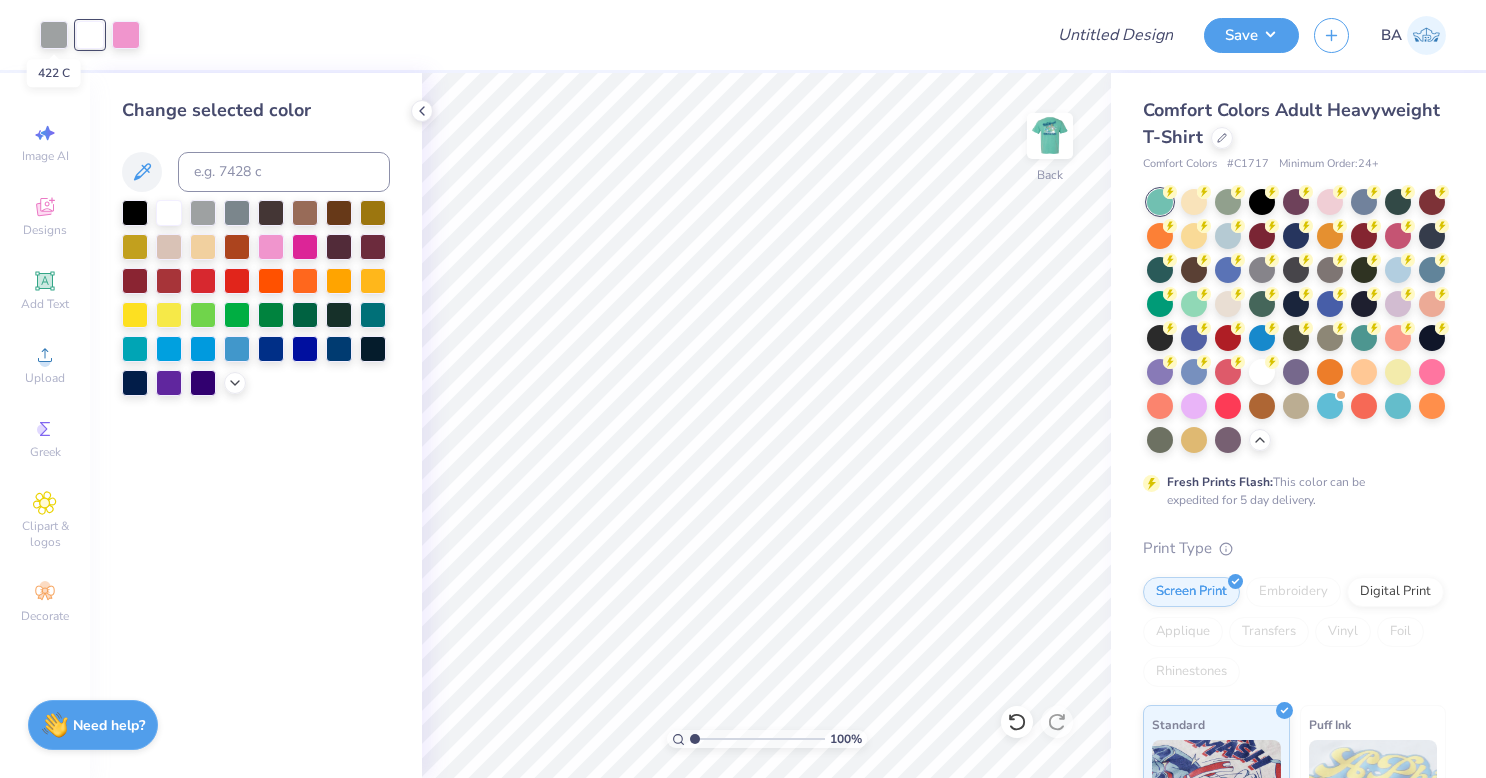click at bounding box center (54, 35) 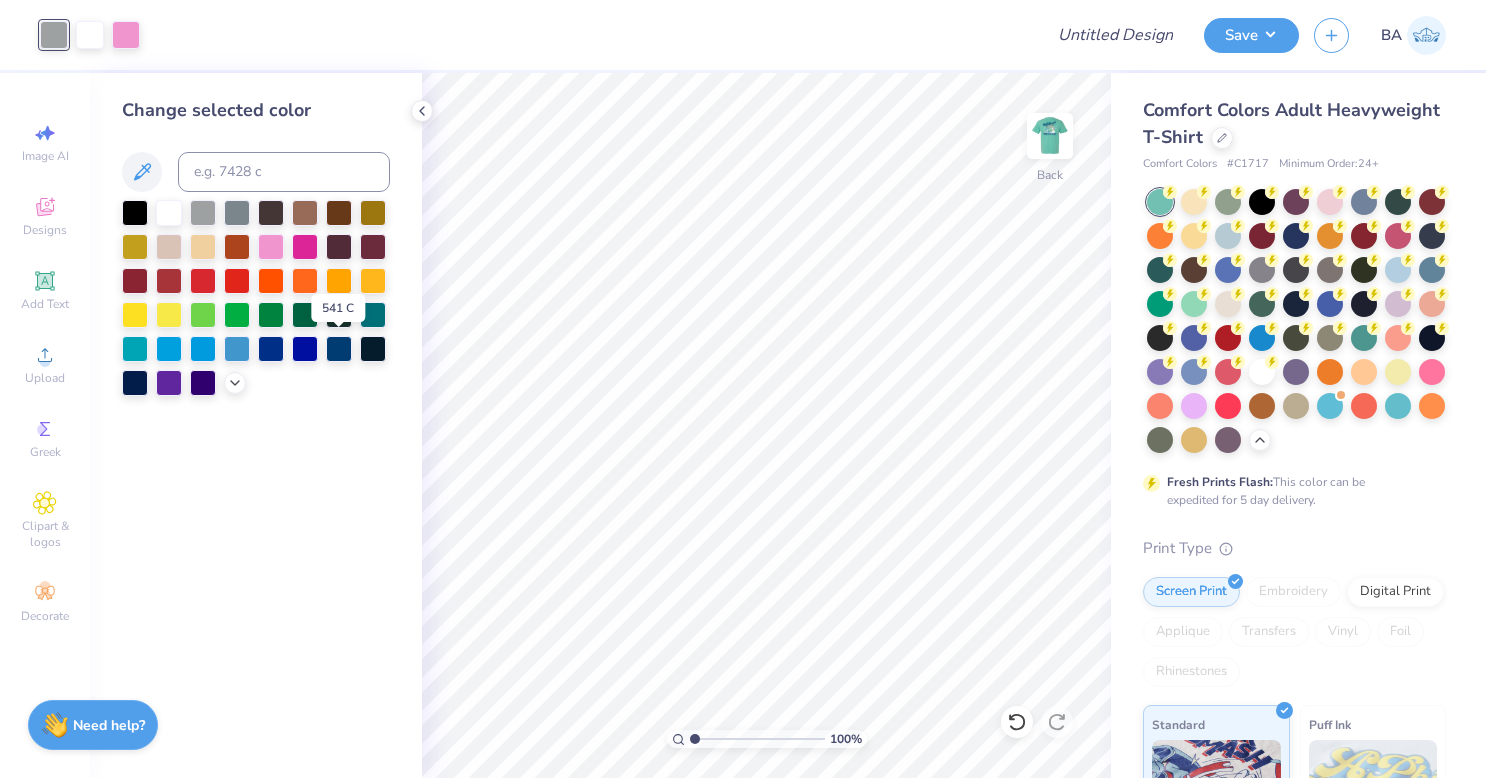 click at bounding box center [339, 349] 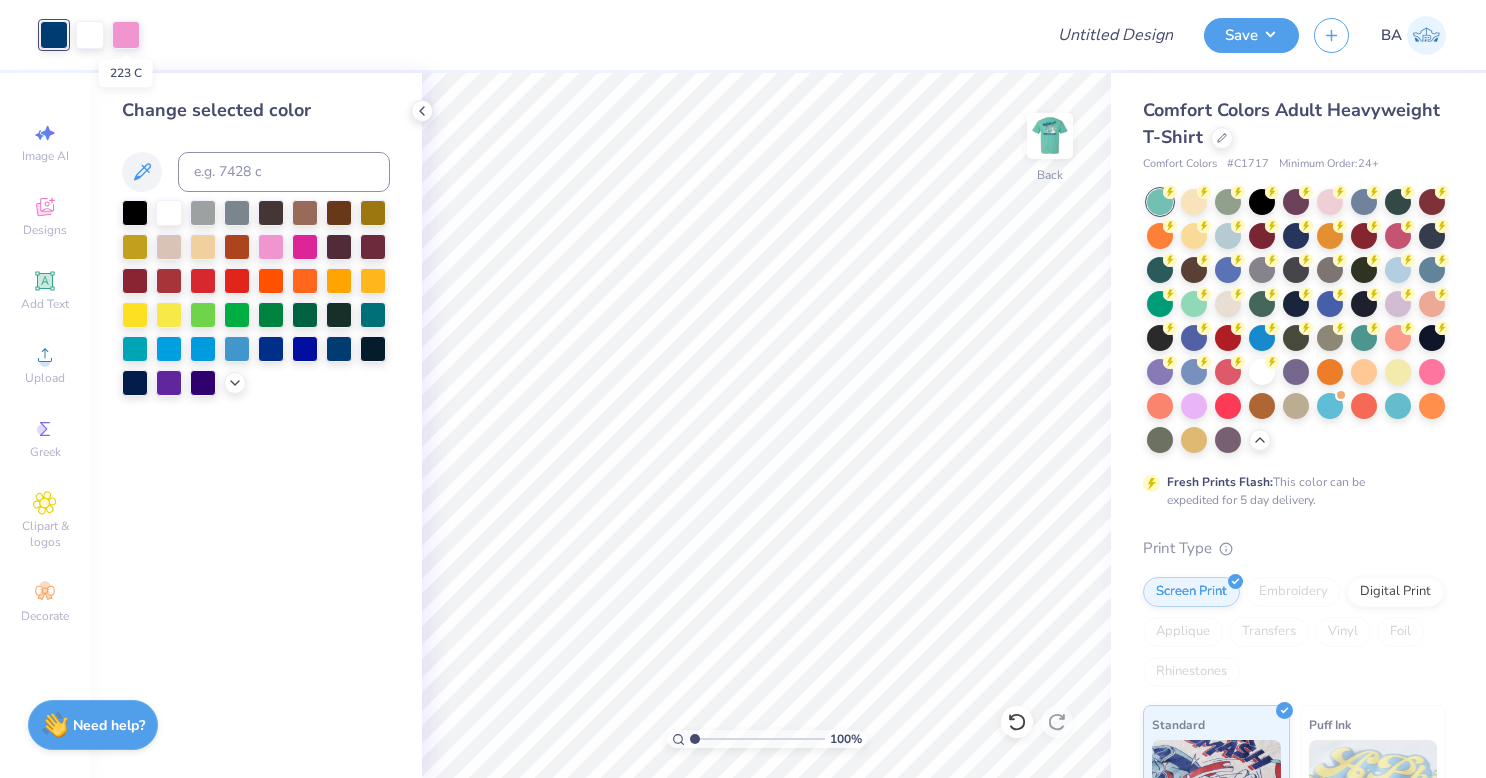 click at bounding box center [126, 35] 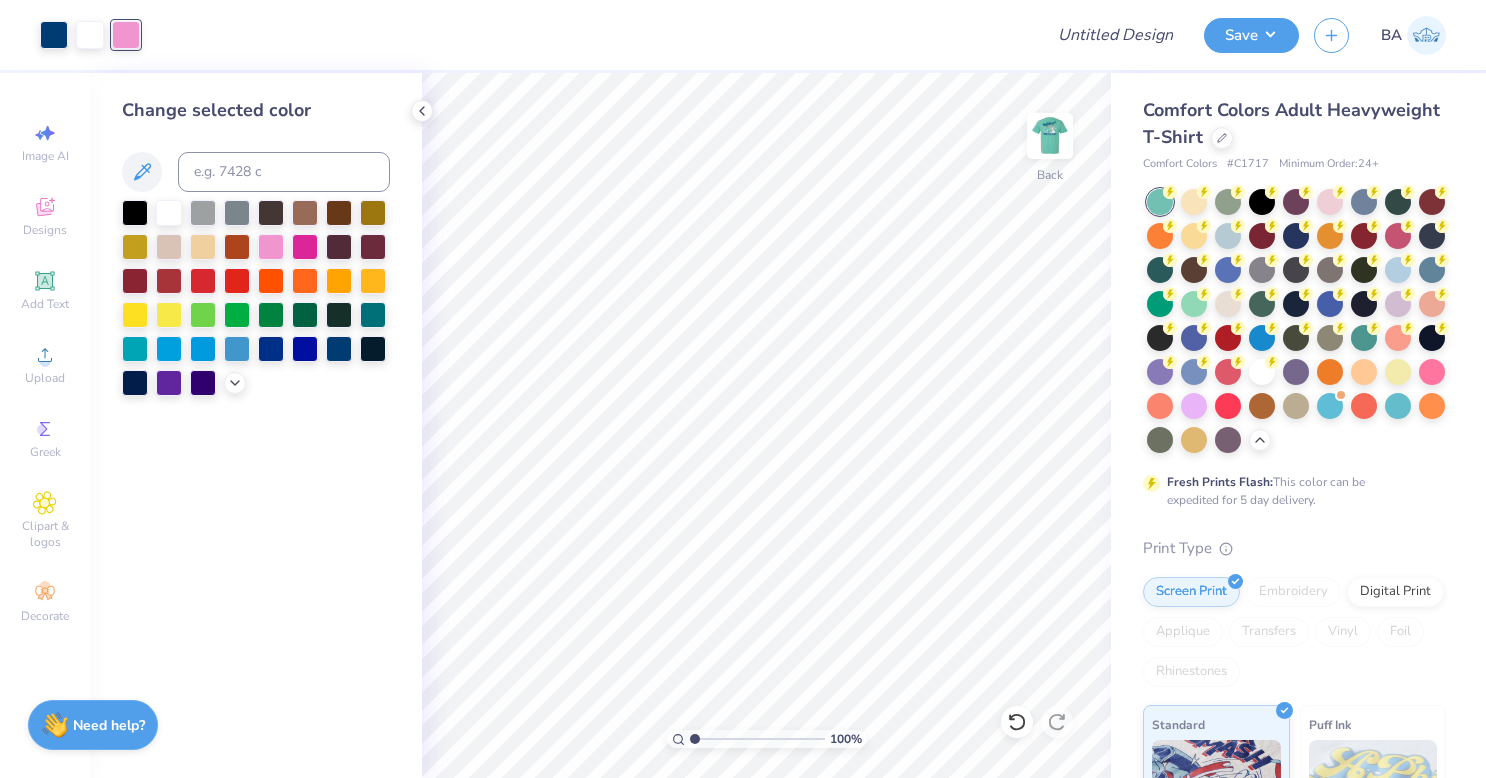 click at bounding box center [203, 213] 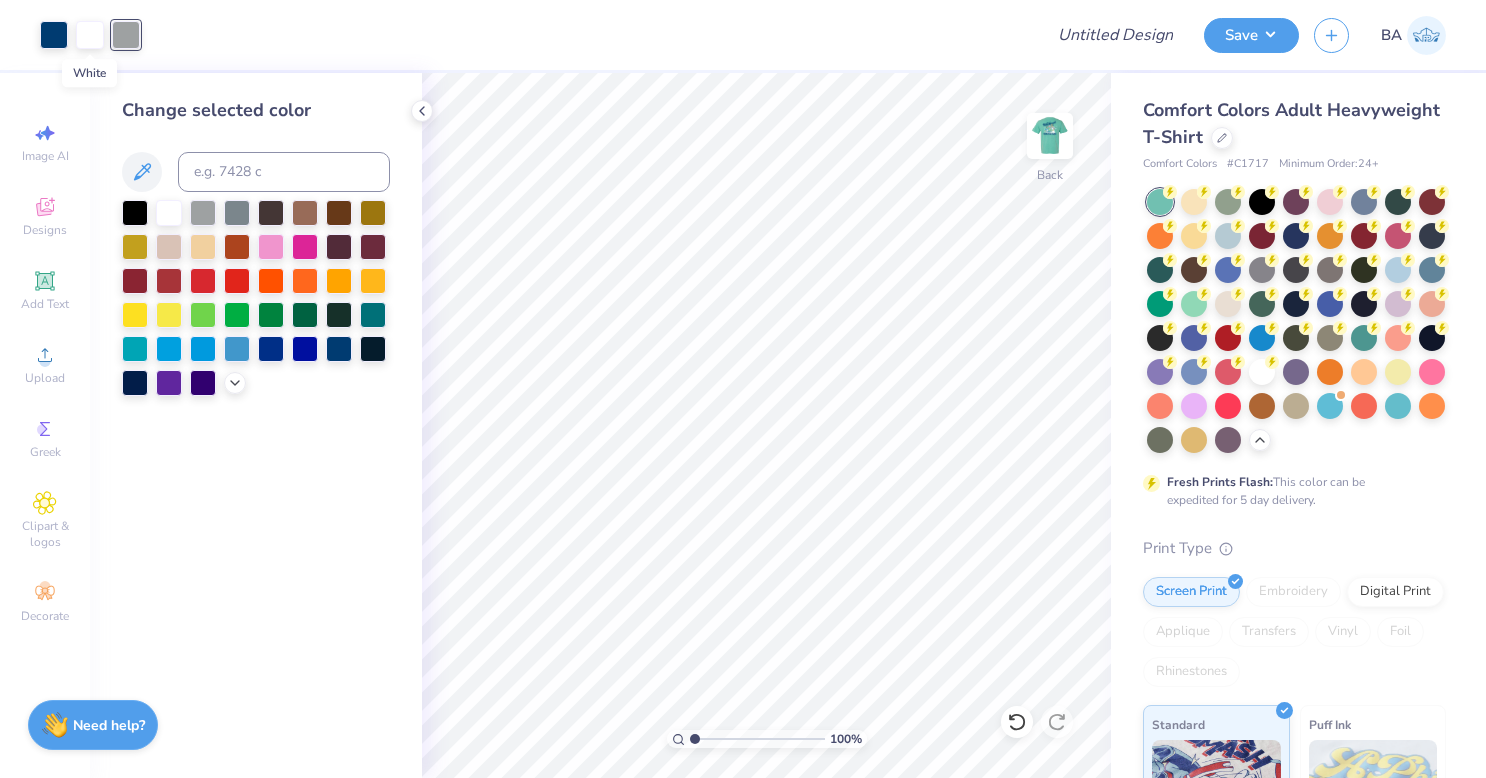 click at bounding box center (90, 35) 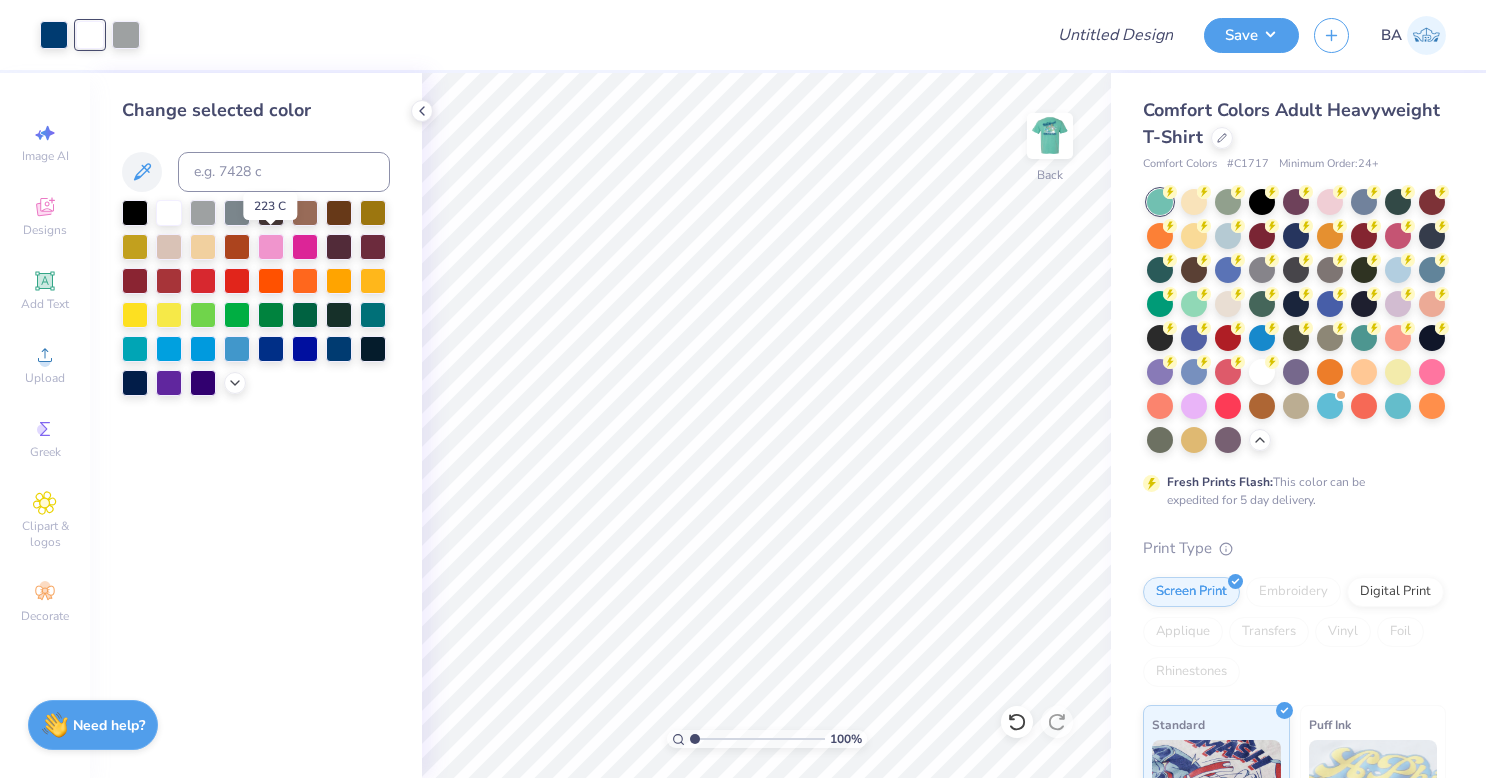 click at bounding box center [271, 247] 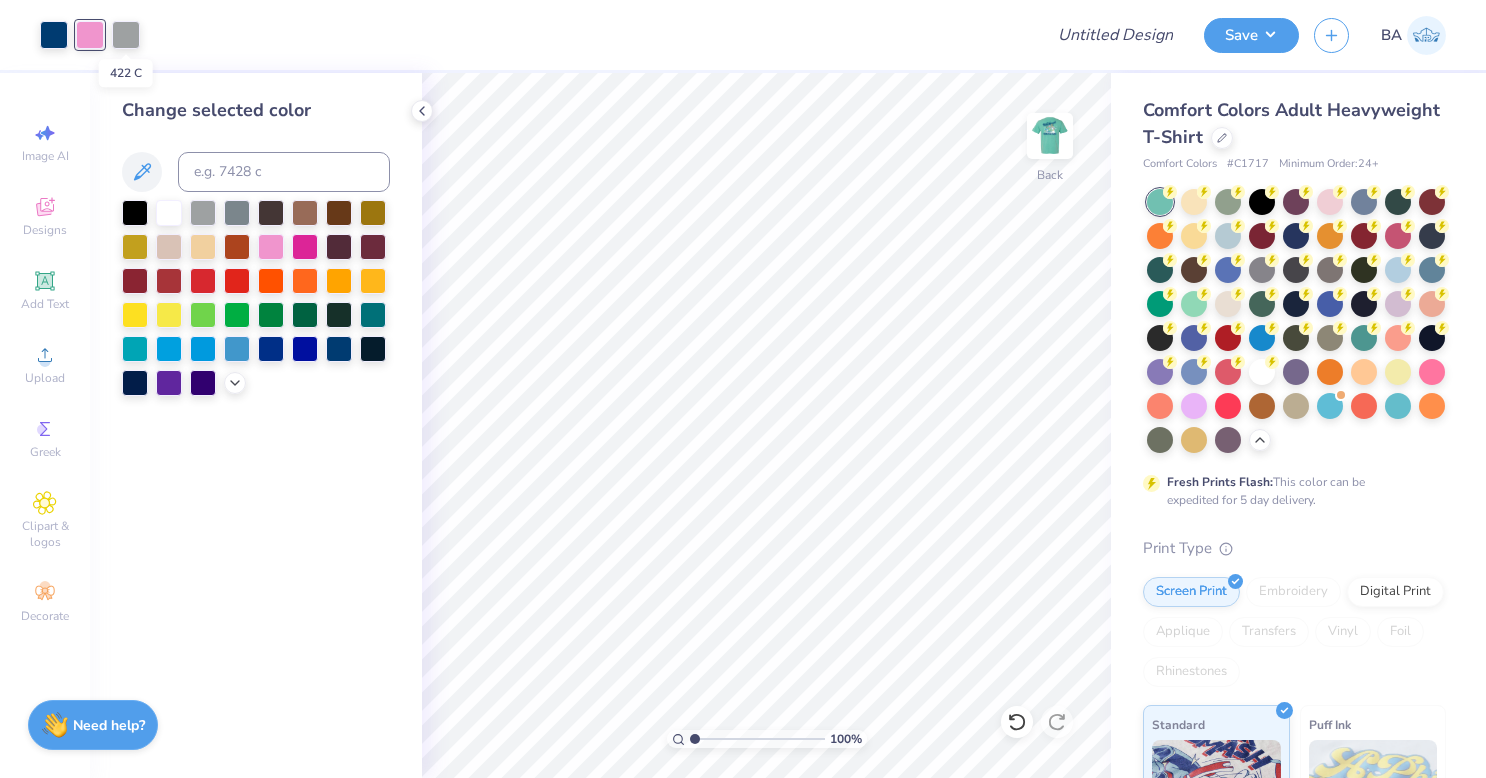 click at bounding box center [126, 35] 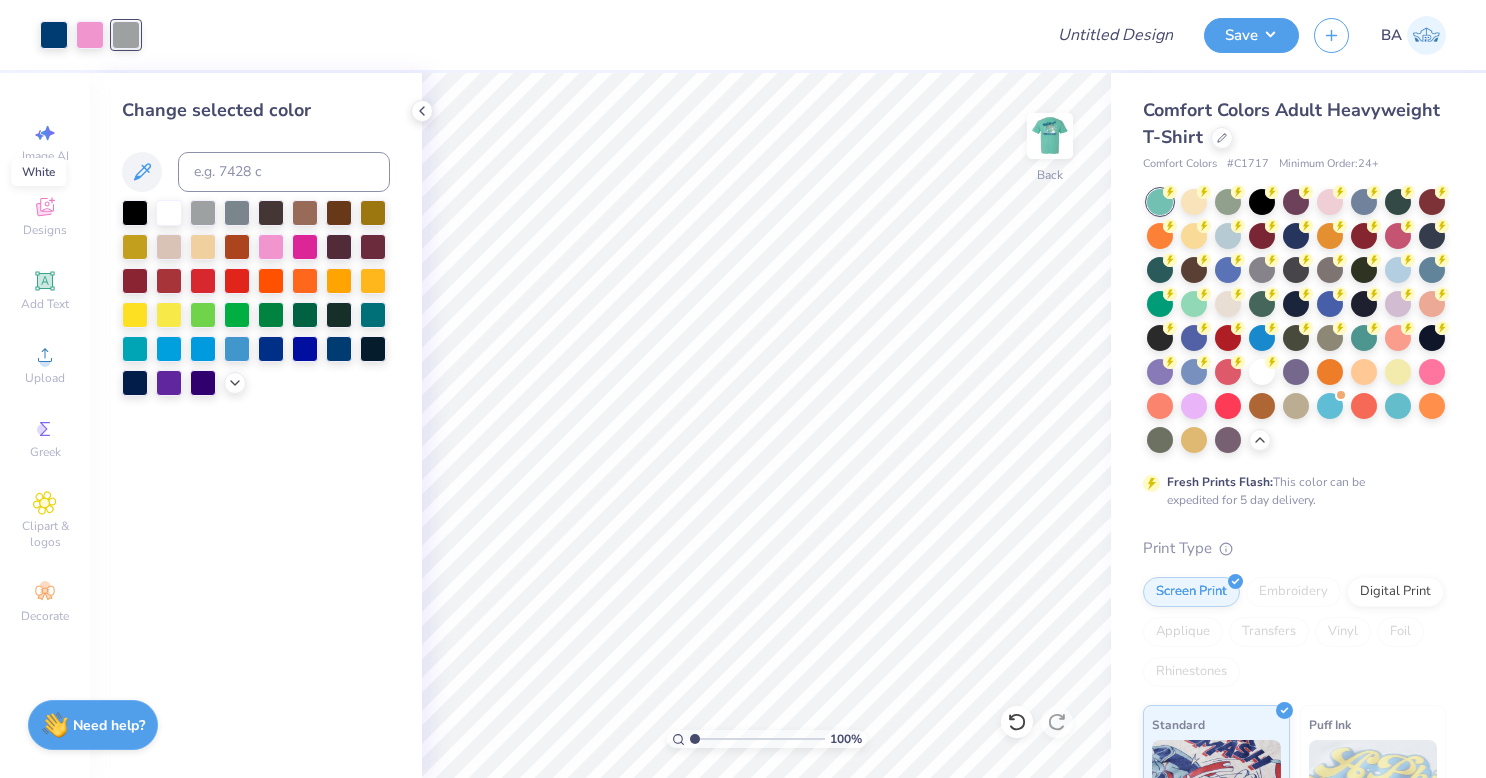click at bounding box center [169, 213] 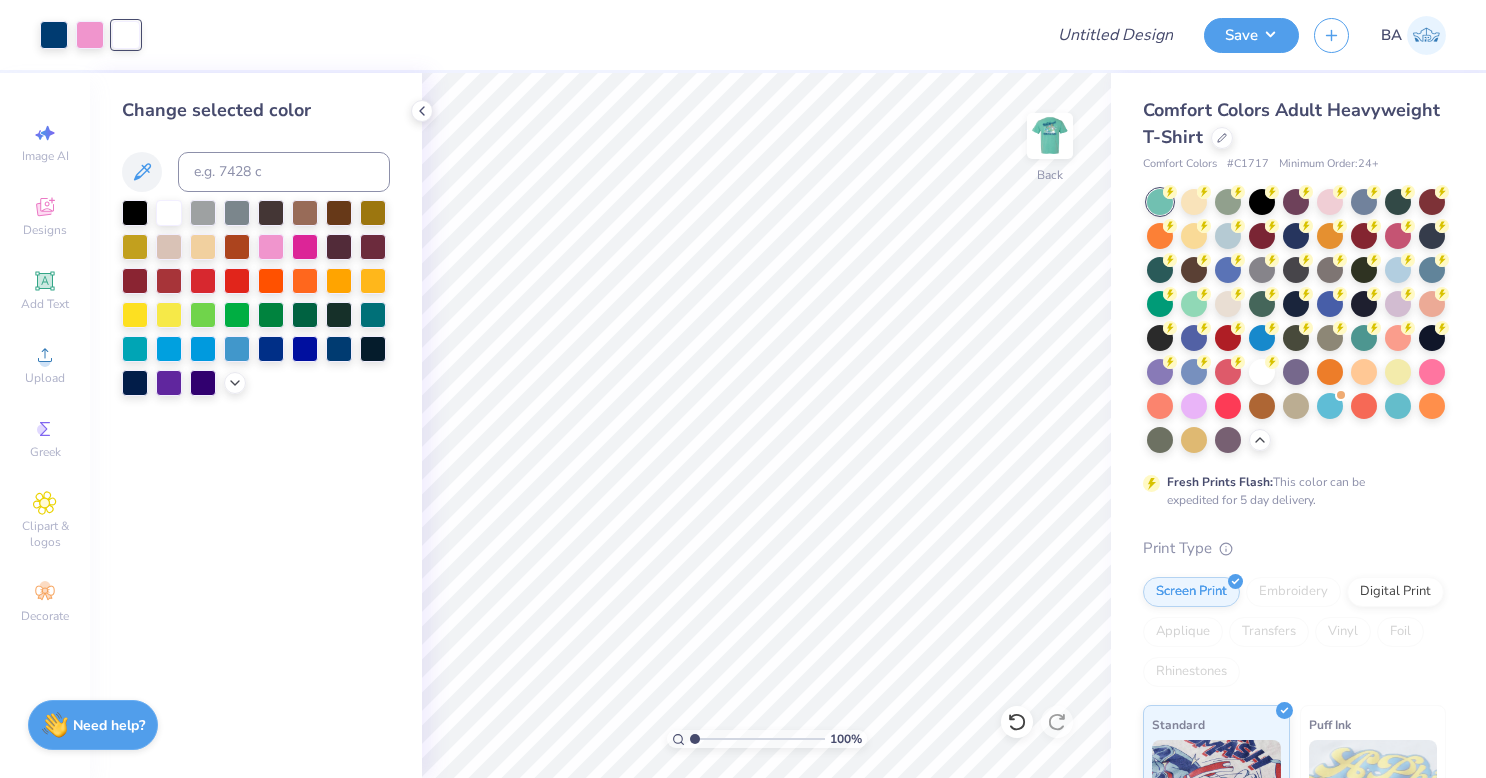 click at bounding box center (90, 35) 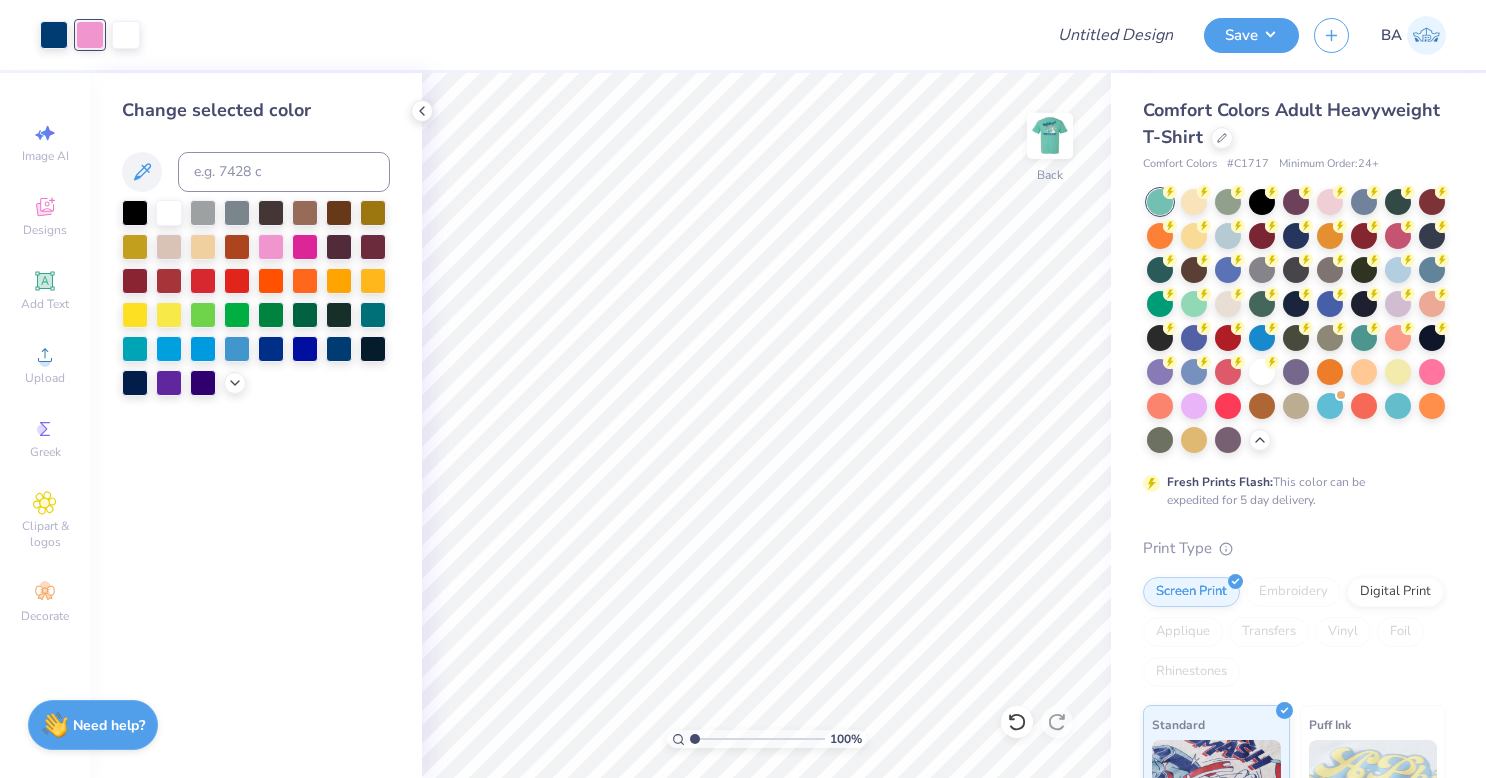 click at bounding box center (339, 349) 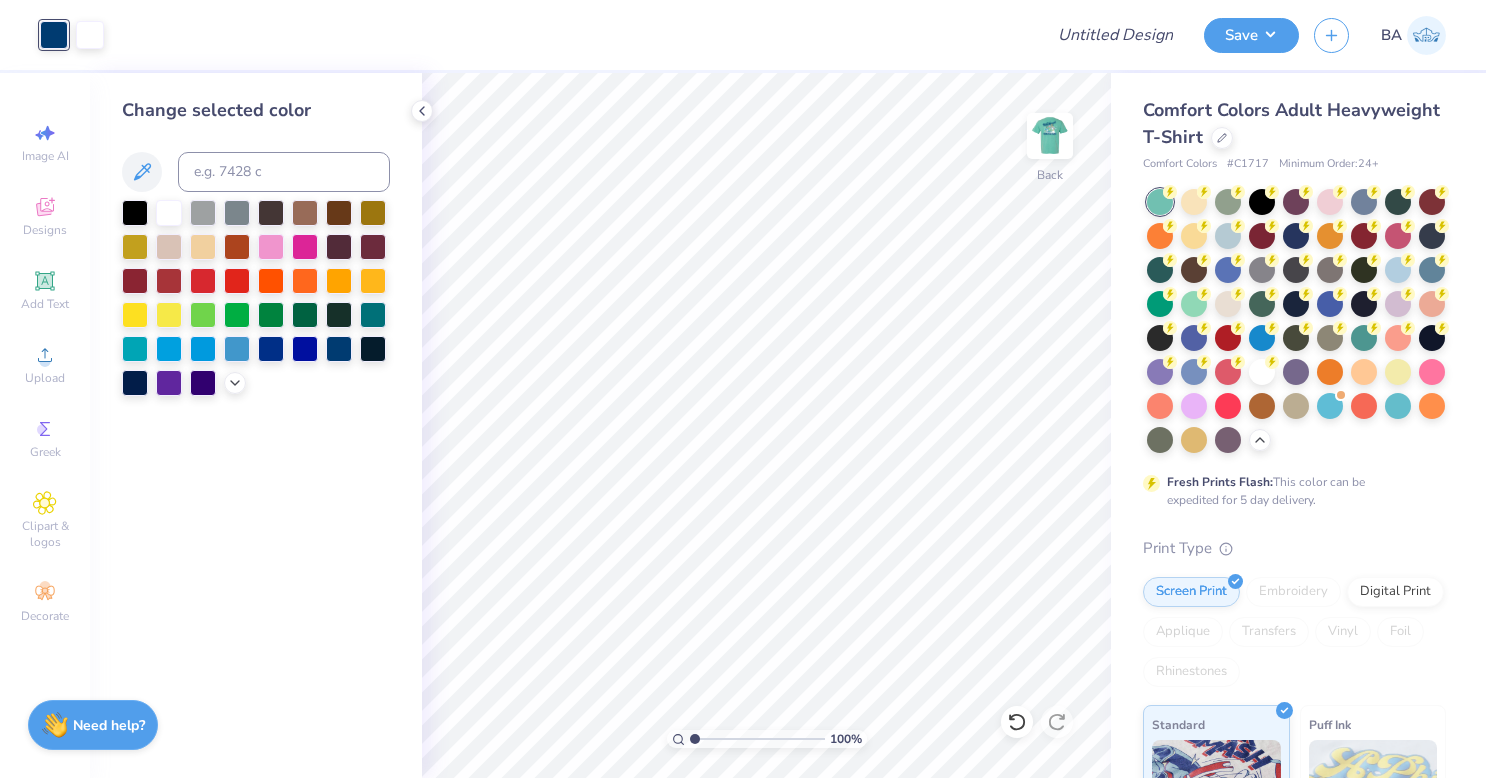 click at bounding box center (1050, 136) 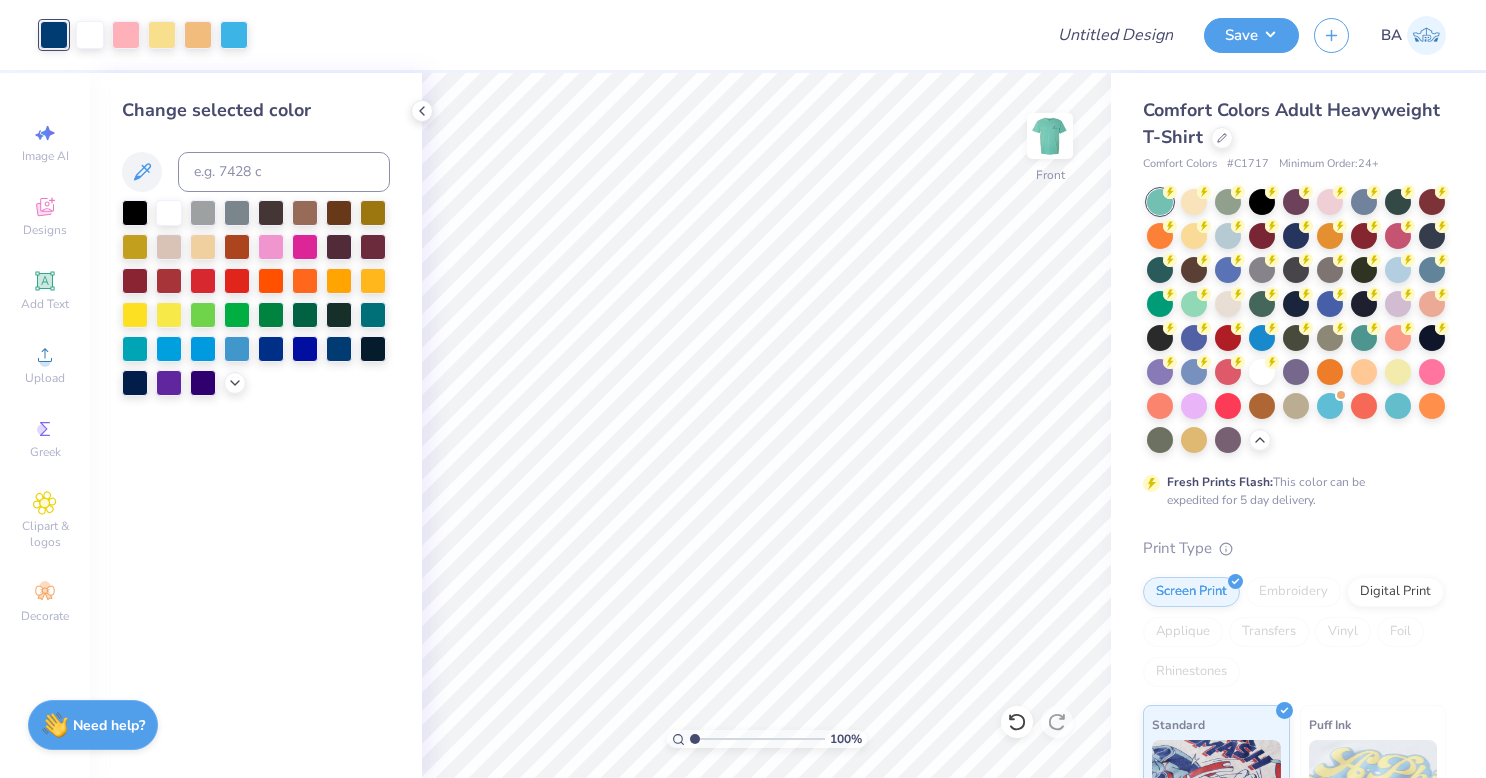 click at bounding box center [1050, 136] 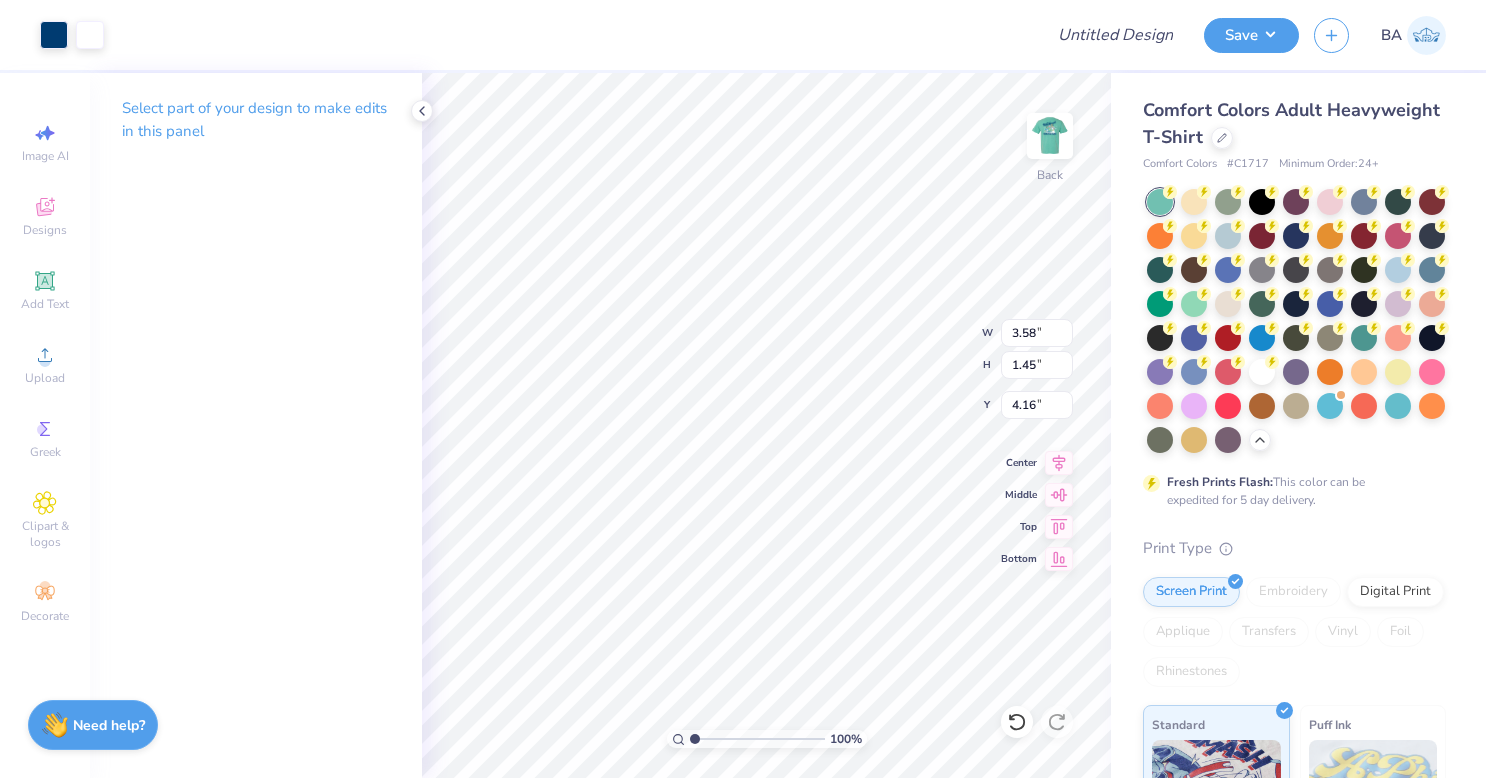type on "4.16" 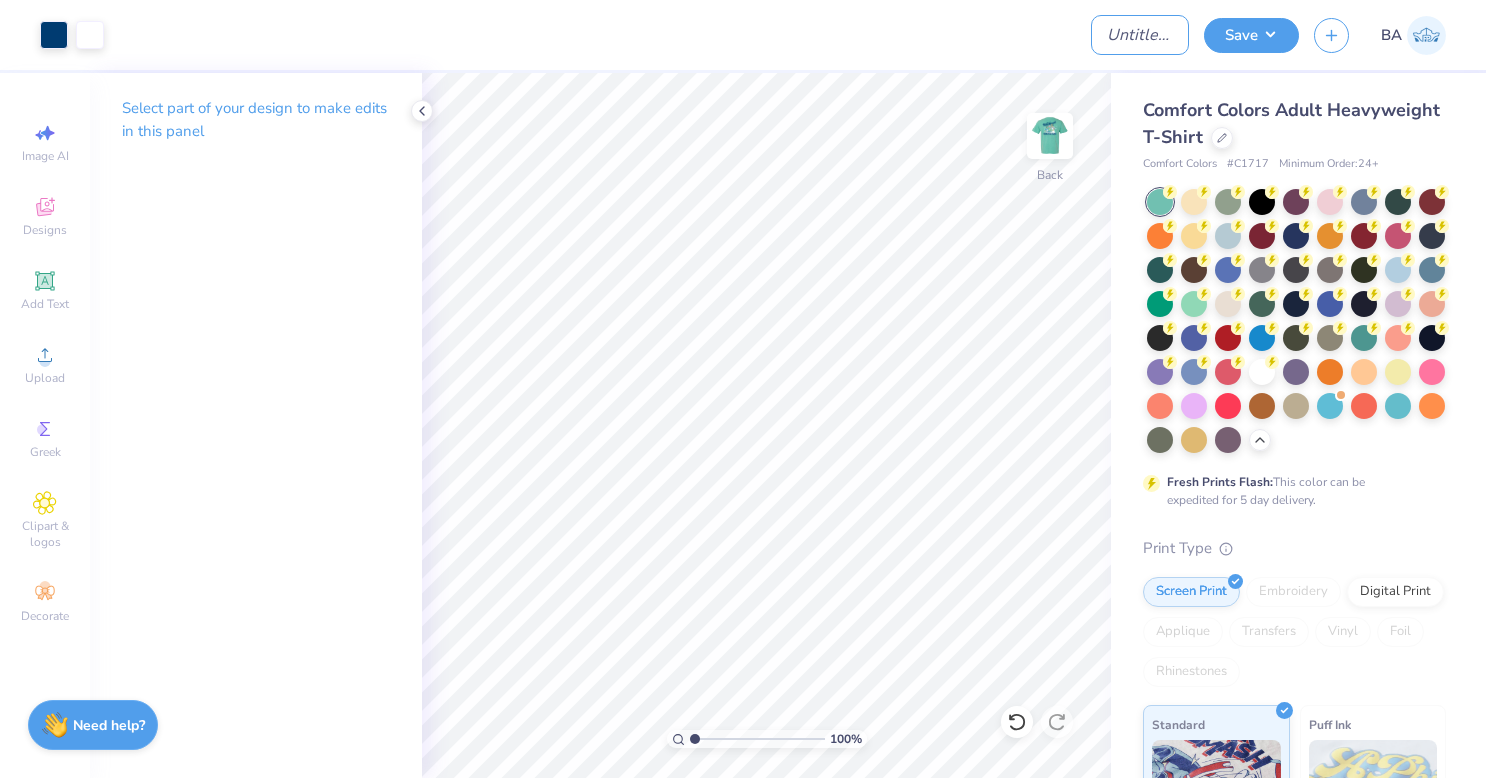 click on "Design Title" at bounding box center [1140, 35] 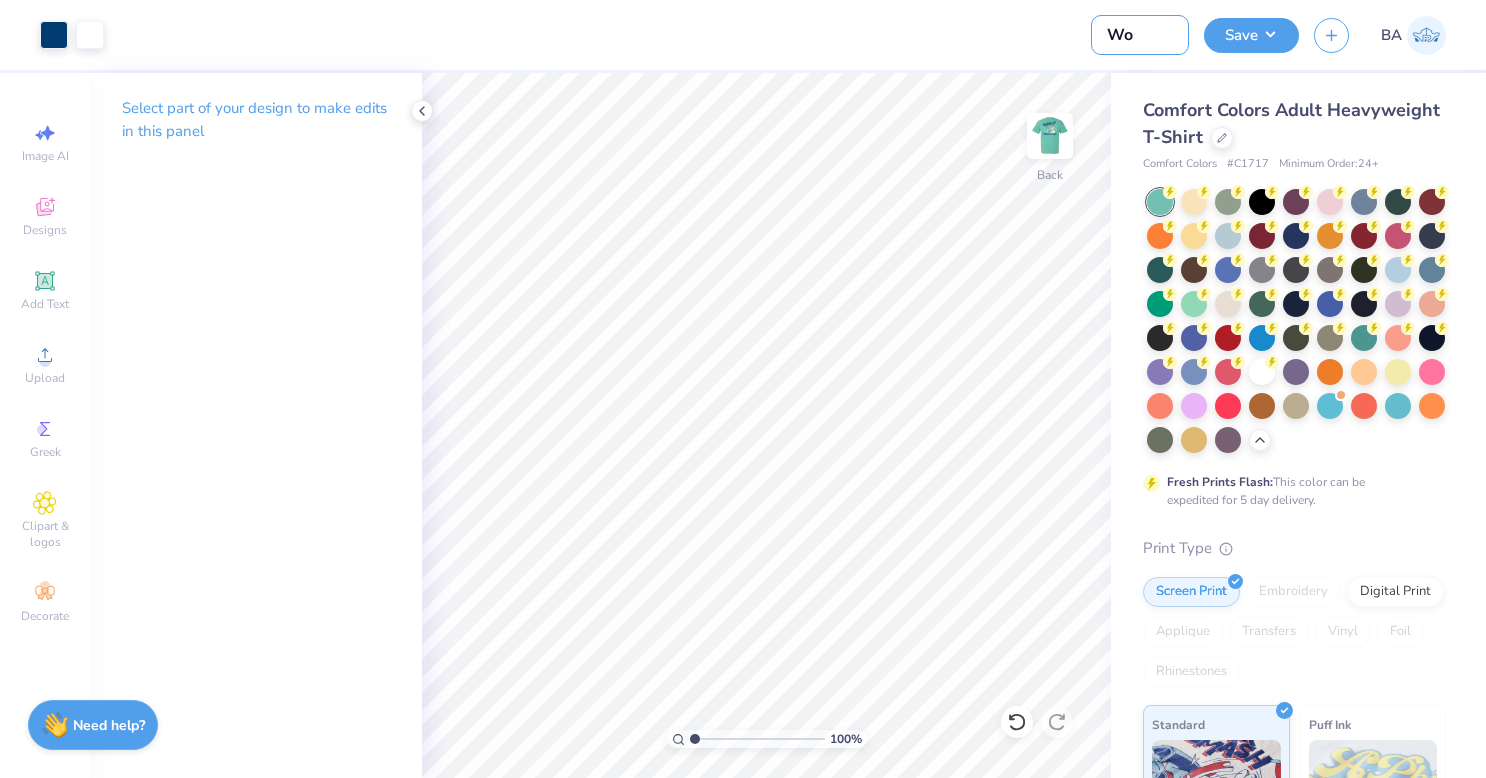 type on "W" 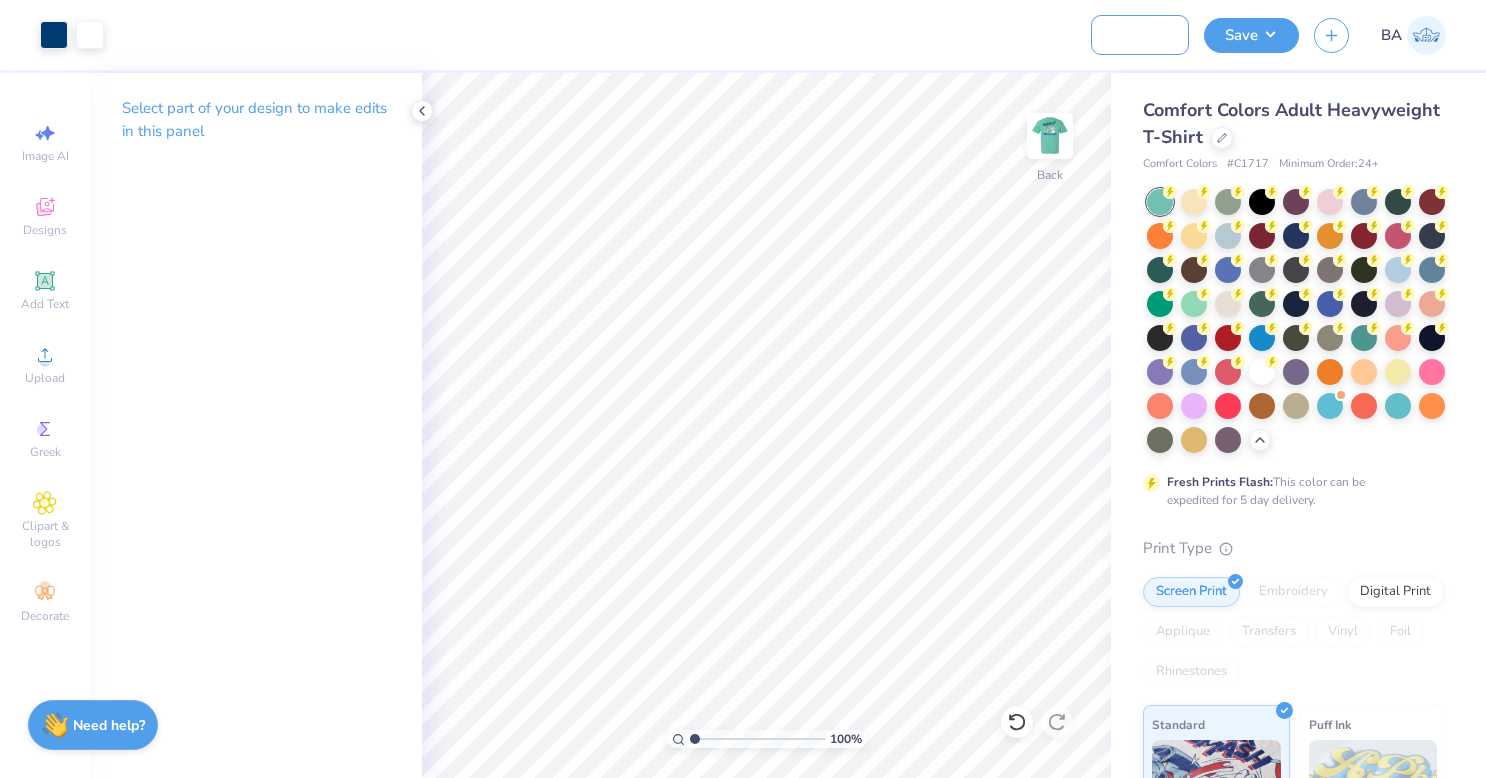 scroll, scrollTop: 0, scrollLeft: 112, axis: horizontal 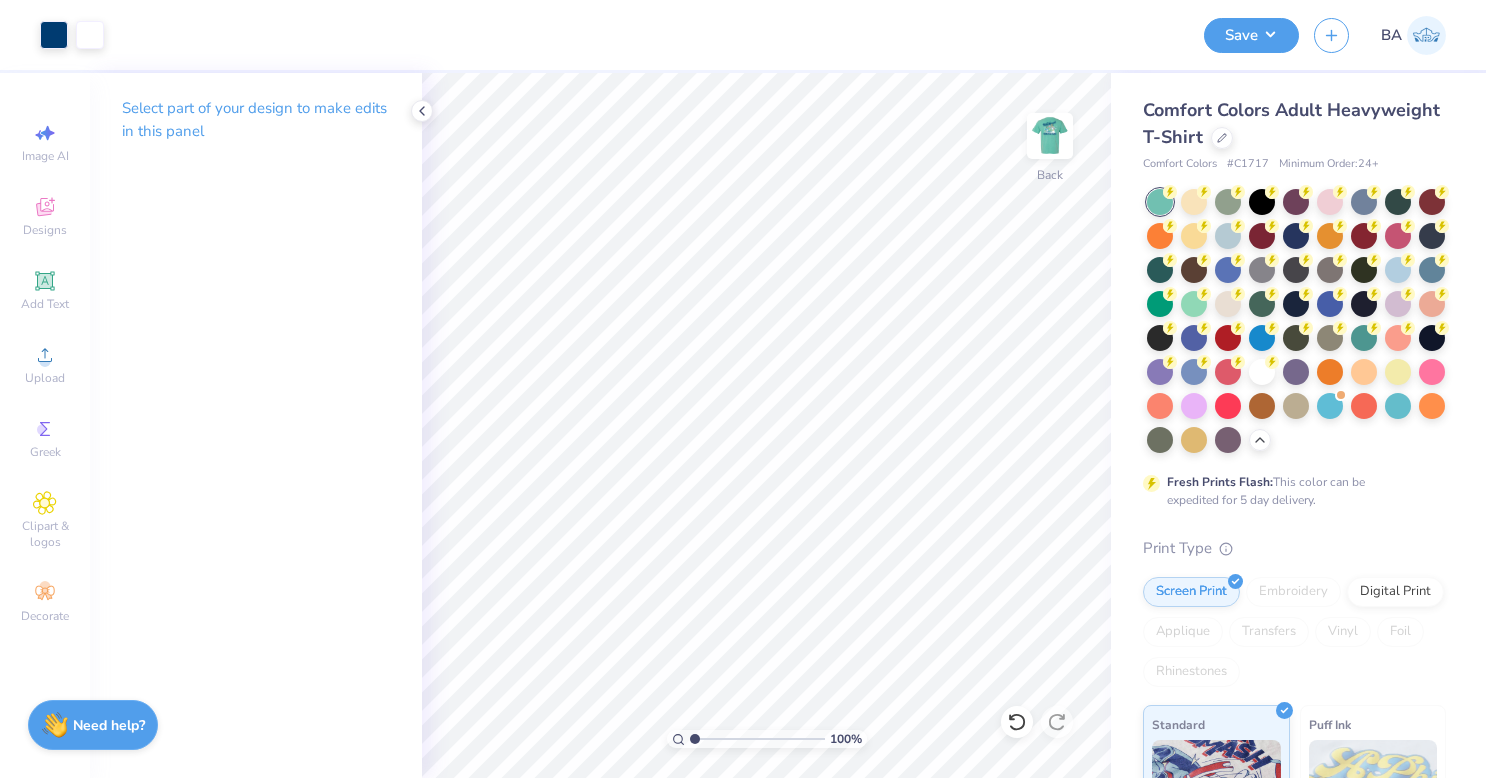 click on "Save" at bounding box center [1251, 35] 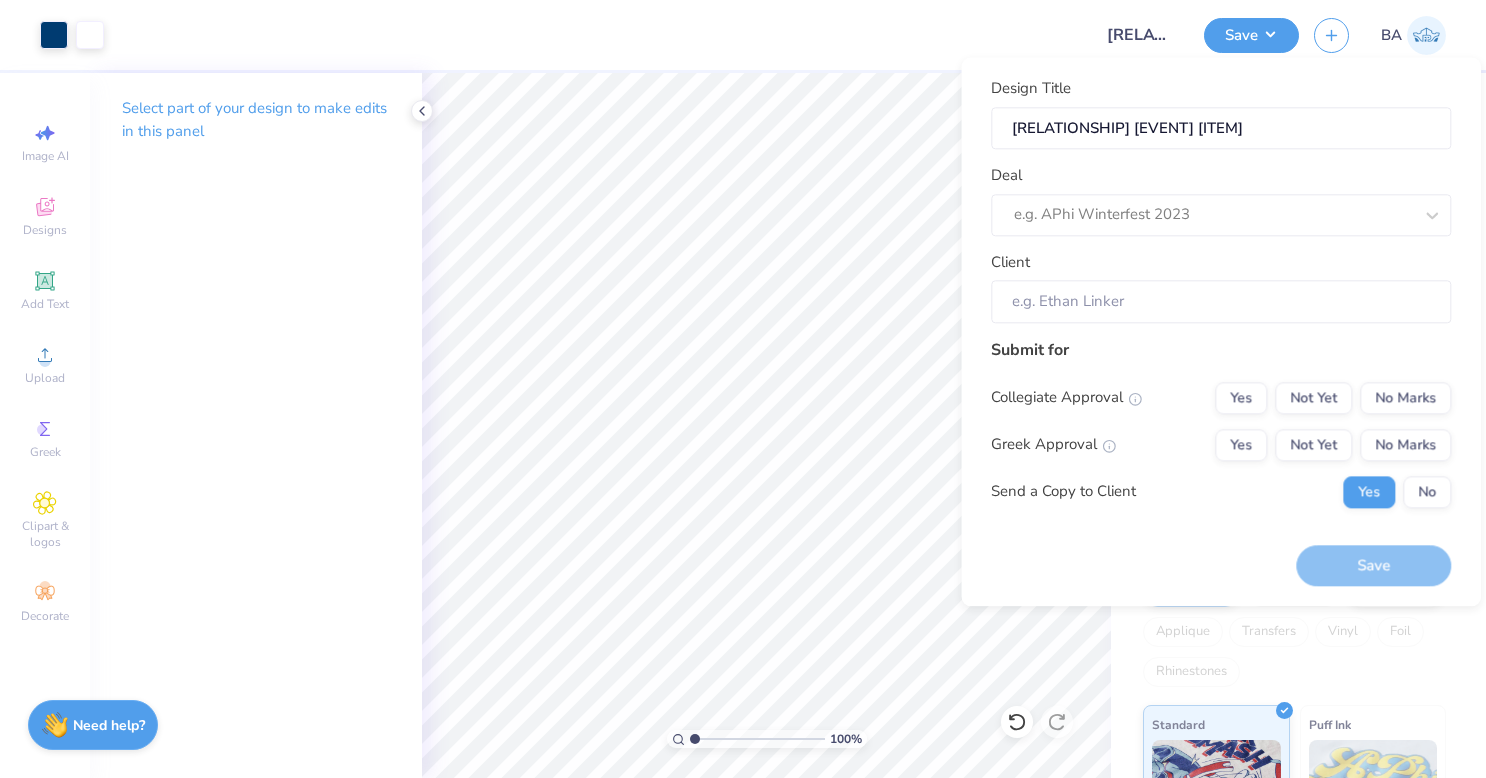 click at bounding box center [1213, 215] 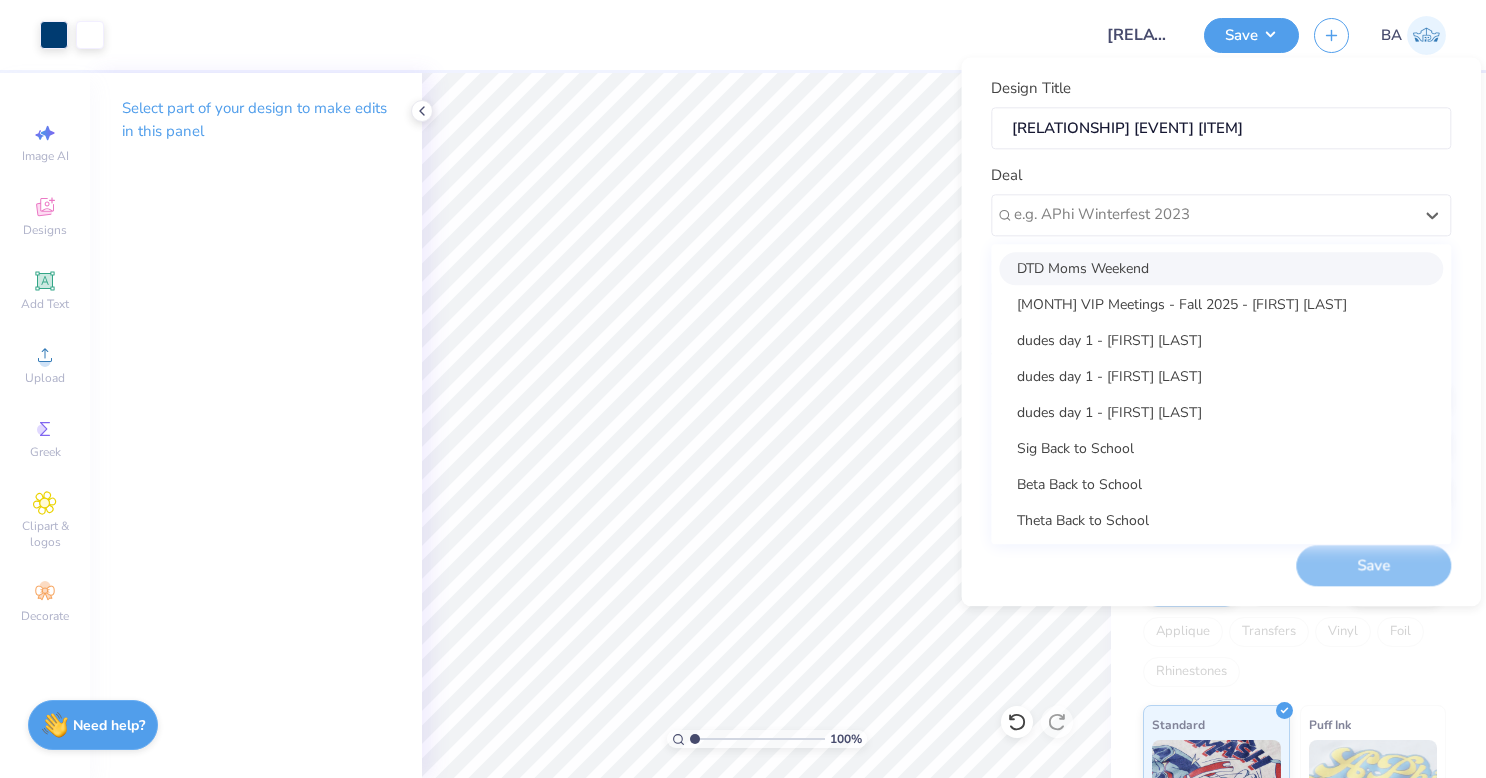 click on "DTD Moms Weekend" at bounding box center [1221, 268] 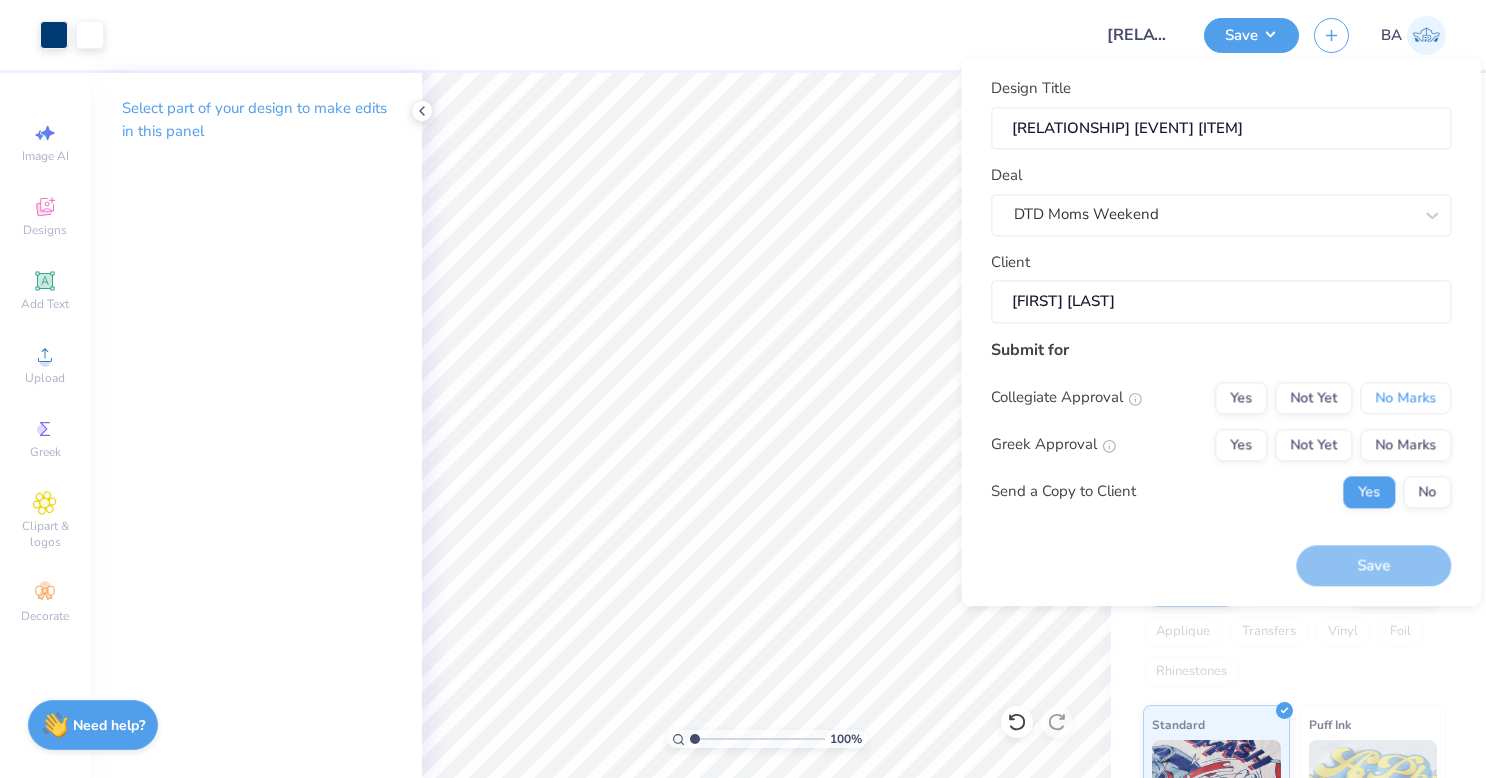 click on "No Marks" at bounding box center (1405, 398) 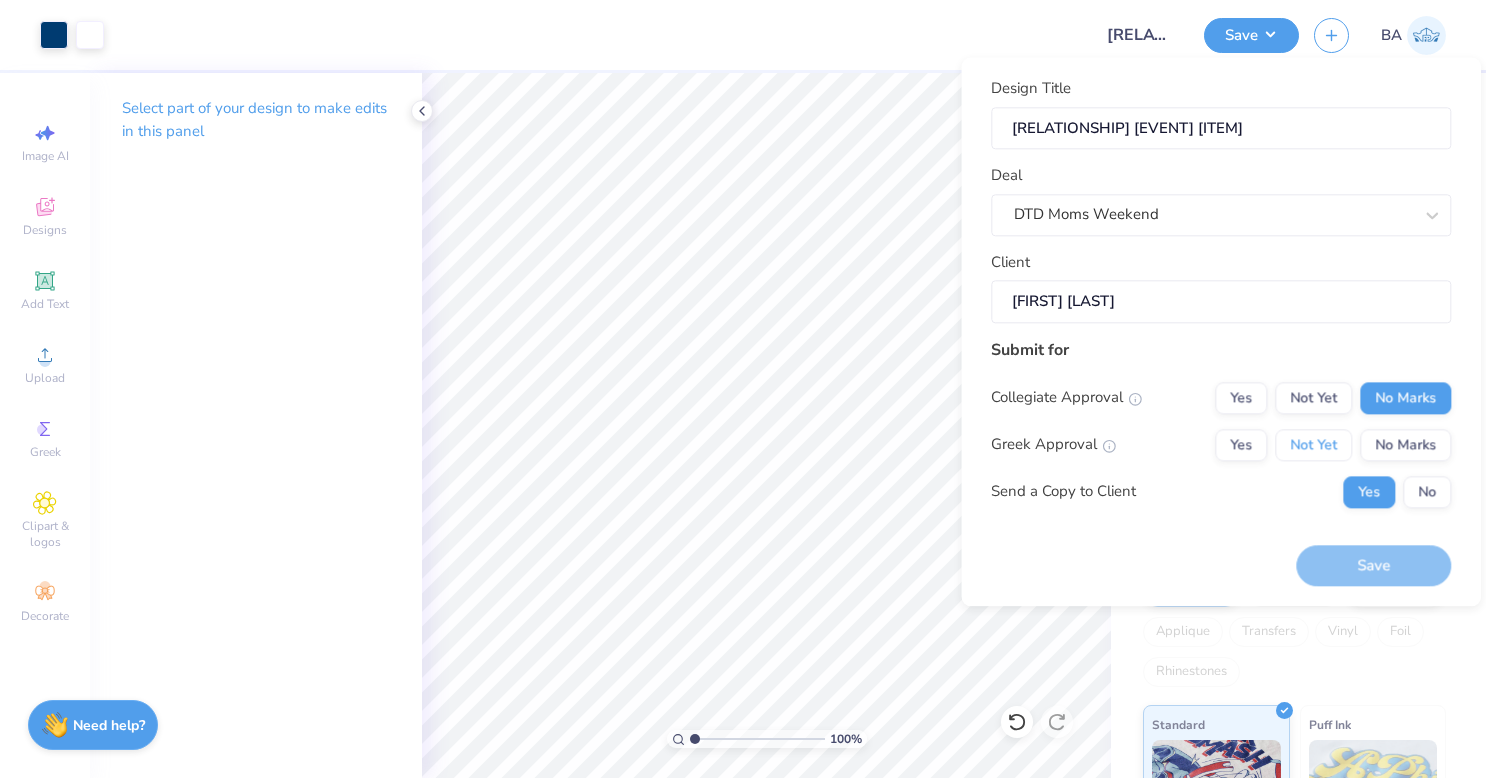 click on "Not Yet" at bounding box center (1313, 445) 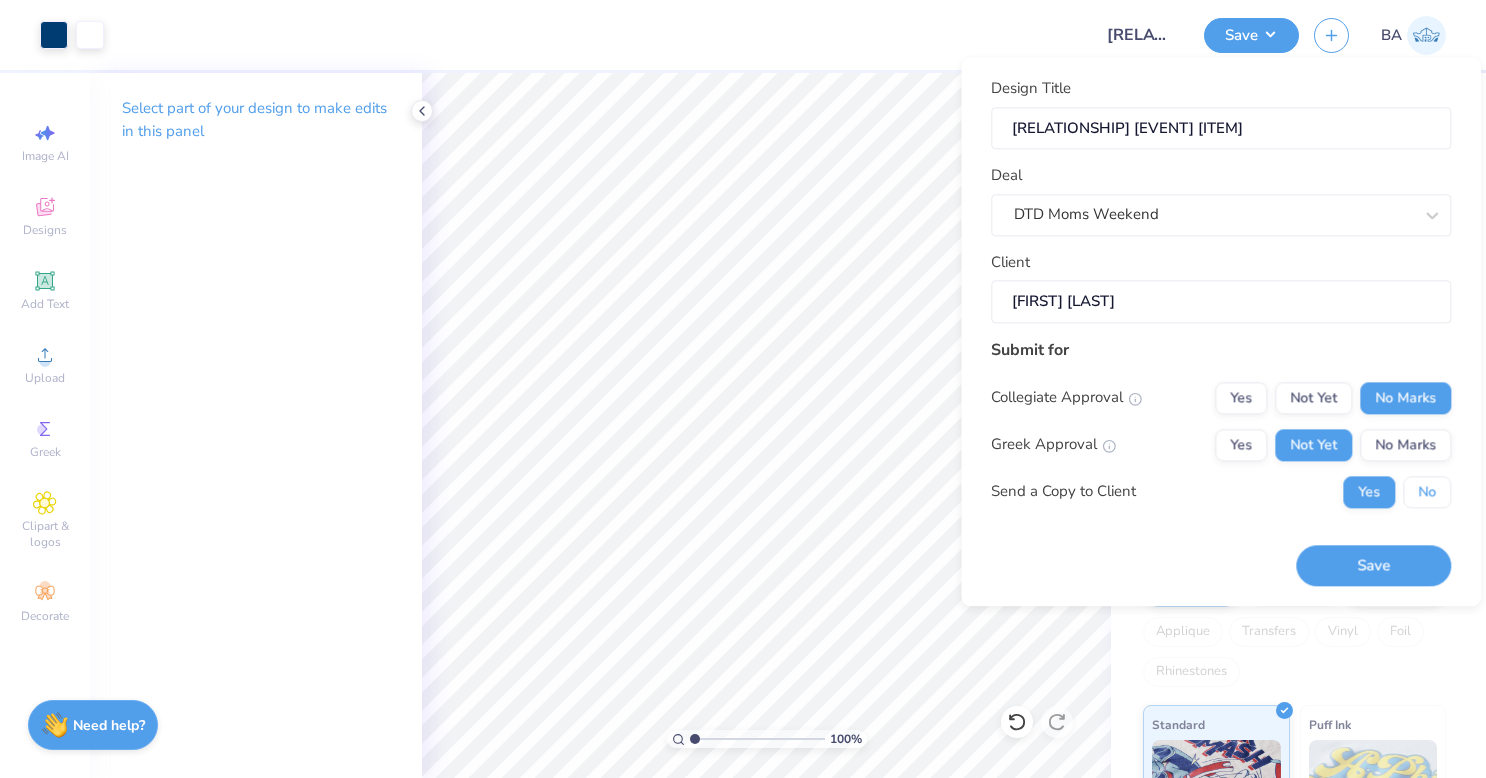 click on "No" at bounding box center (1427, 492) 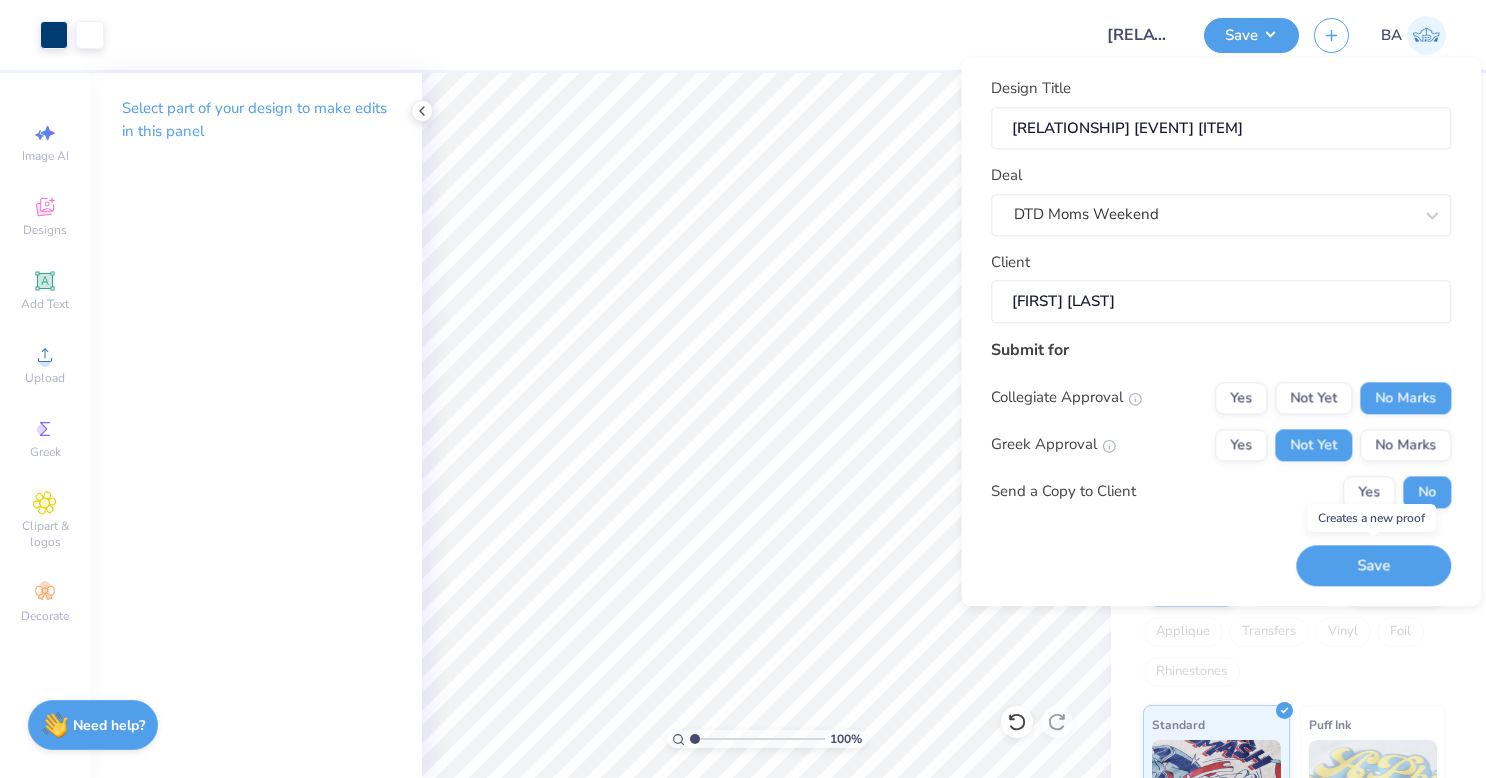 click on "Save" at bounding box center (1373, 565) 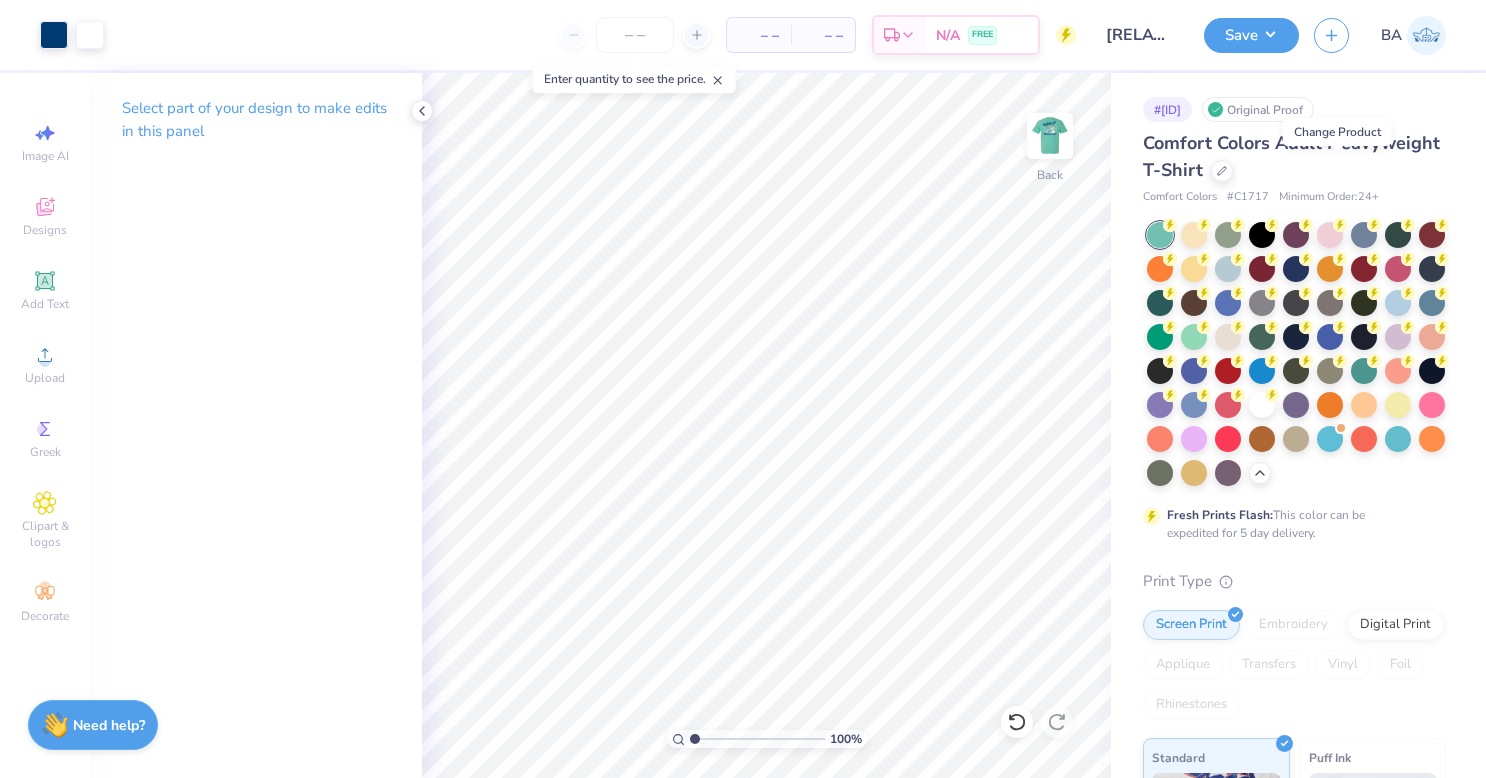 click 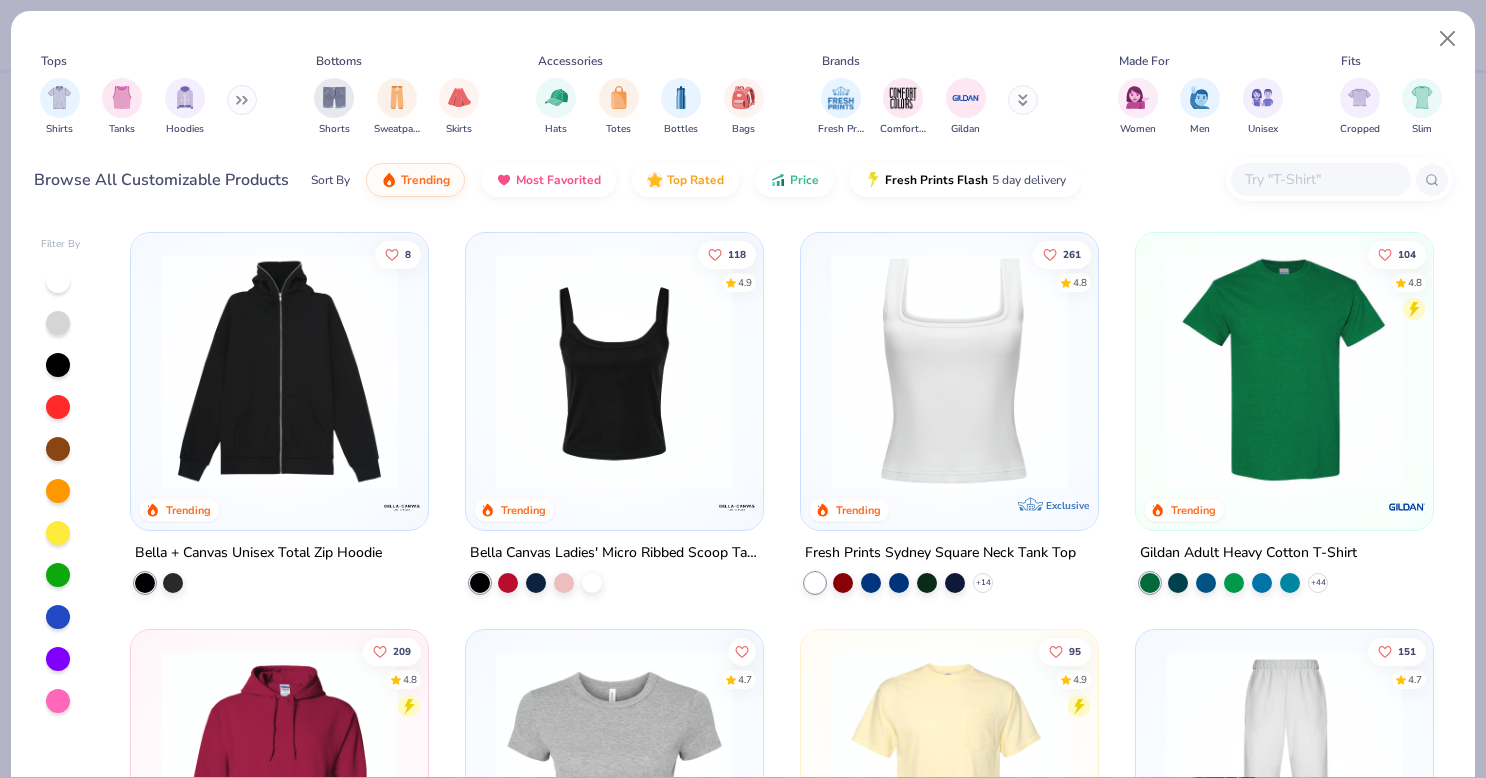 scroll, scrollTop: 396, scrollLeft: 0, axis: vertical 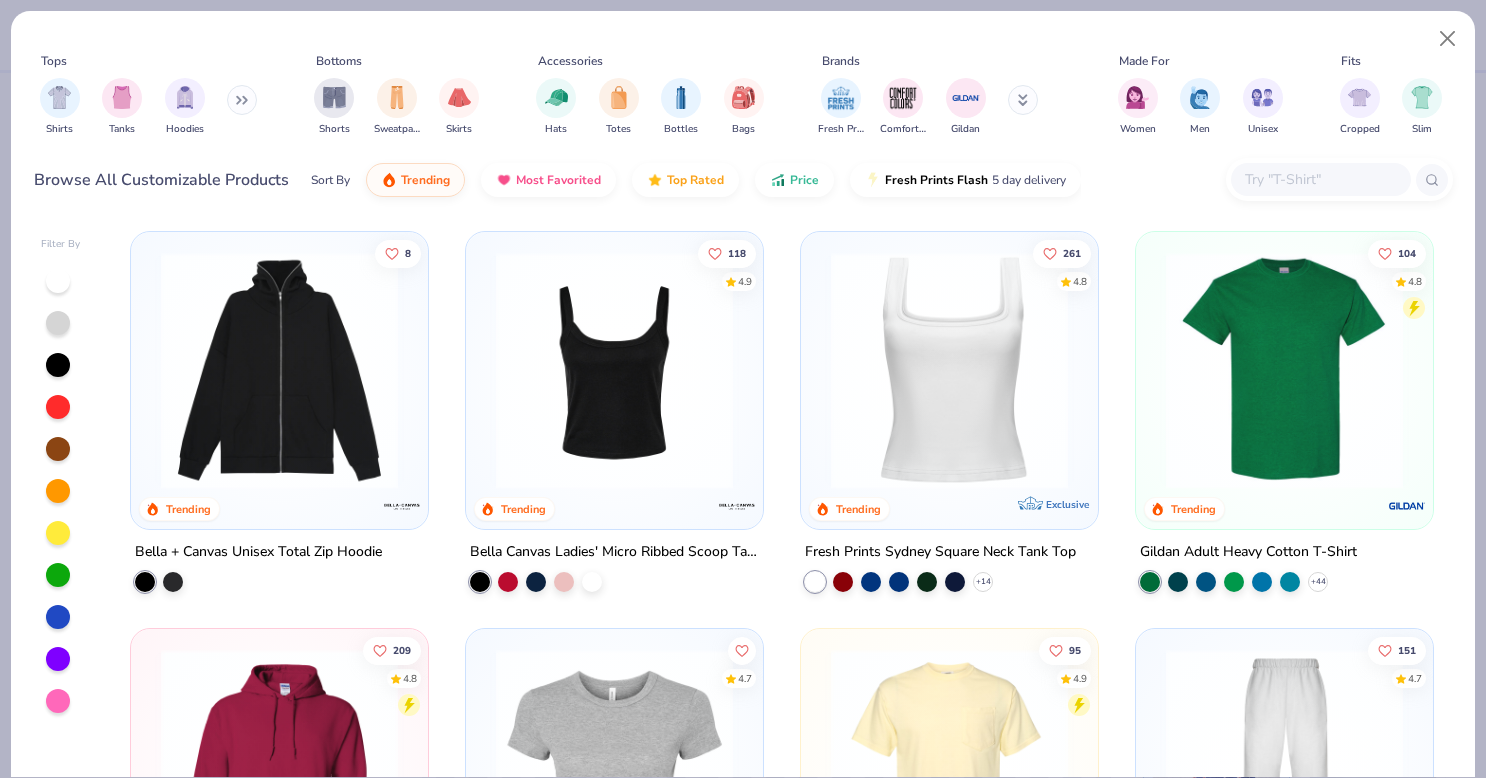click at bounding box center [1284, 370] 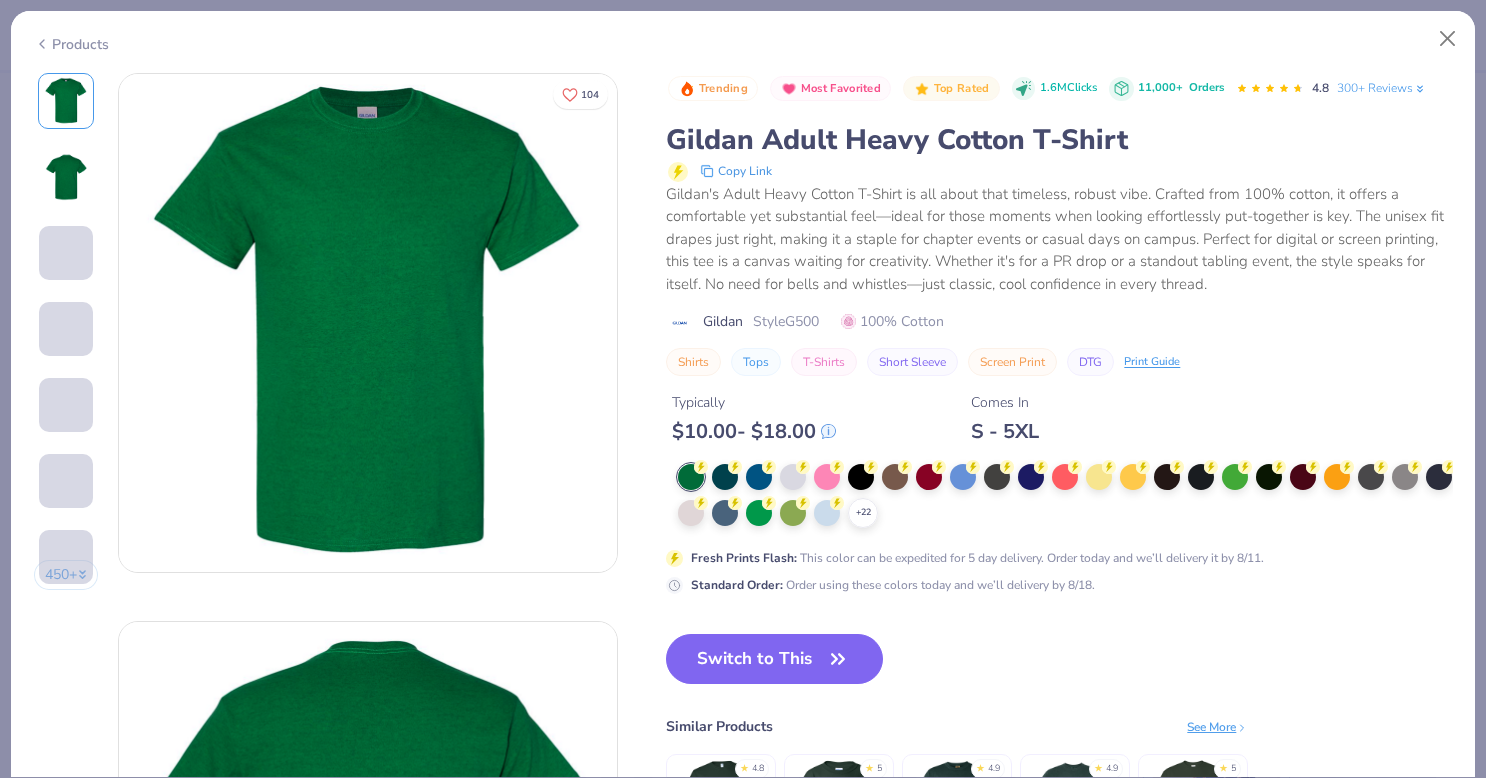 click at bounding box center [793, 477] 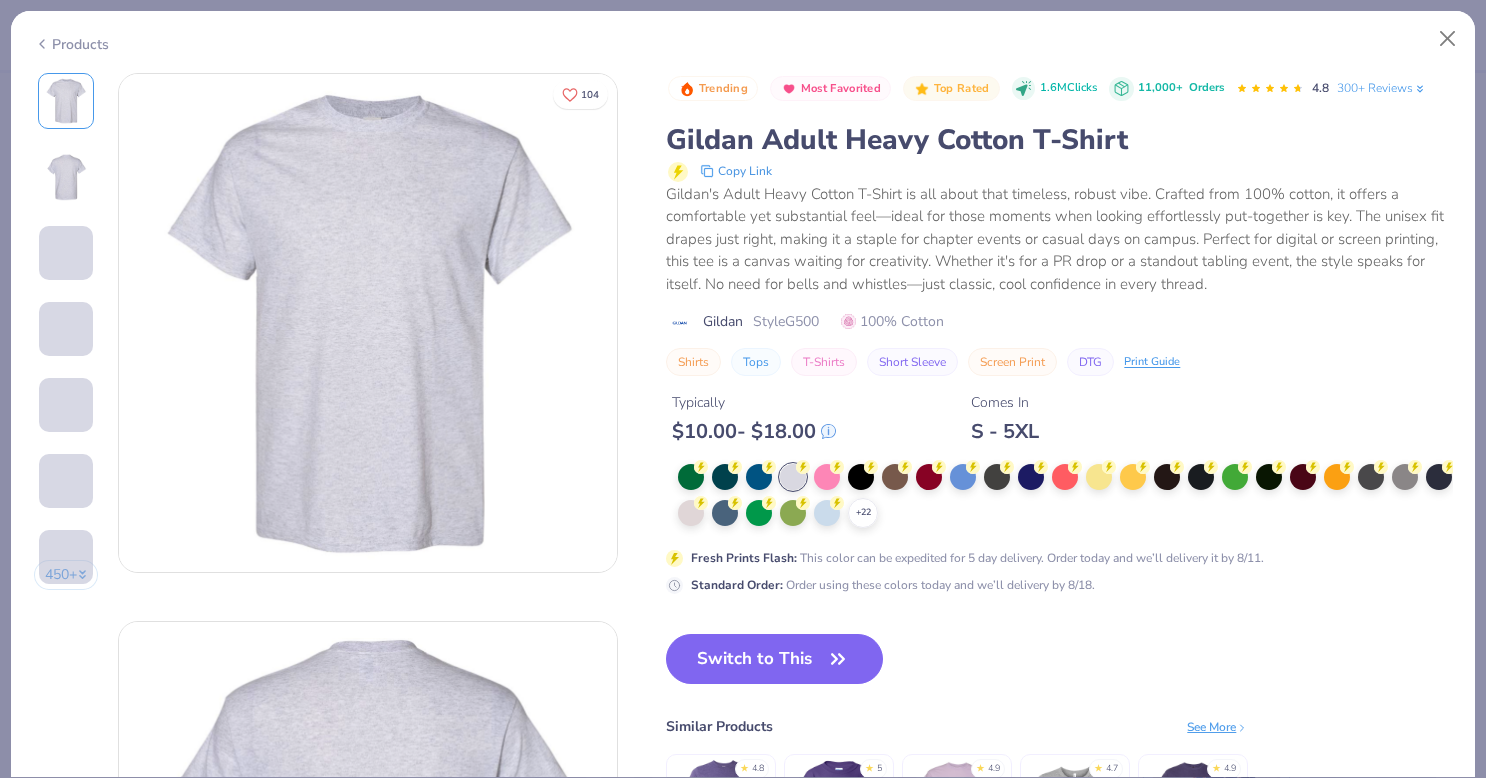 click on "Switch to This" at bounding box center (774, 659) 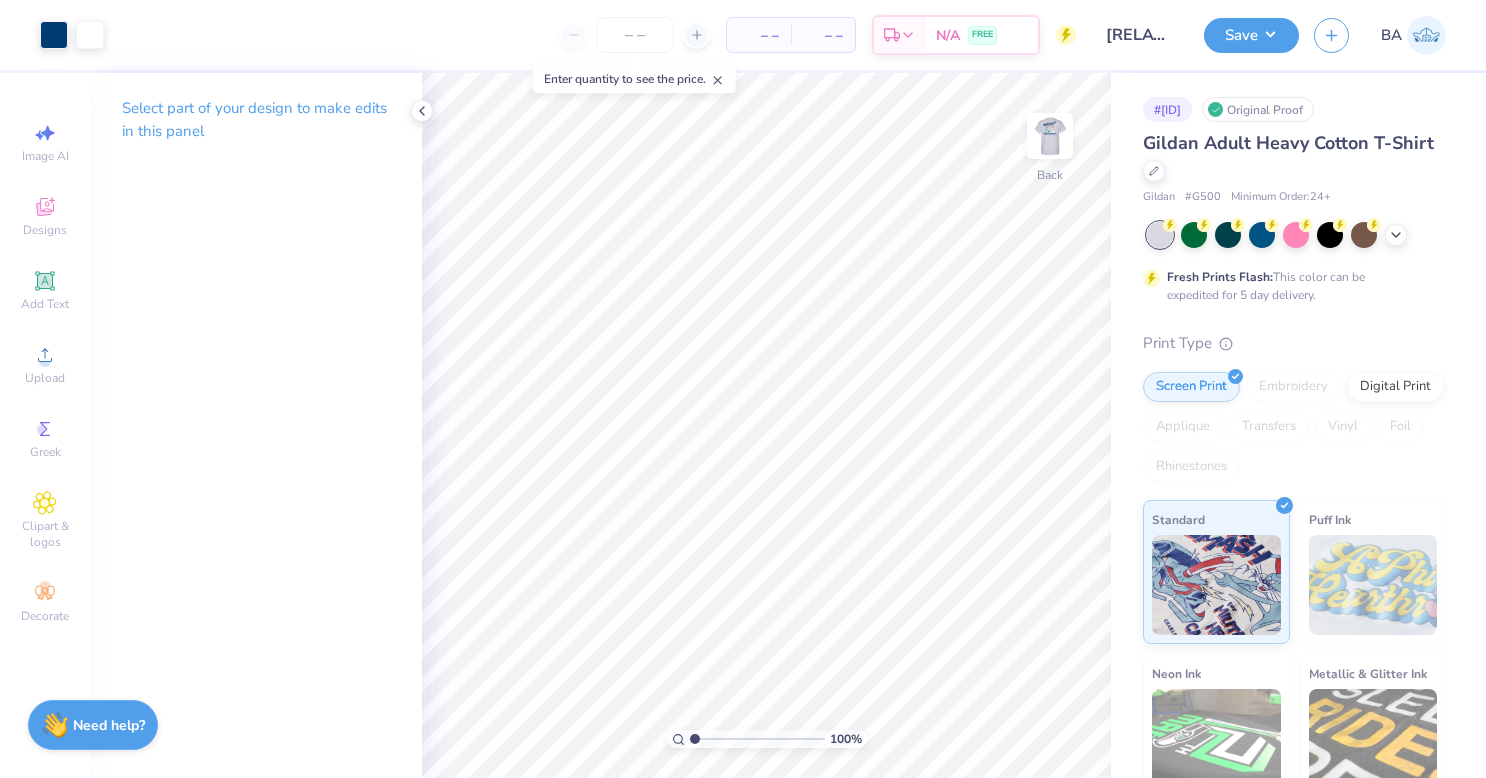 click at bounding box center (1050, 136) 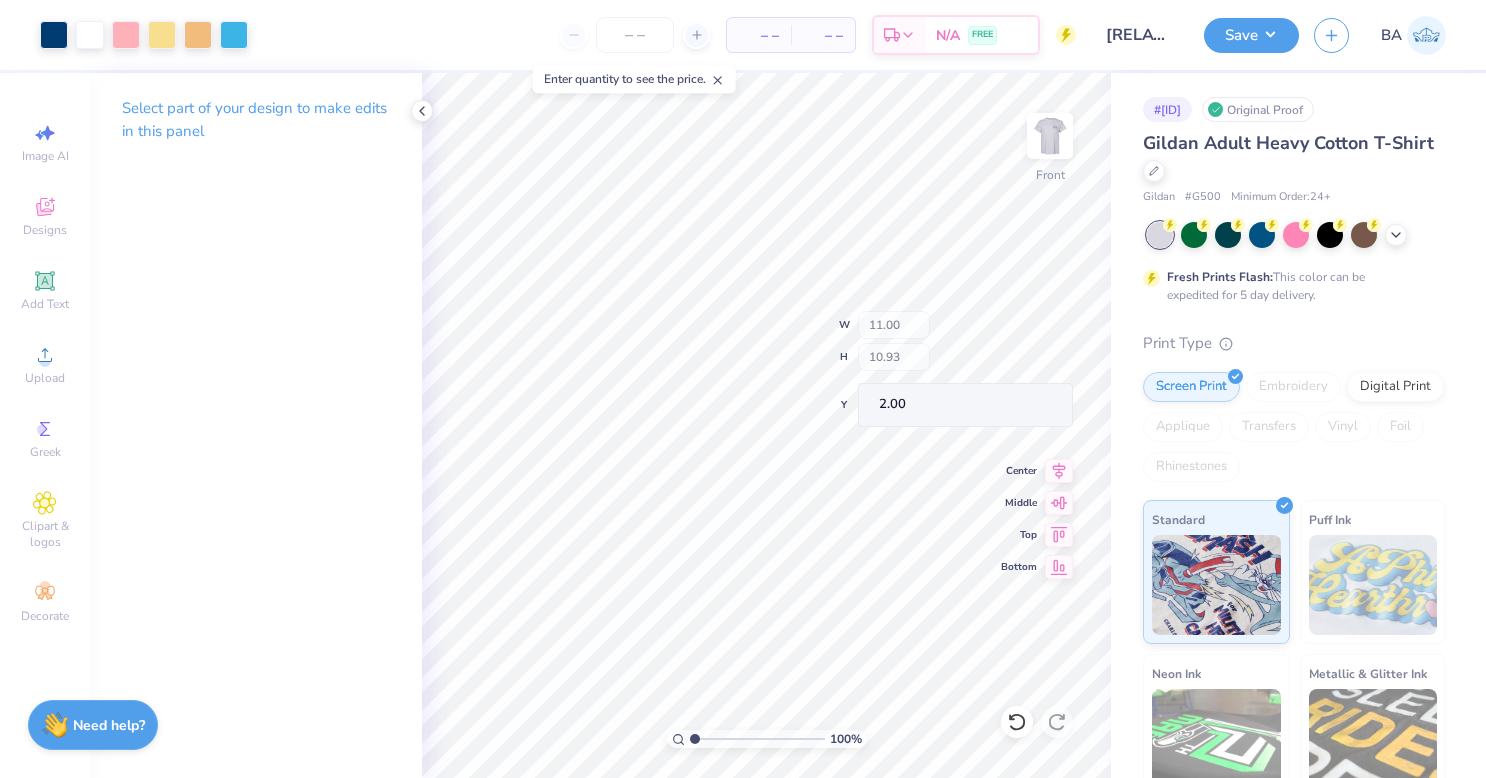 type on "2.00" 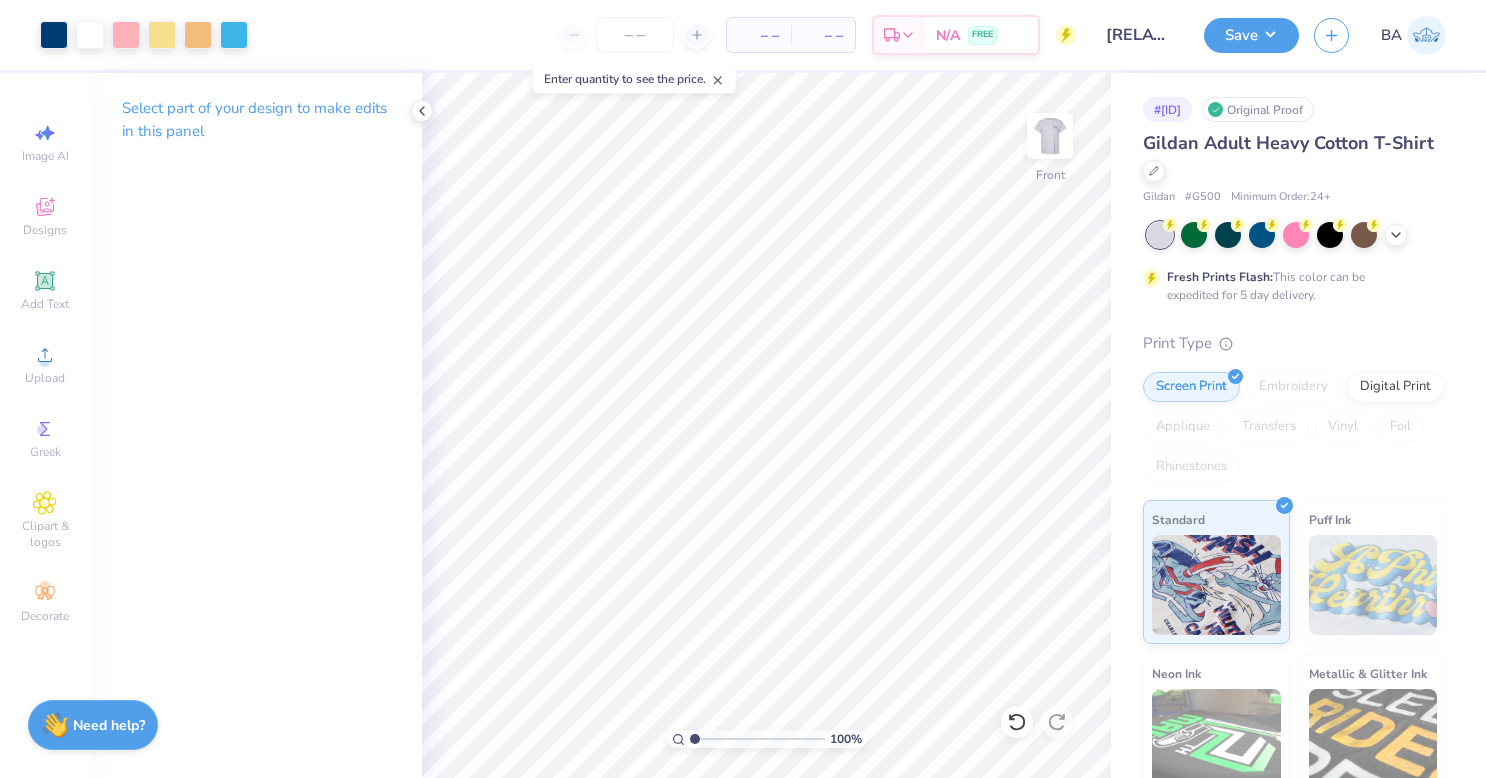 click at bounding box center (1050, 136) 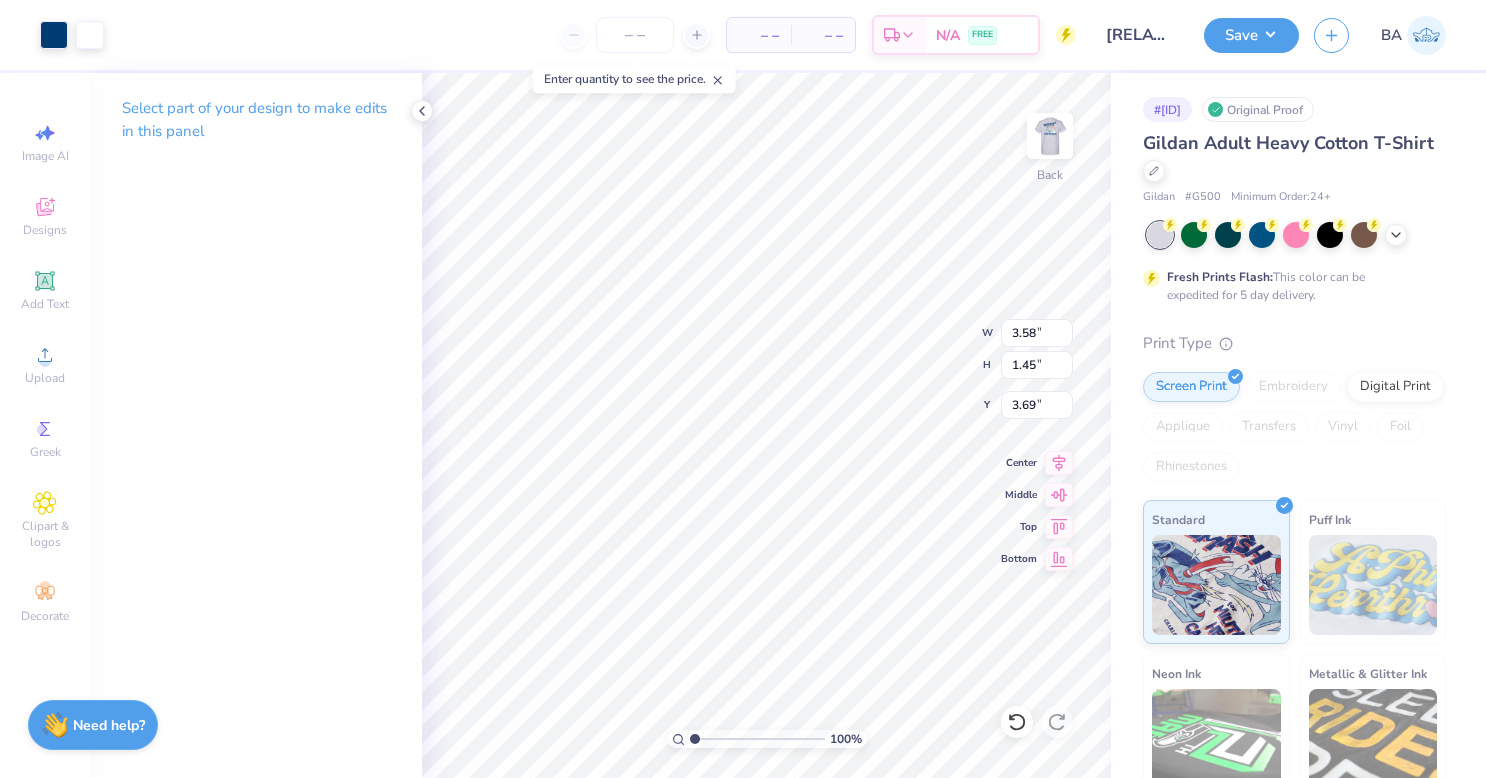 type on "3.69" 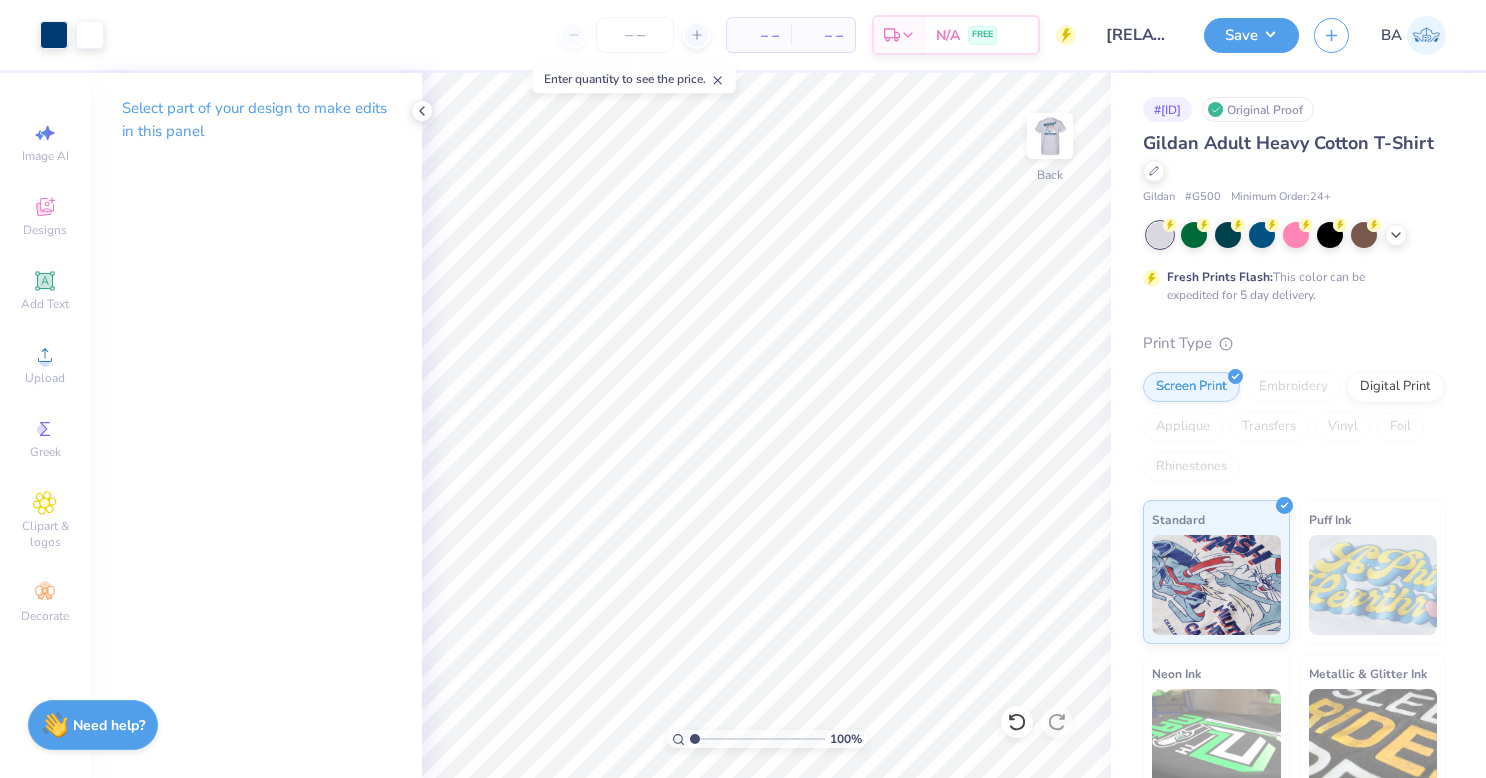 click at bounding box center [1050, 136] 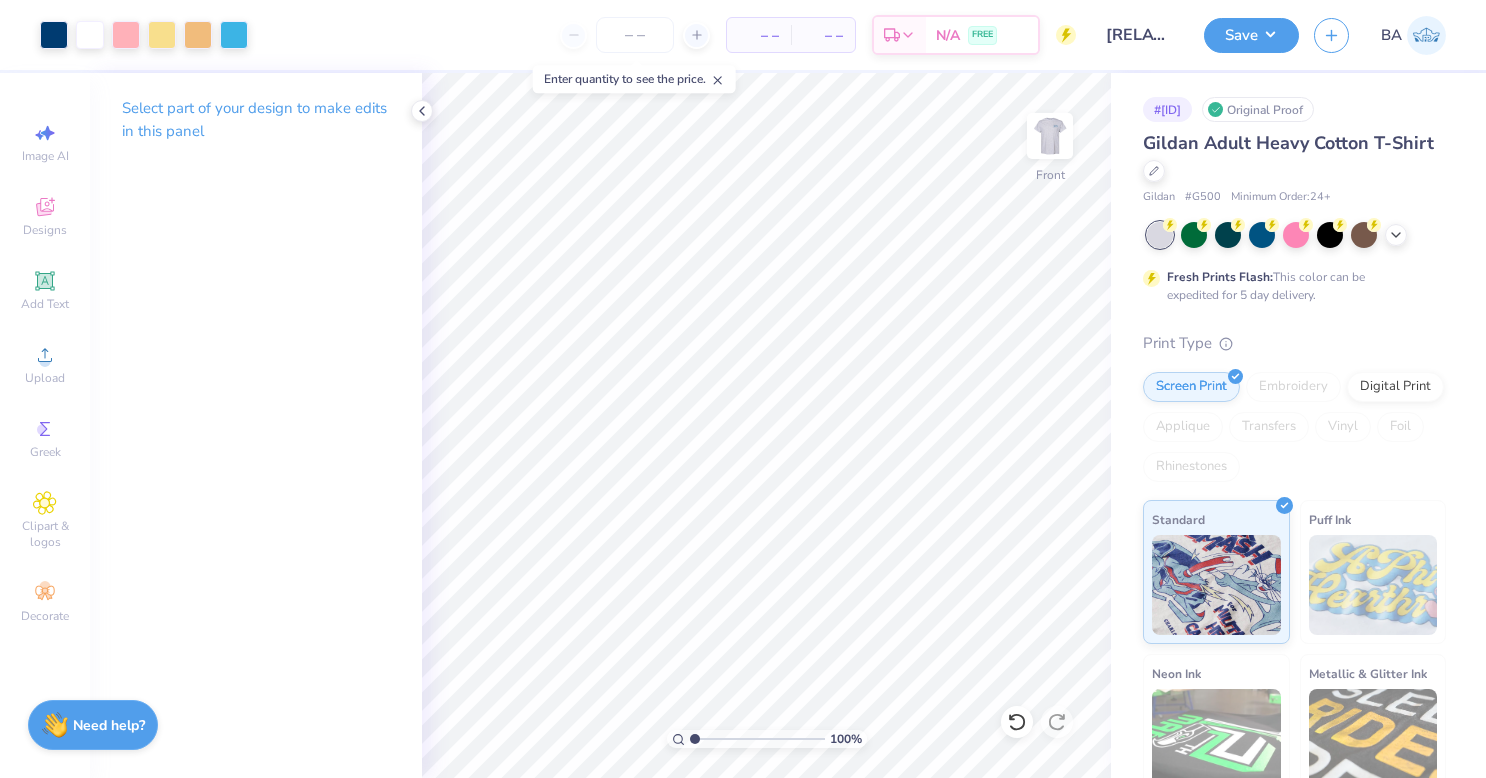 click at bounding box center (1050, 136) 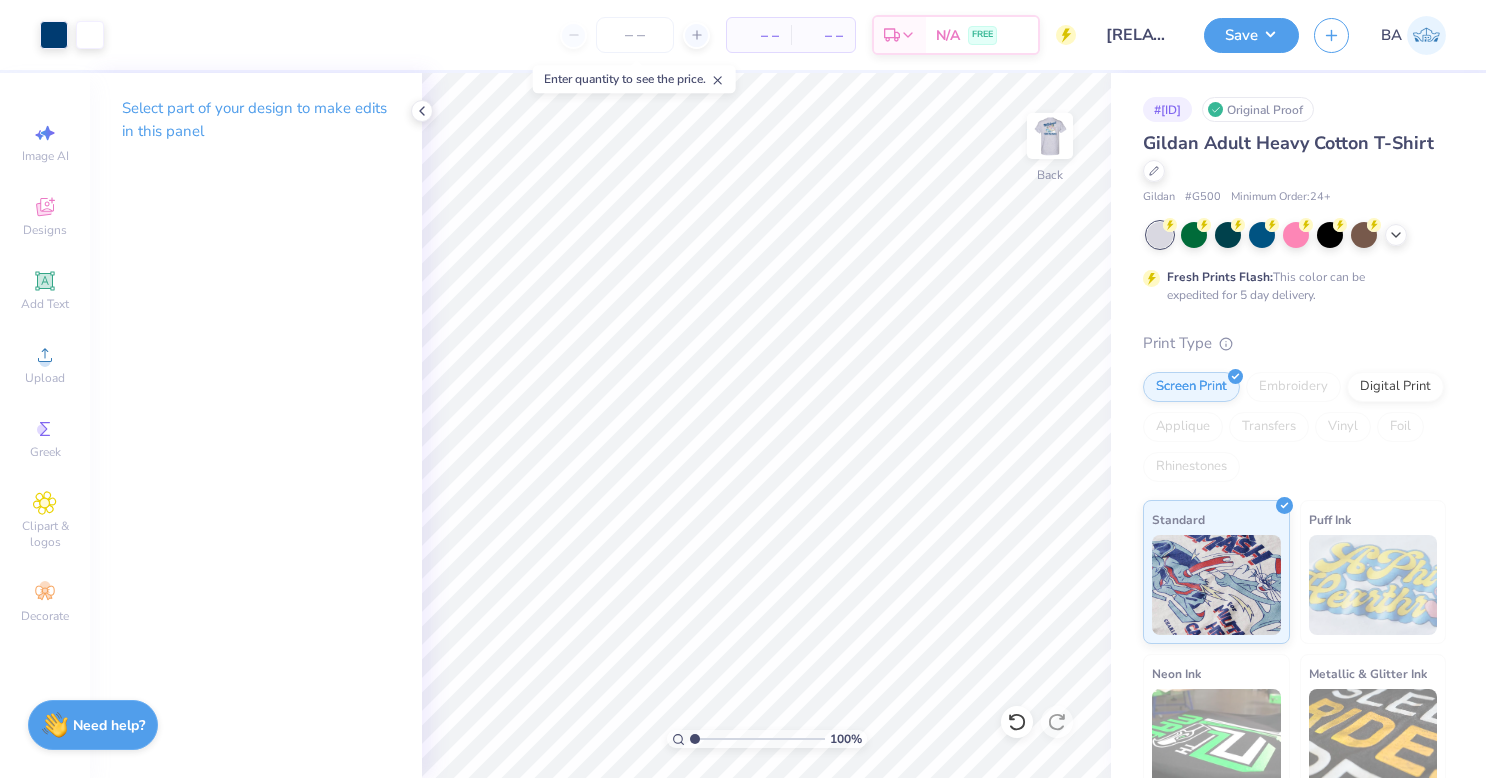 click on "Save" at bounding box center (1251, 35) 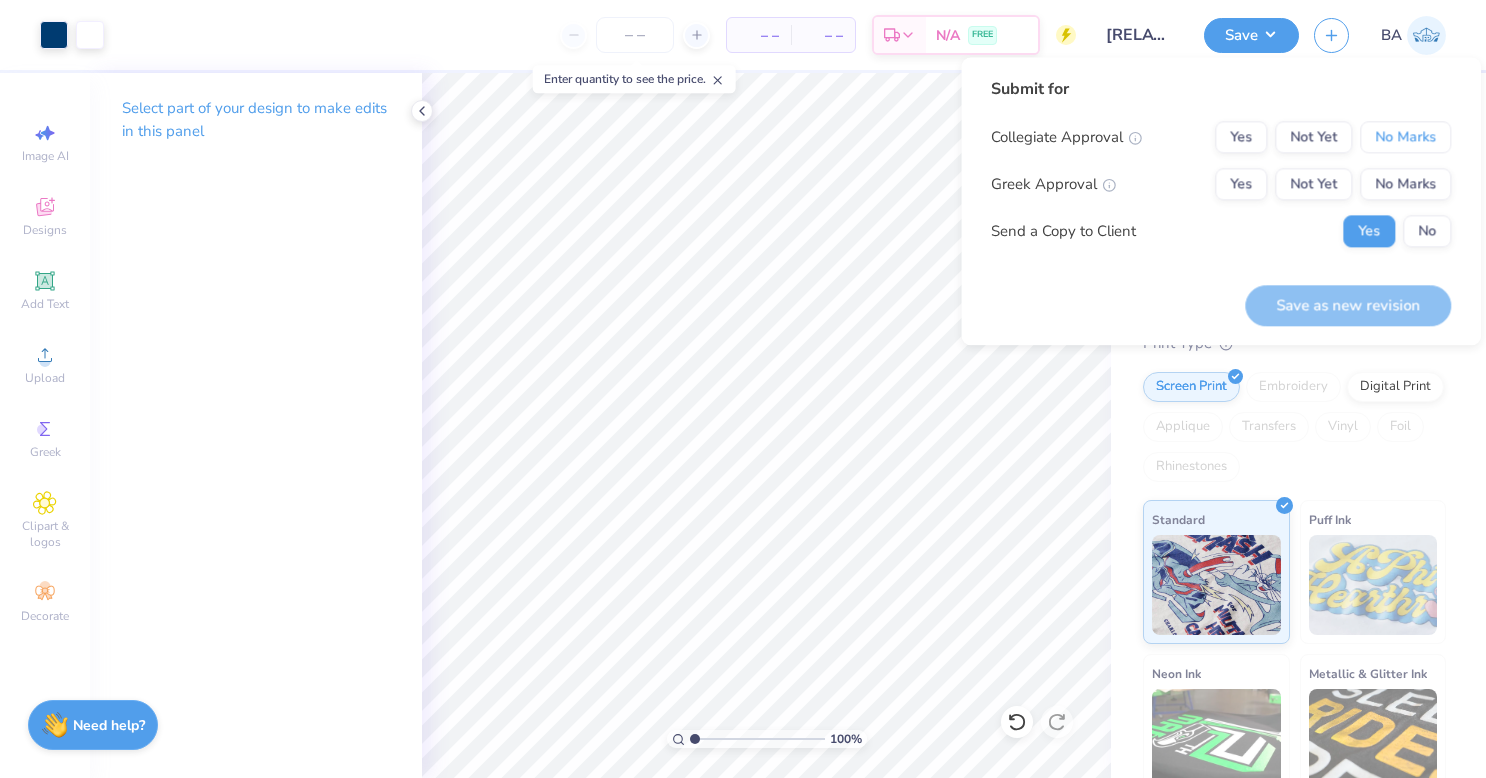 click on "No Marks" at bounding box center [1405, 137] 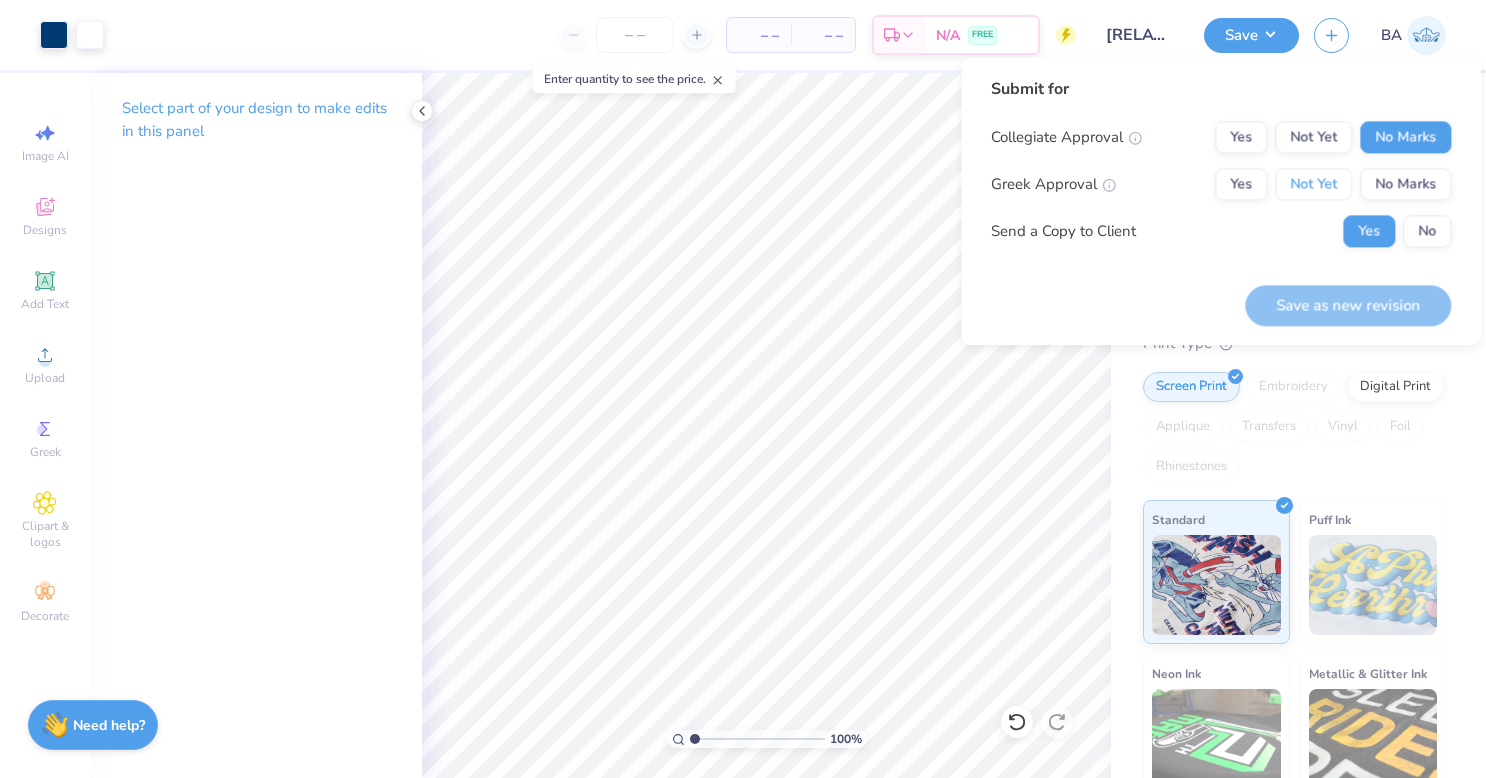 click on "Not Yet" at bounding box center [1313, 184] 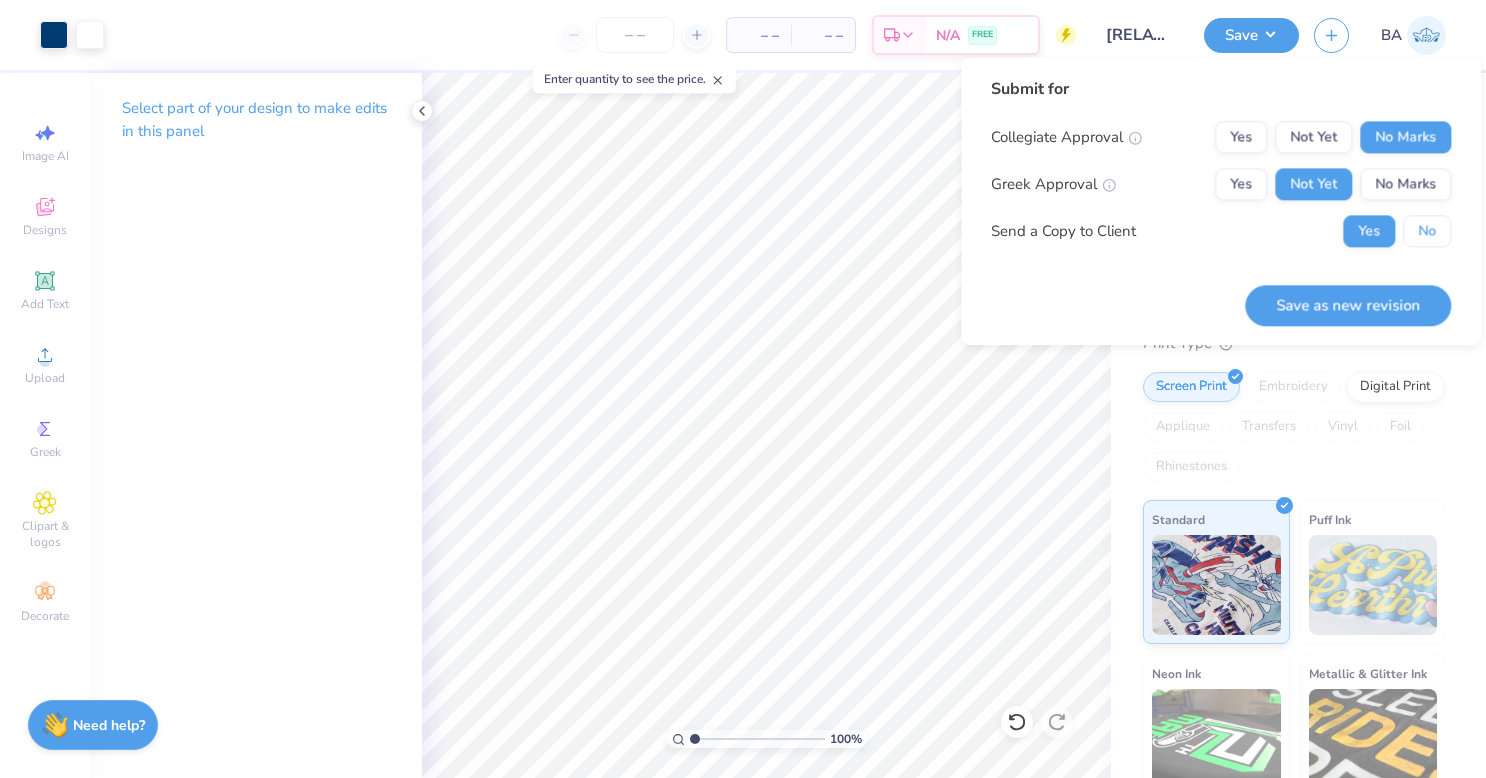 click on "No" at bounding box center (1427, 231) 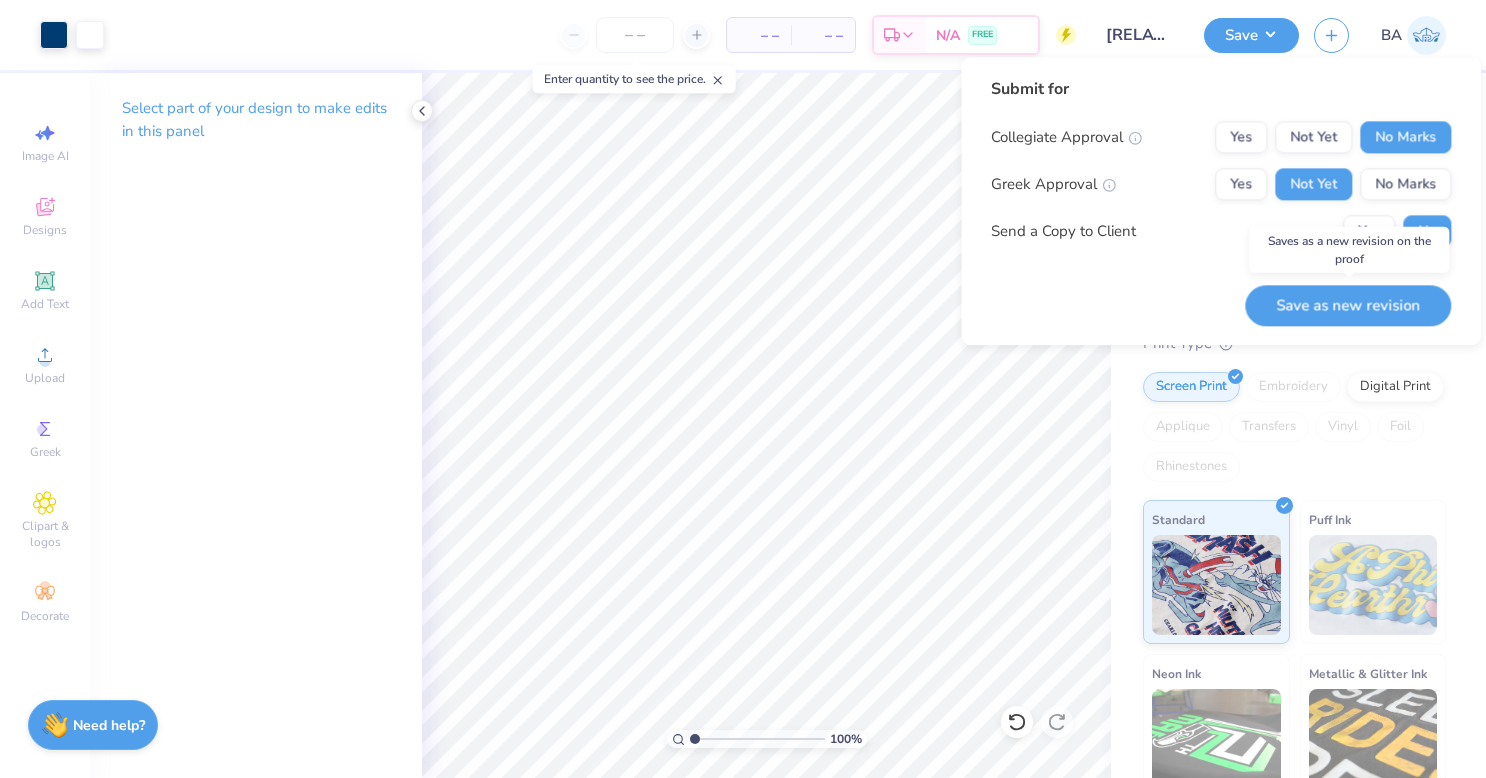 click on "Save as new revision" at bounding box center (1348, 305) 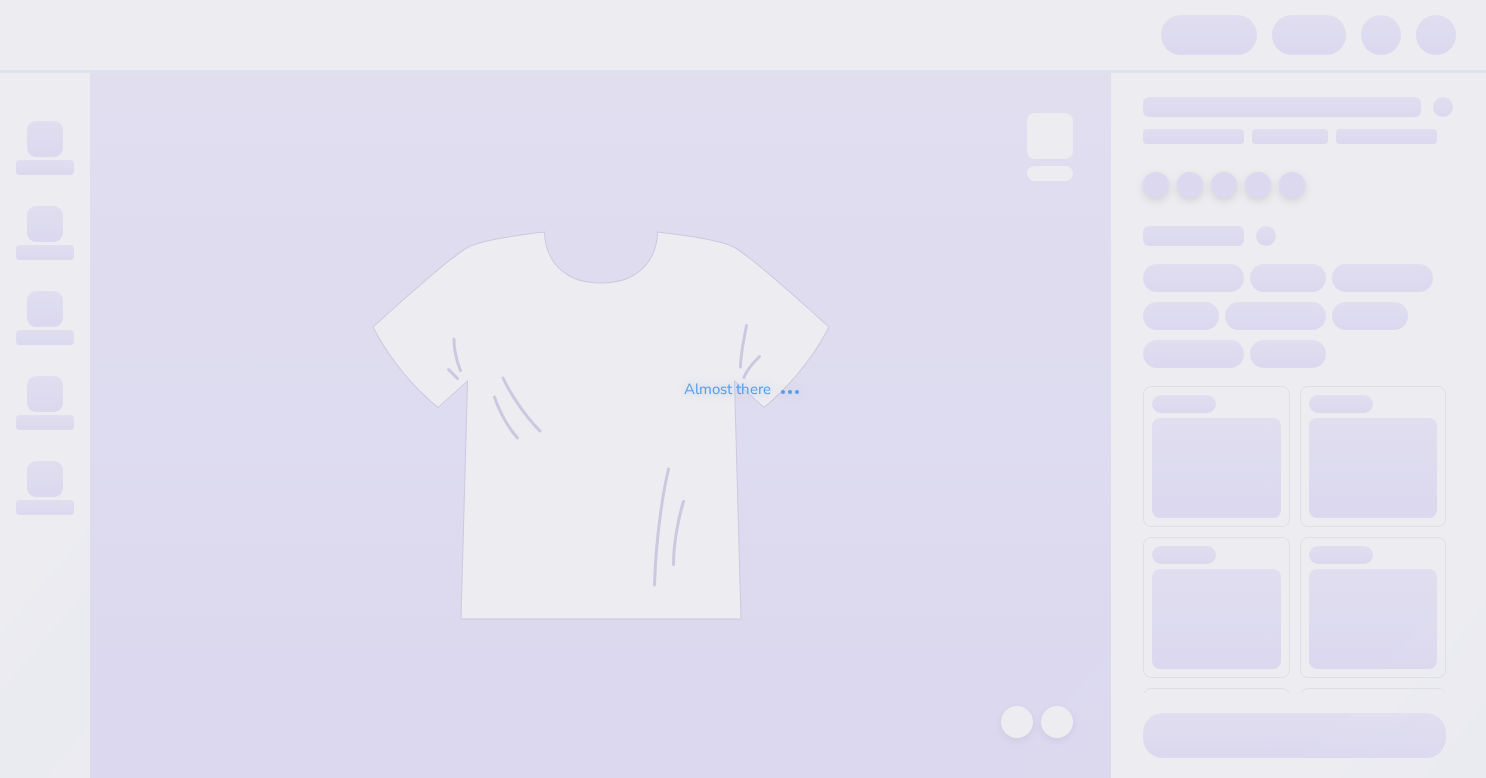 scroll, scrollTop: 0, scrollLeft: 0, axis: both 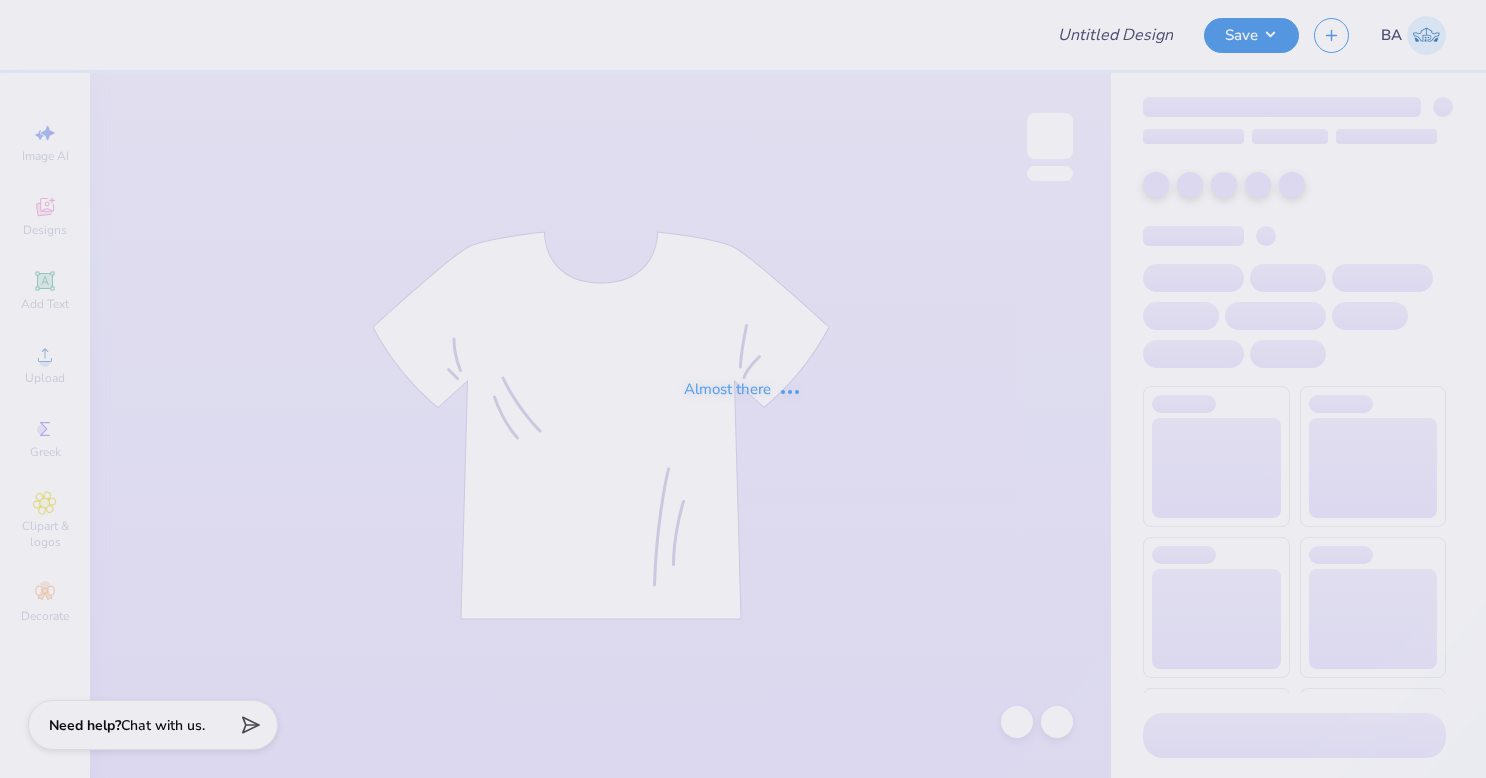type on "[EVENT]" 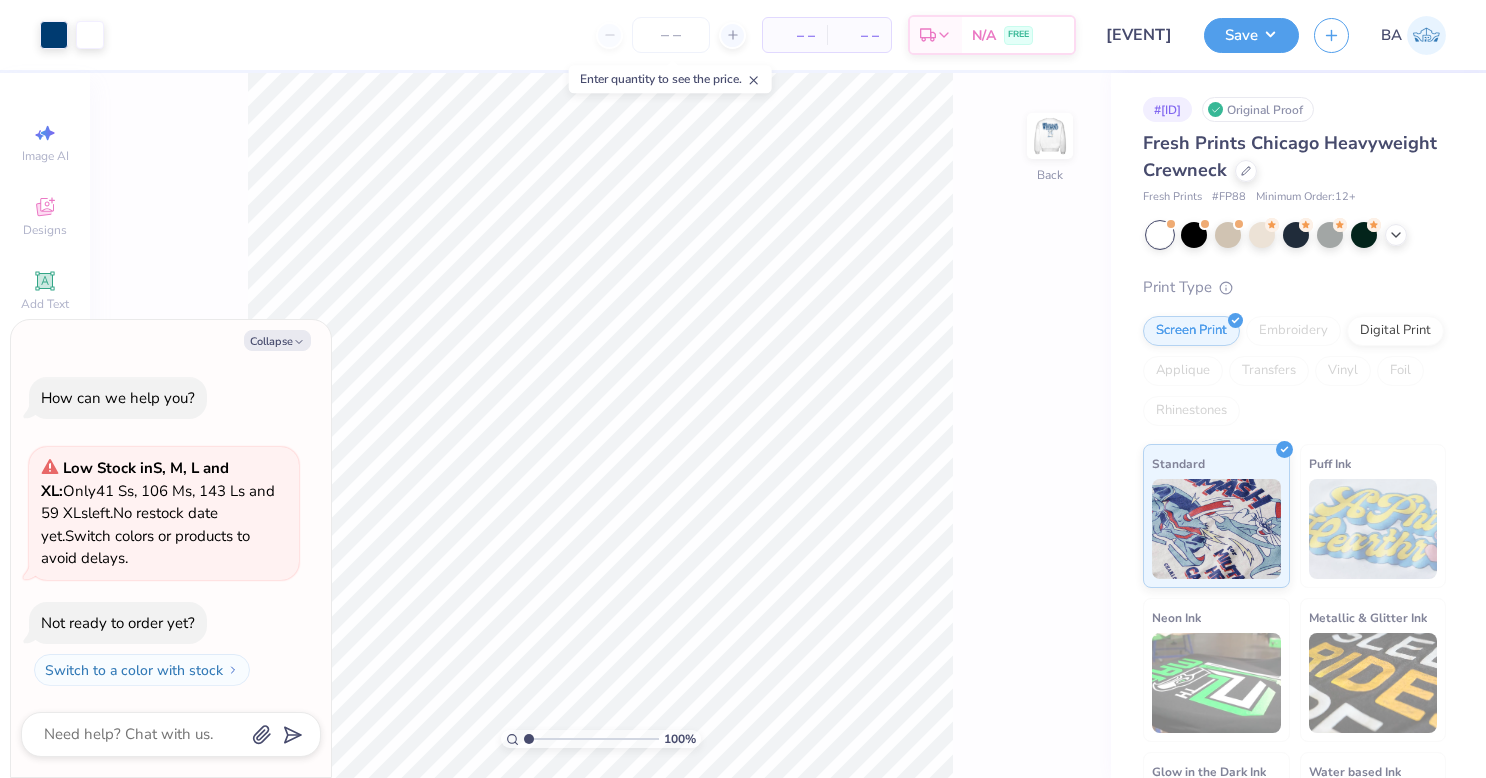 click on "Collapse" at bounding box center (277, 340) 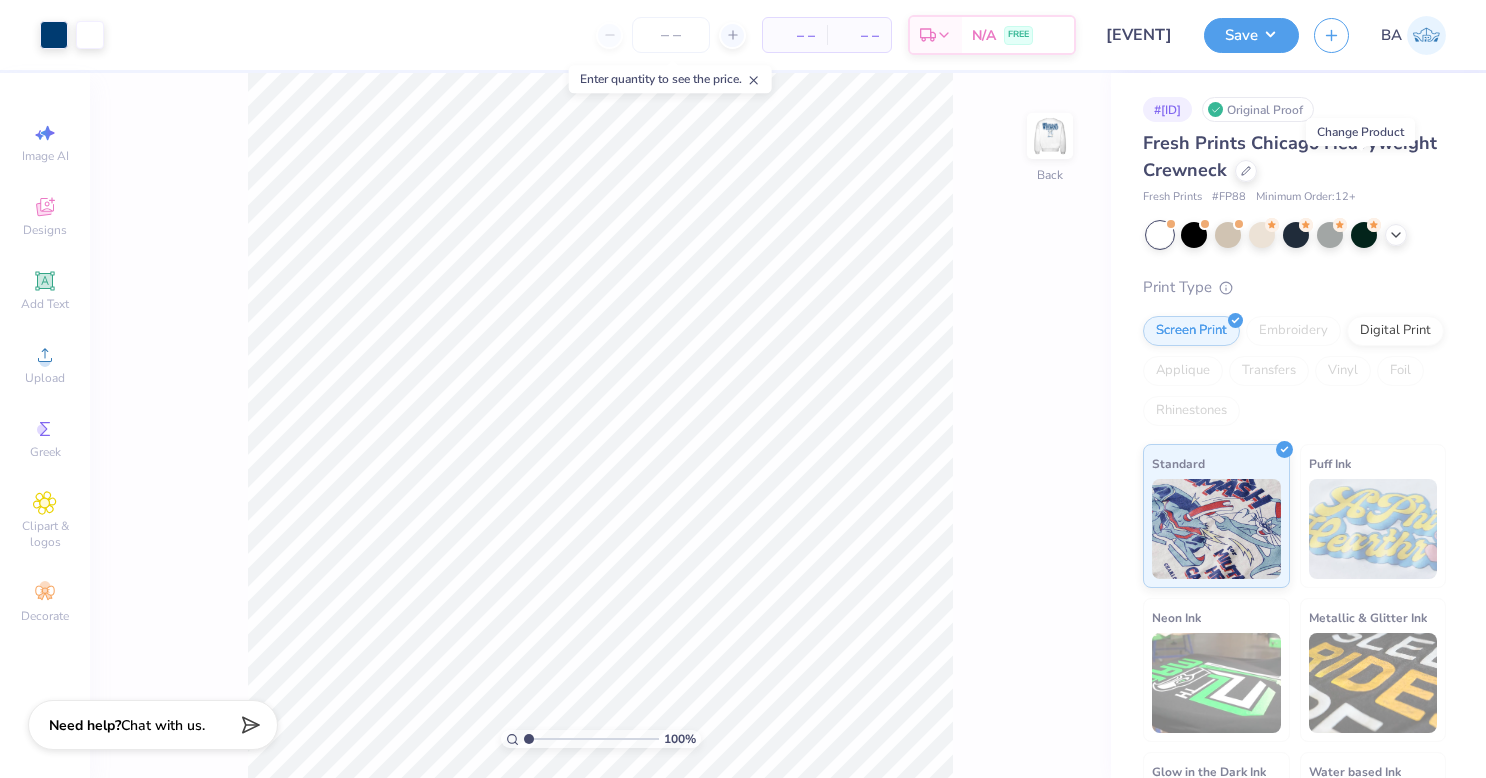 click 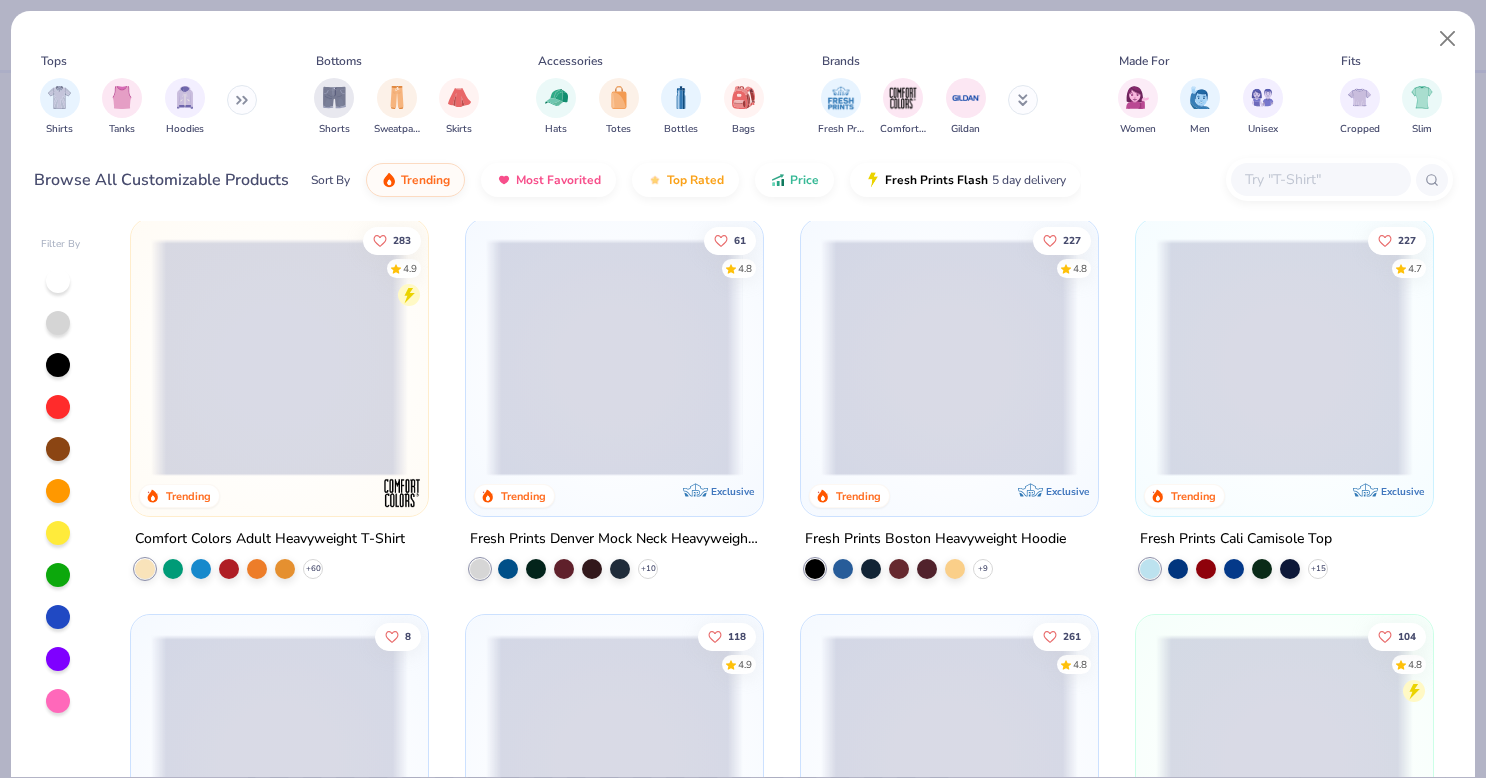 scroll, scrollTop: 14, scrollLeft: 0, axis: vertical 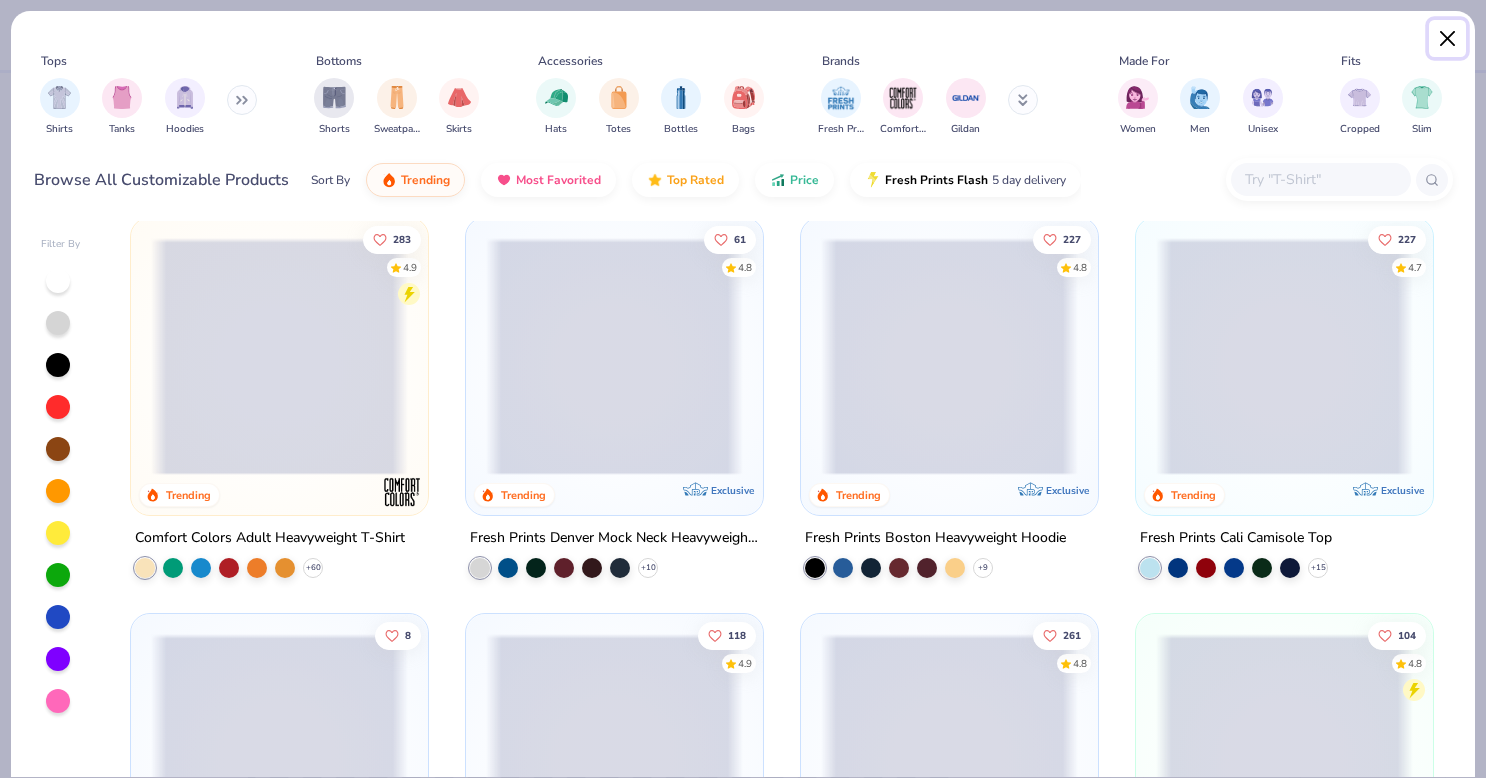 click at bounding box center (1448, 39) 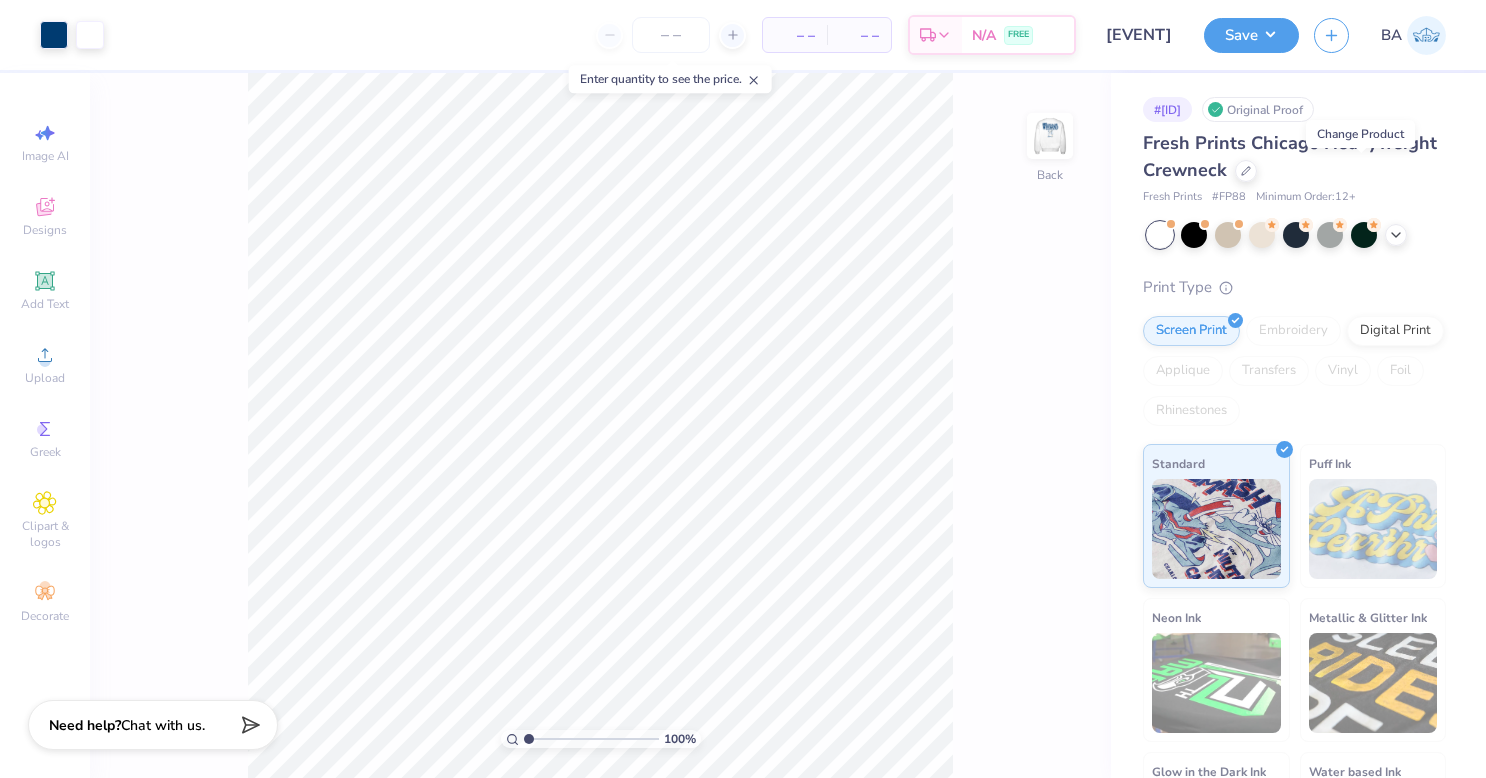 click 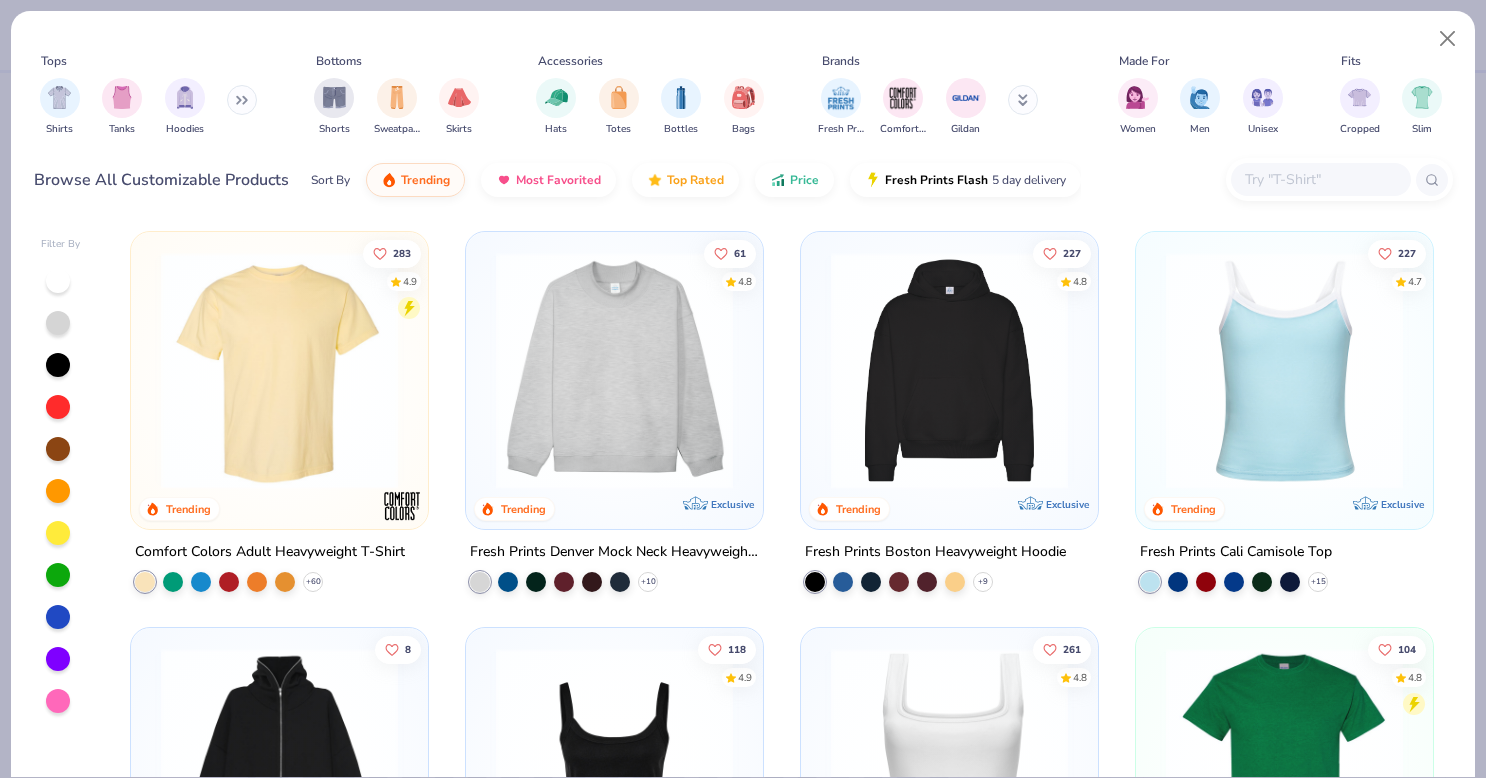 scroll, scrollTop: 398, scrollLeft: 0, axis: vertical 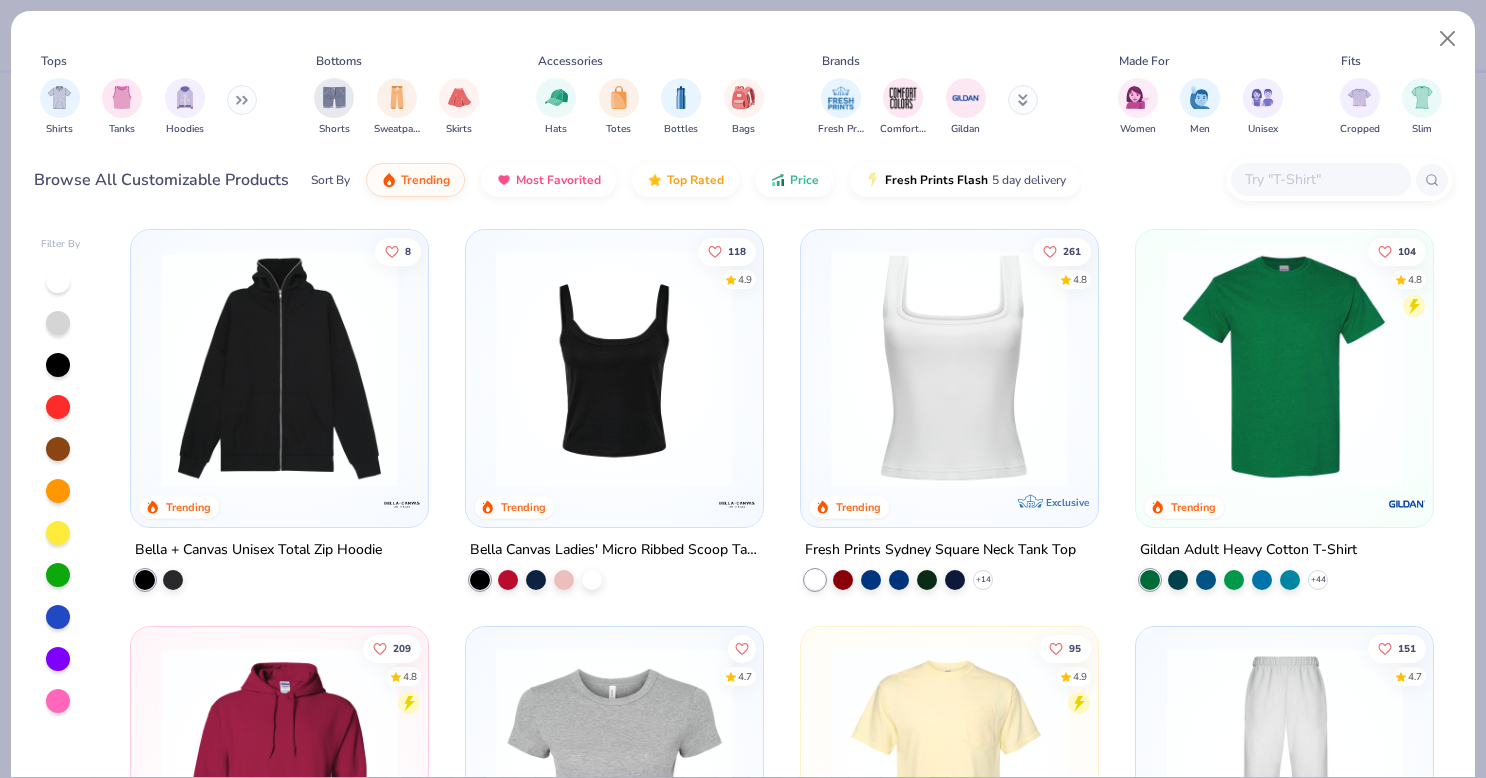 click at bounding box center [1284, 368] 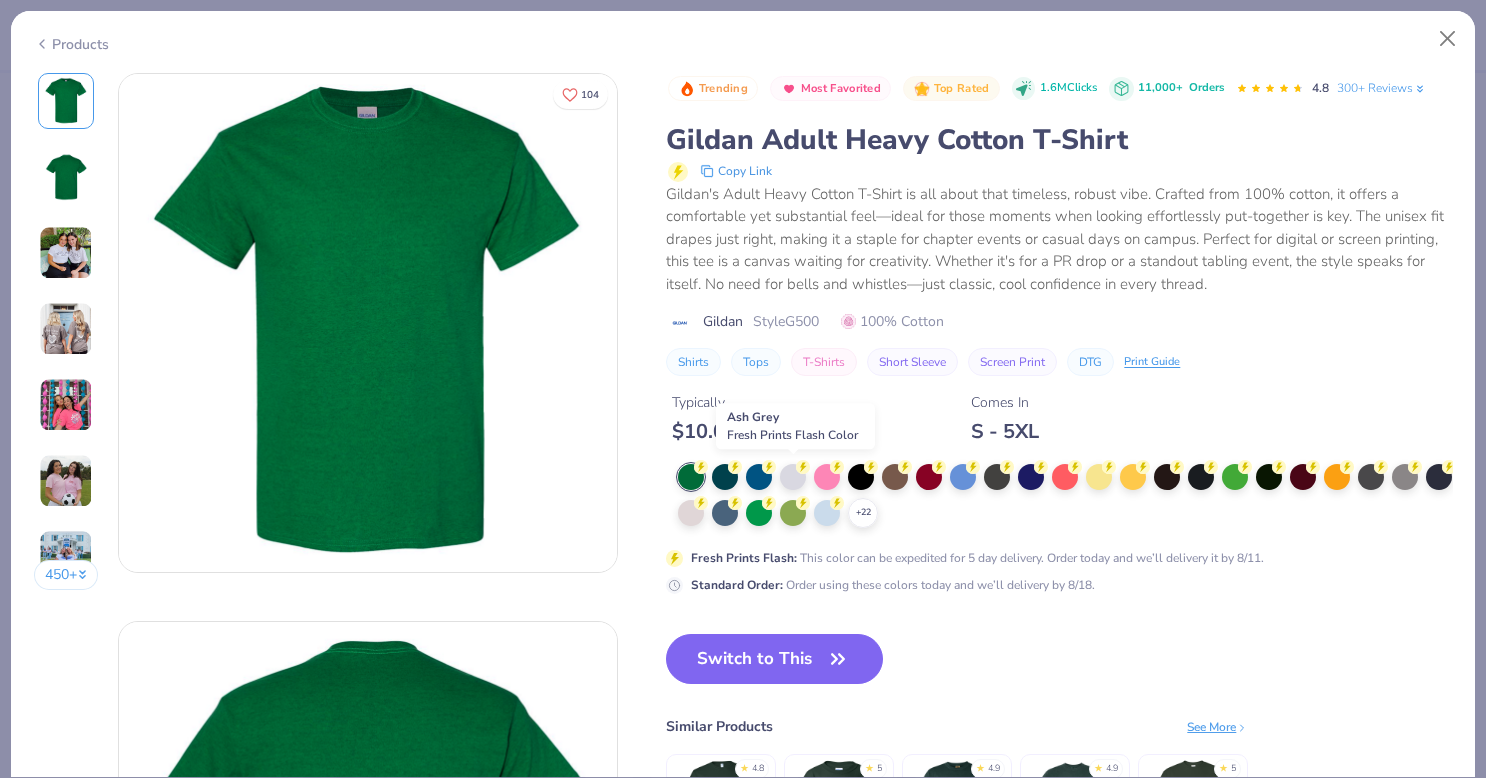 click at bounding box center (793, 477) 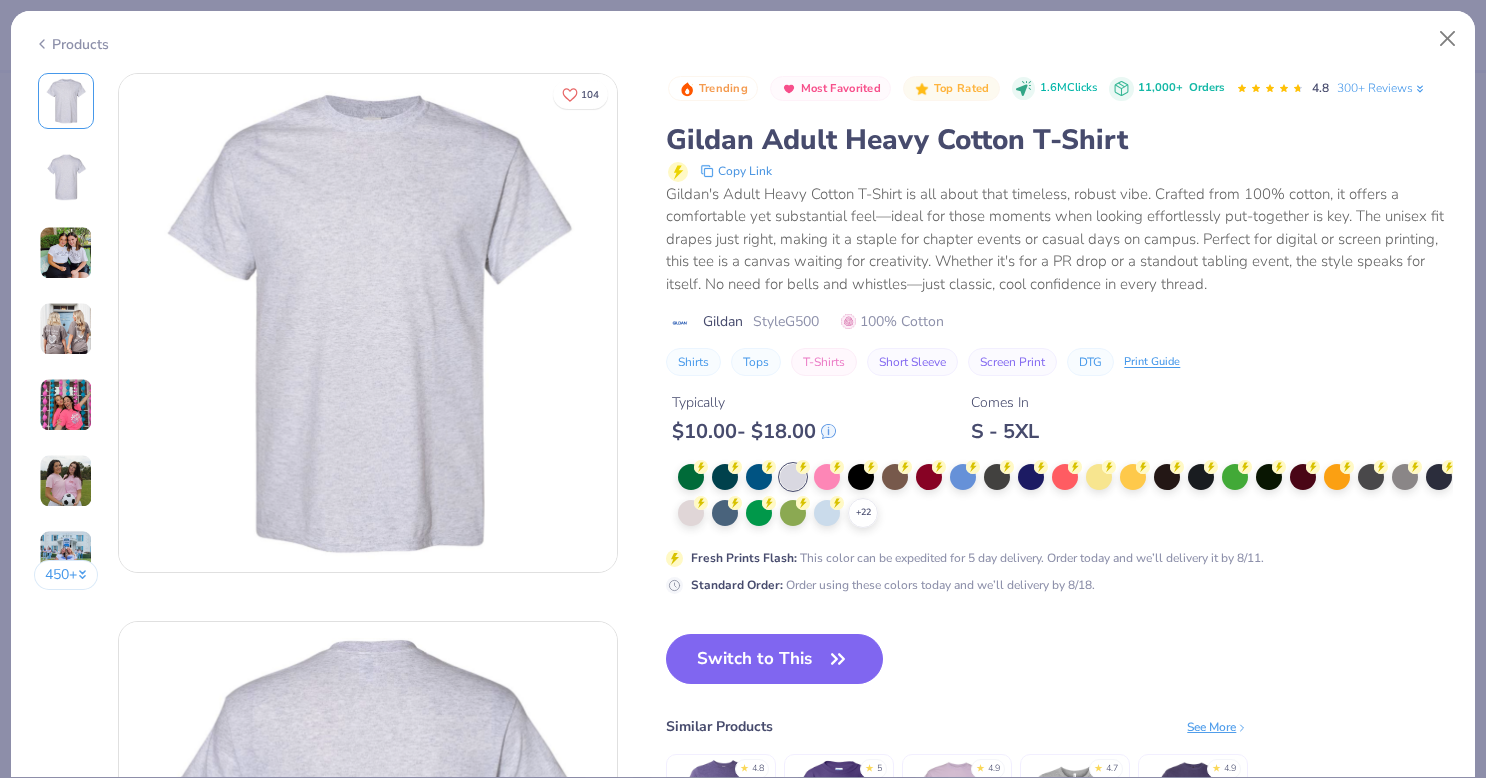 click on "Switch to This" at bounding box center [774, 659] 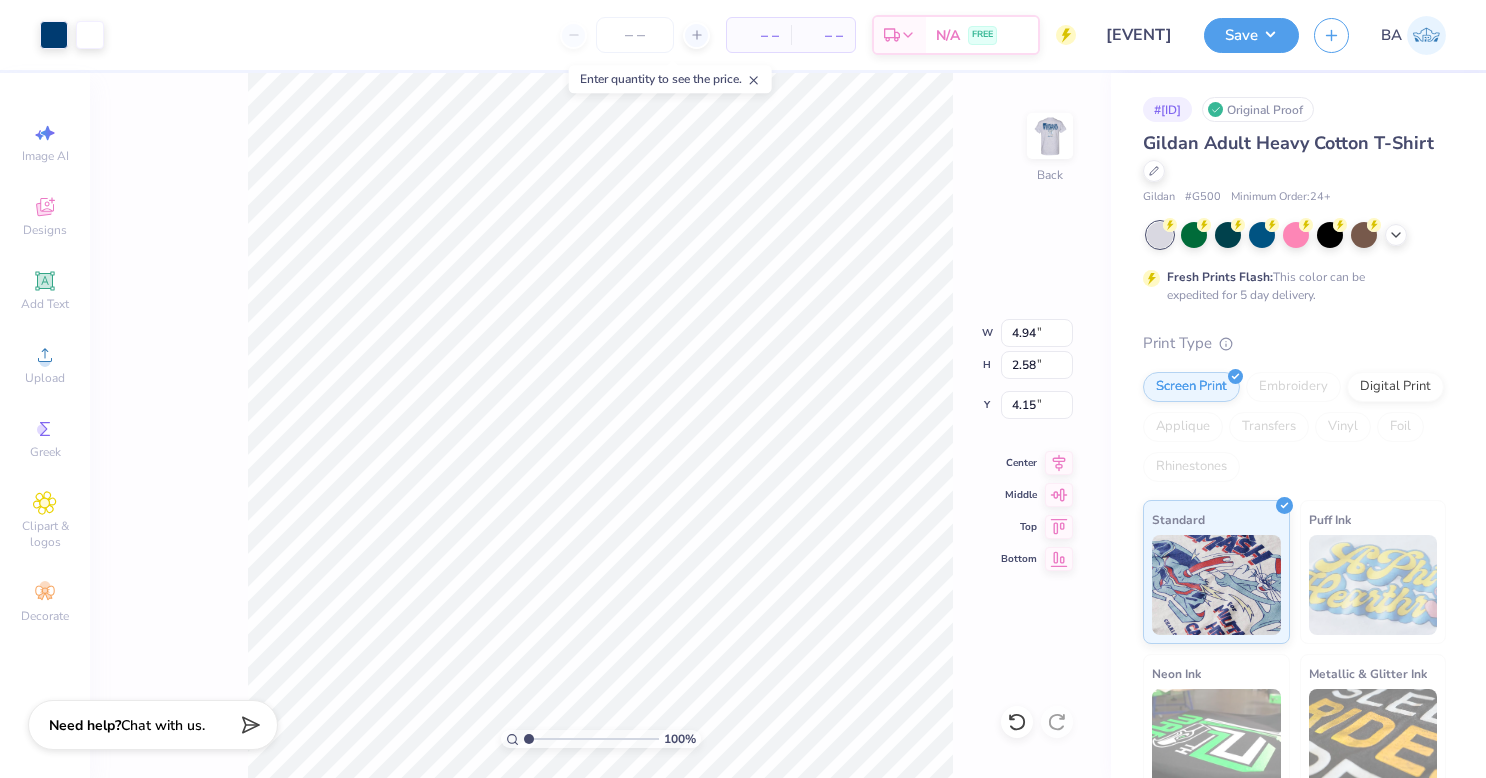 type on "4.01" 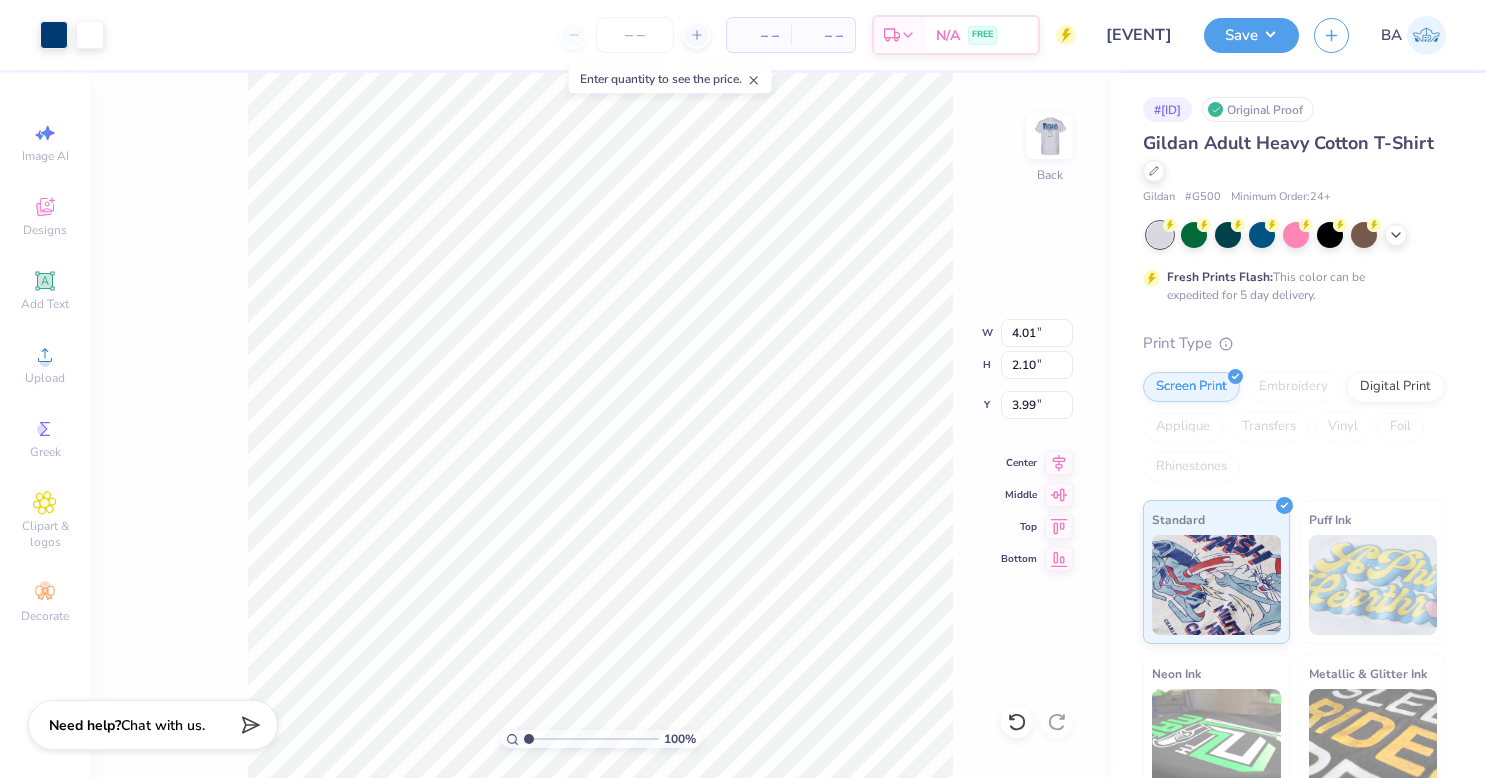 type on "3.99" 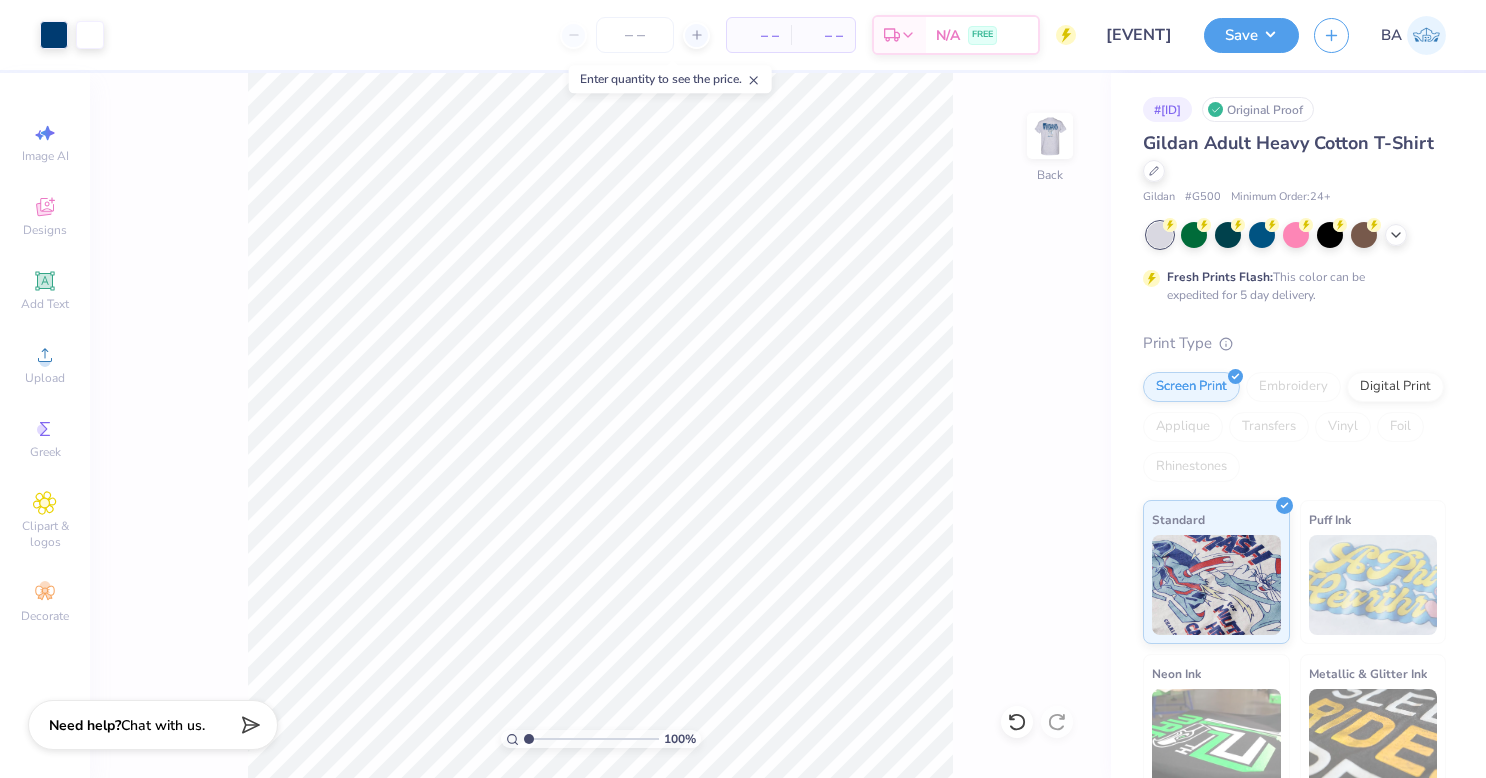 click at bounding box center (1050, 136) 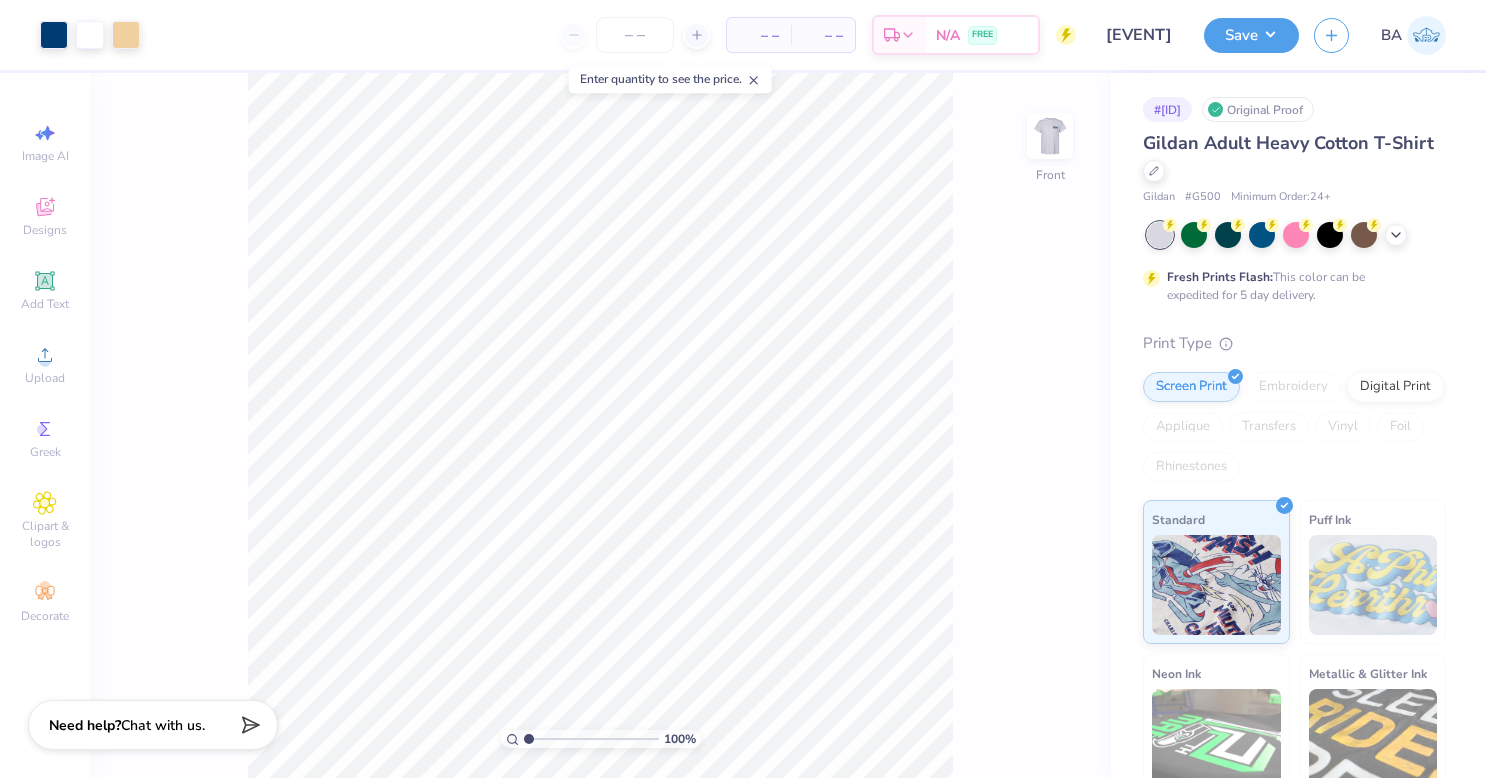 click at bounding box center [1050, 136] 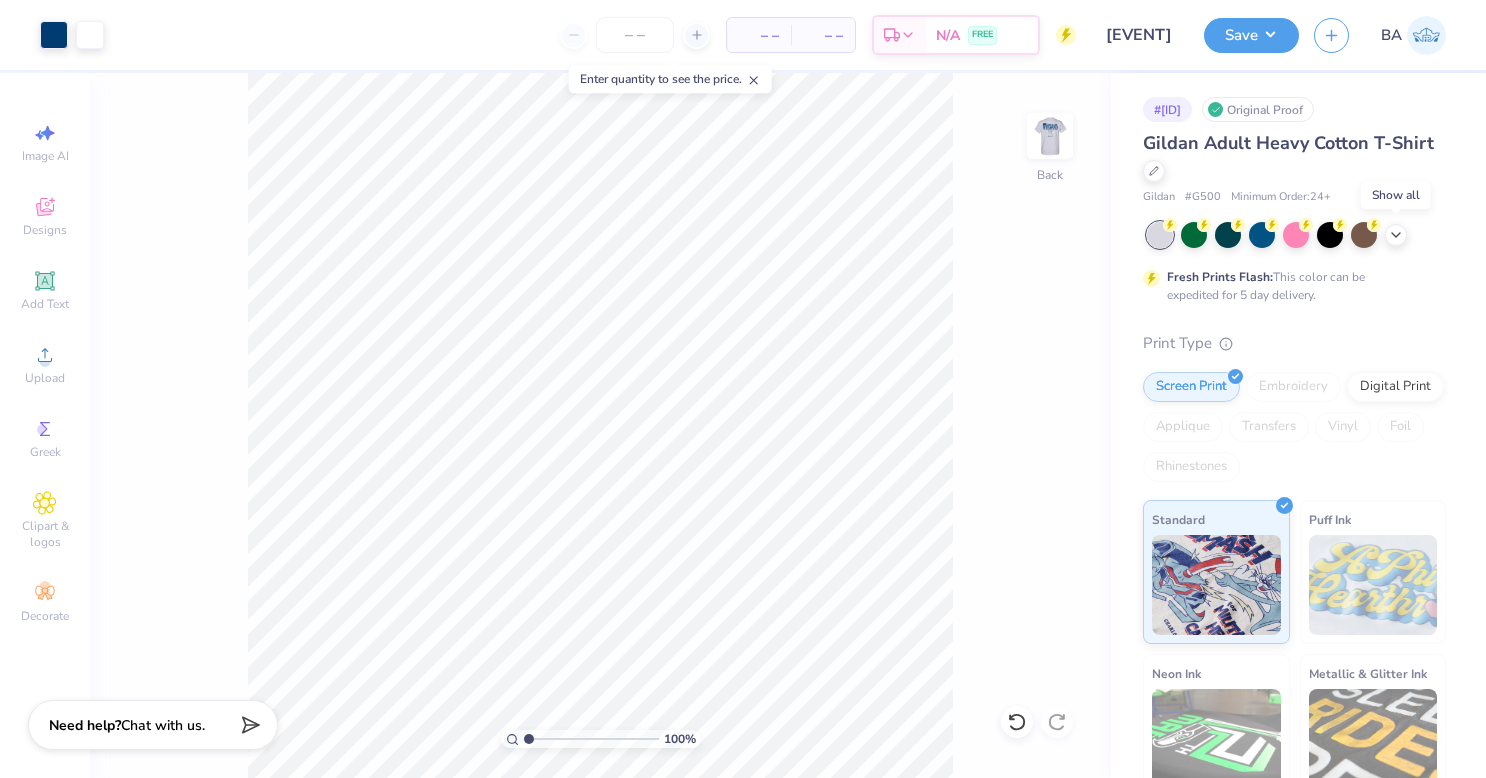 click 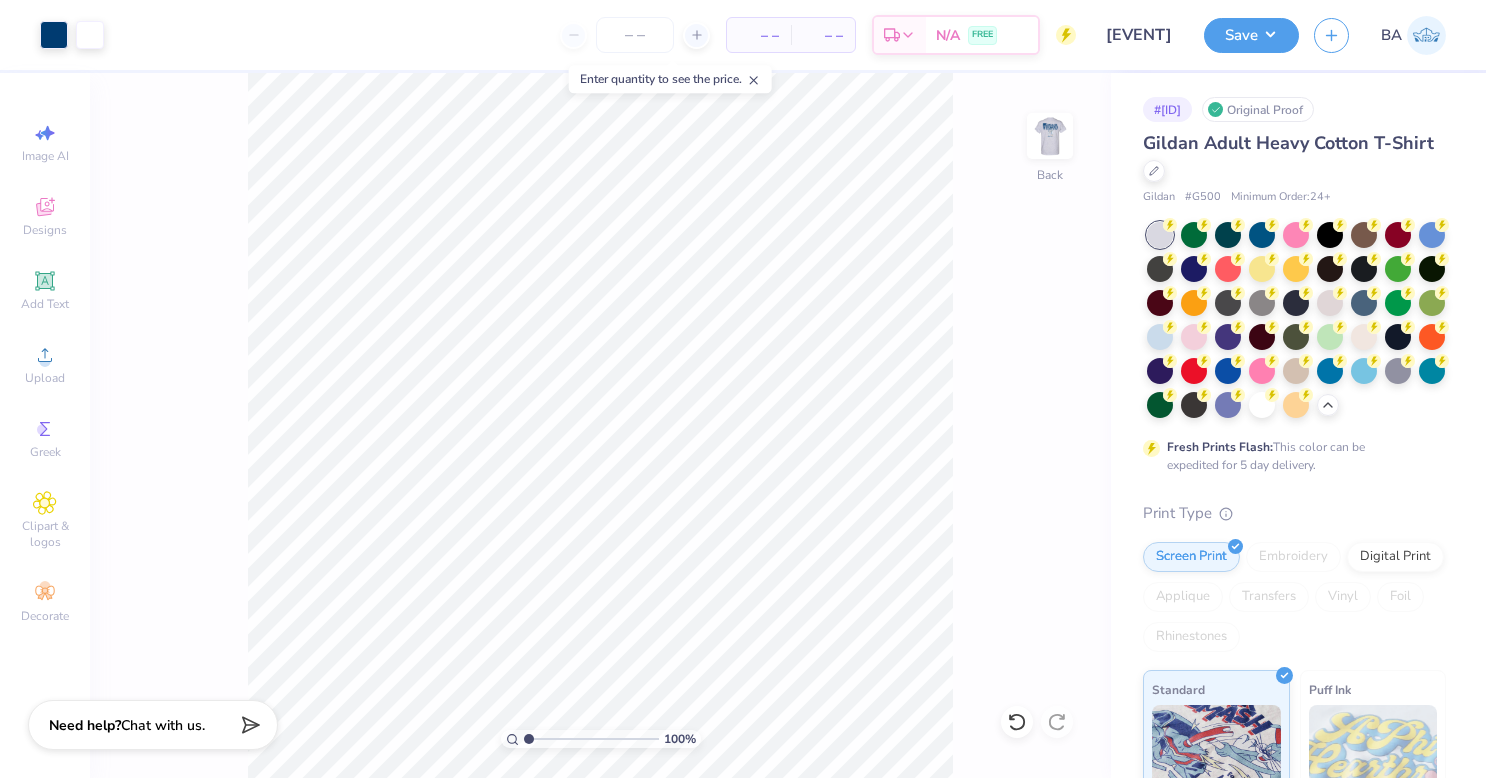 click at bounding box center [1296, 320] 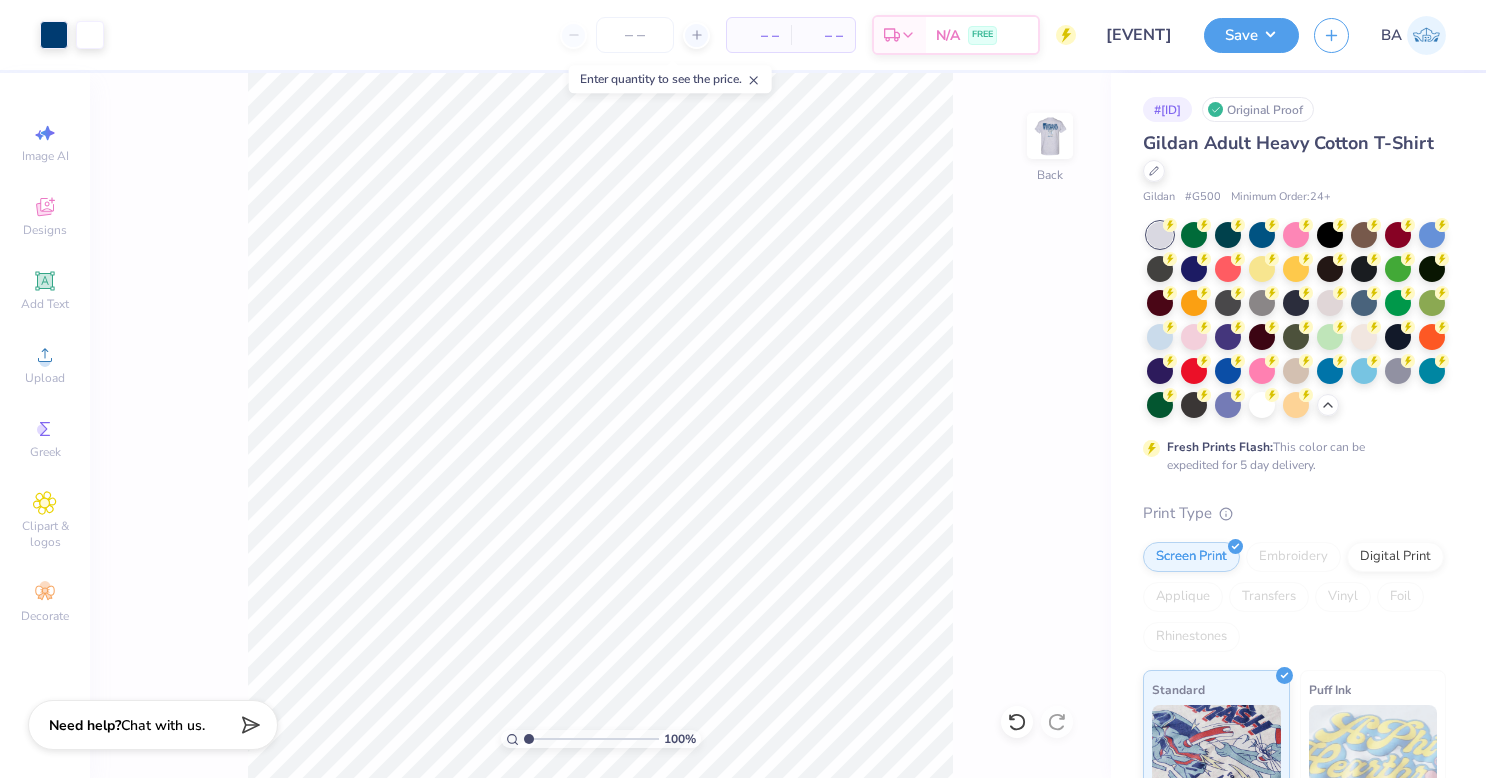 click on "Save" at bounding box center [1251, 35] 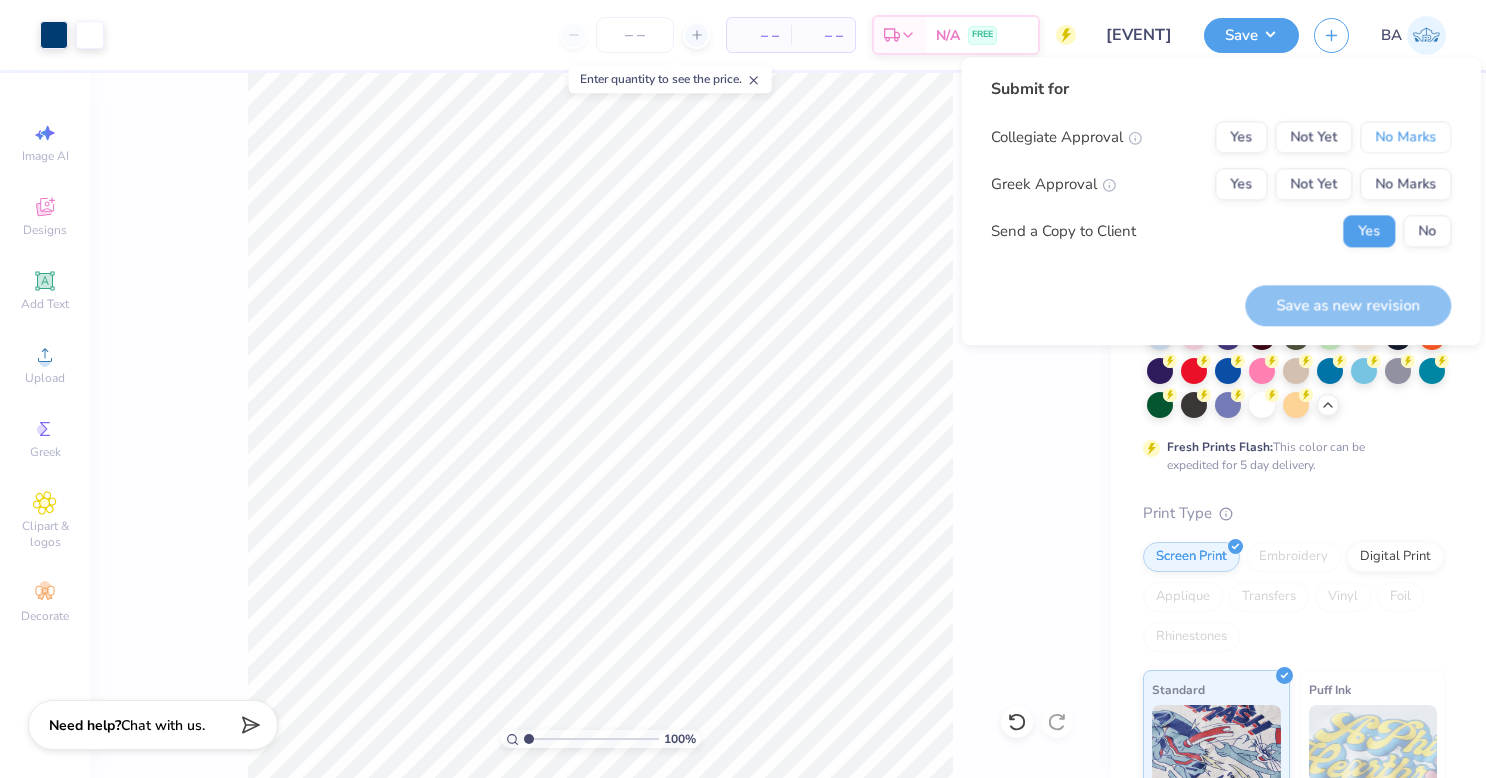 click on "No Marks" at bounding box center (1405, 137) 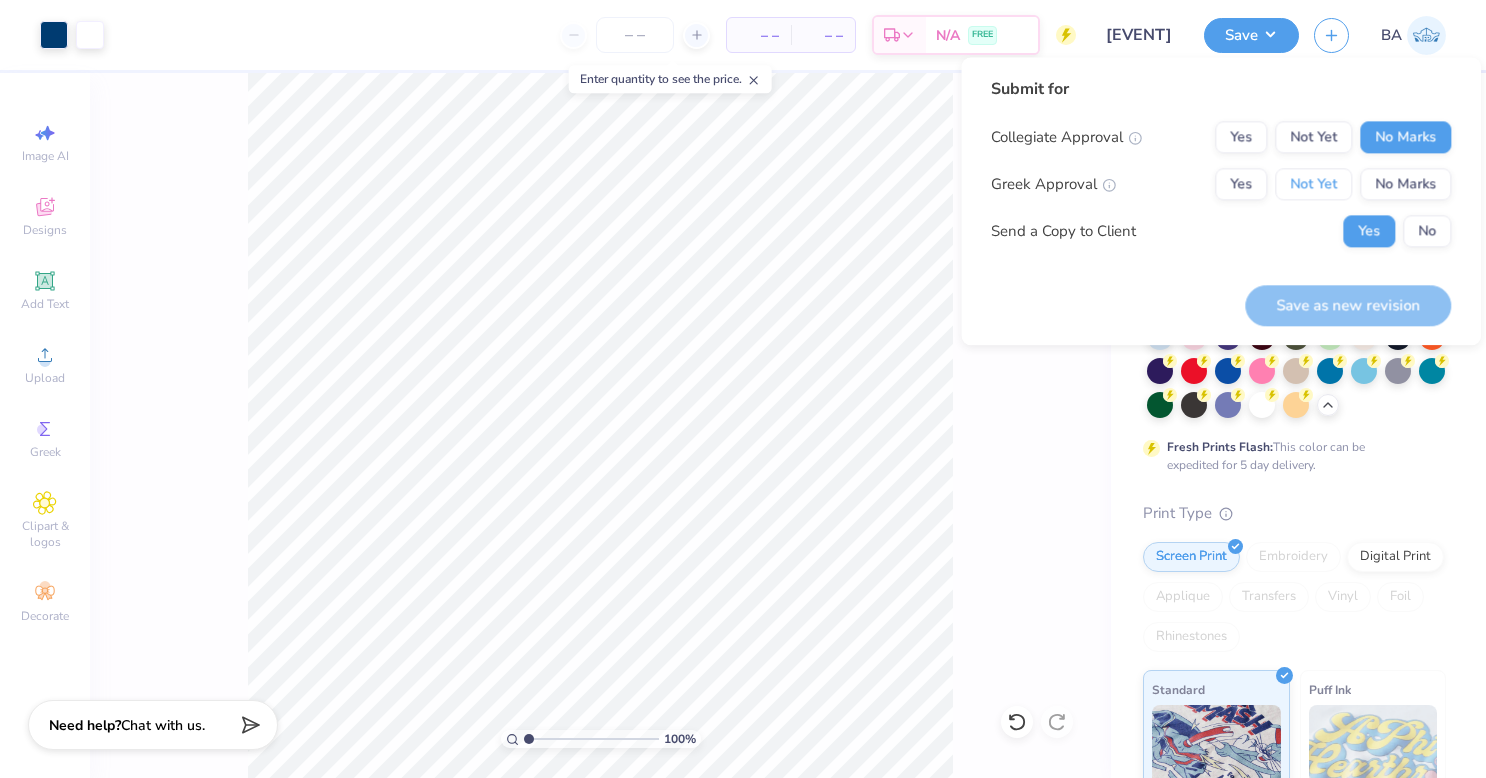 click on "Not Yet" at bounding box center (1313, 184) 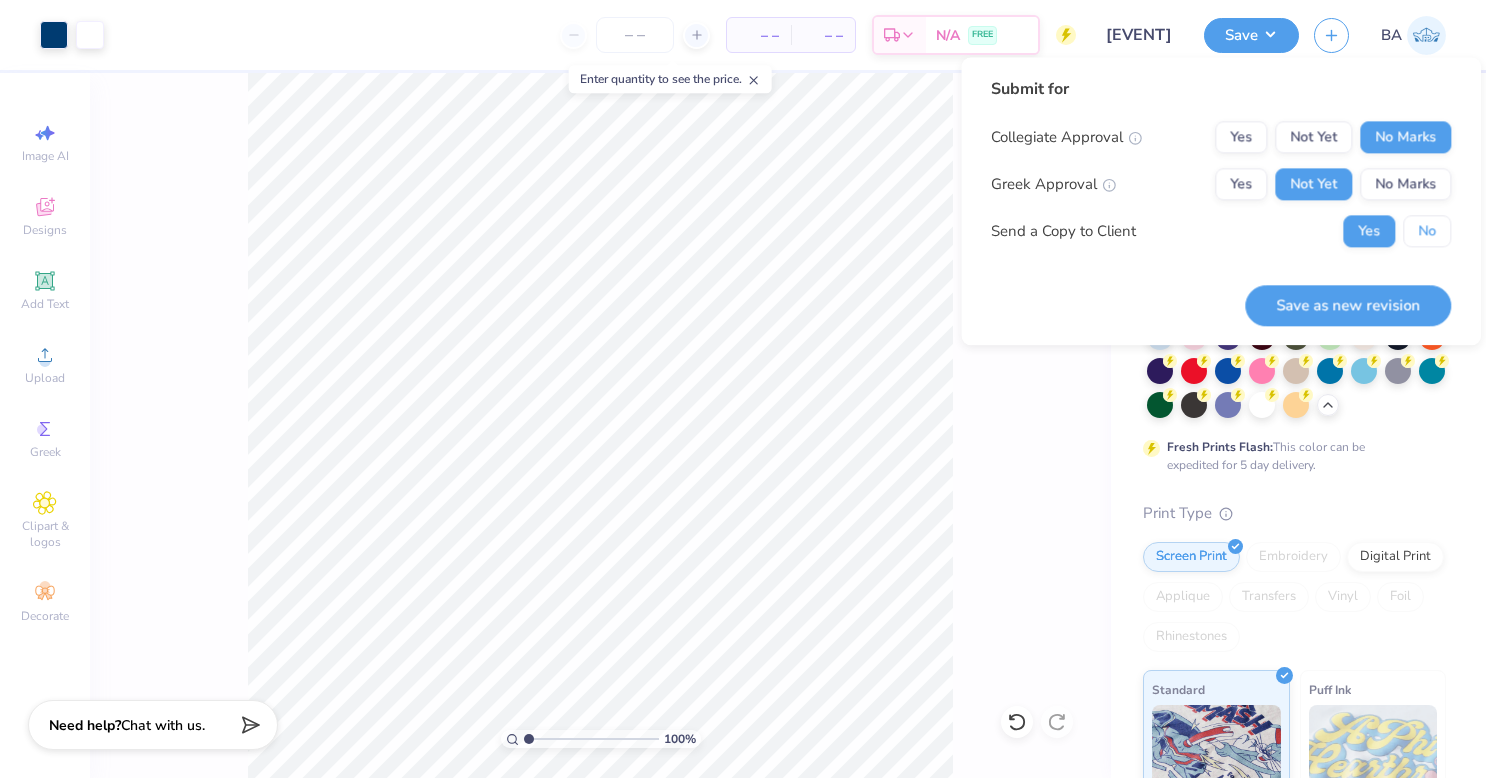 click on "No" at bounding box center [1427, 231] 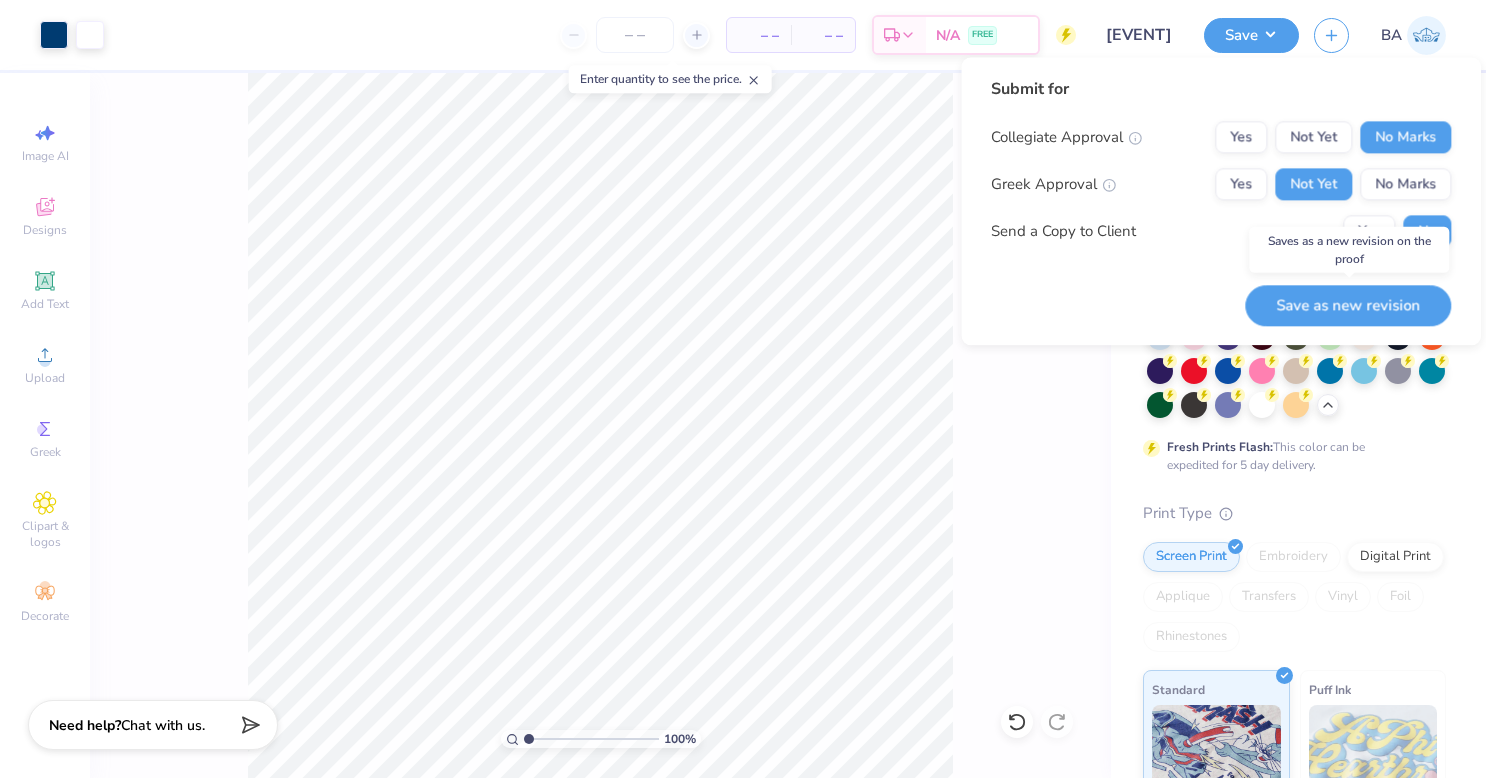 click on "Save as new revision" at bounding box center (1348, 305) 